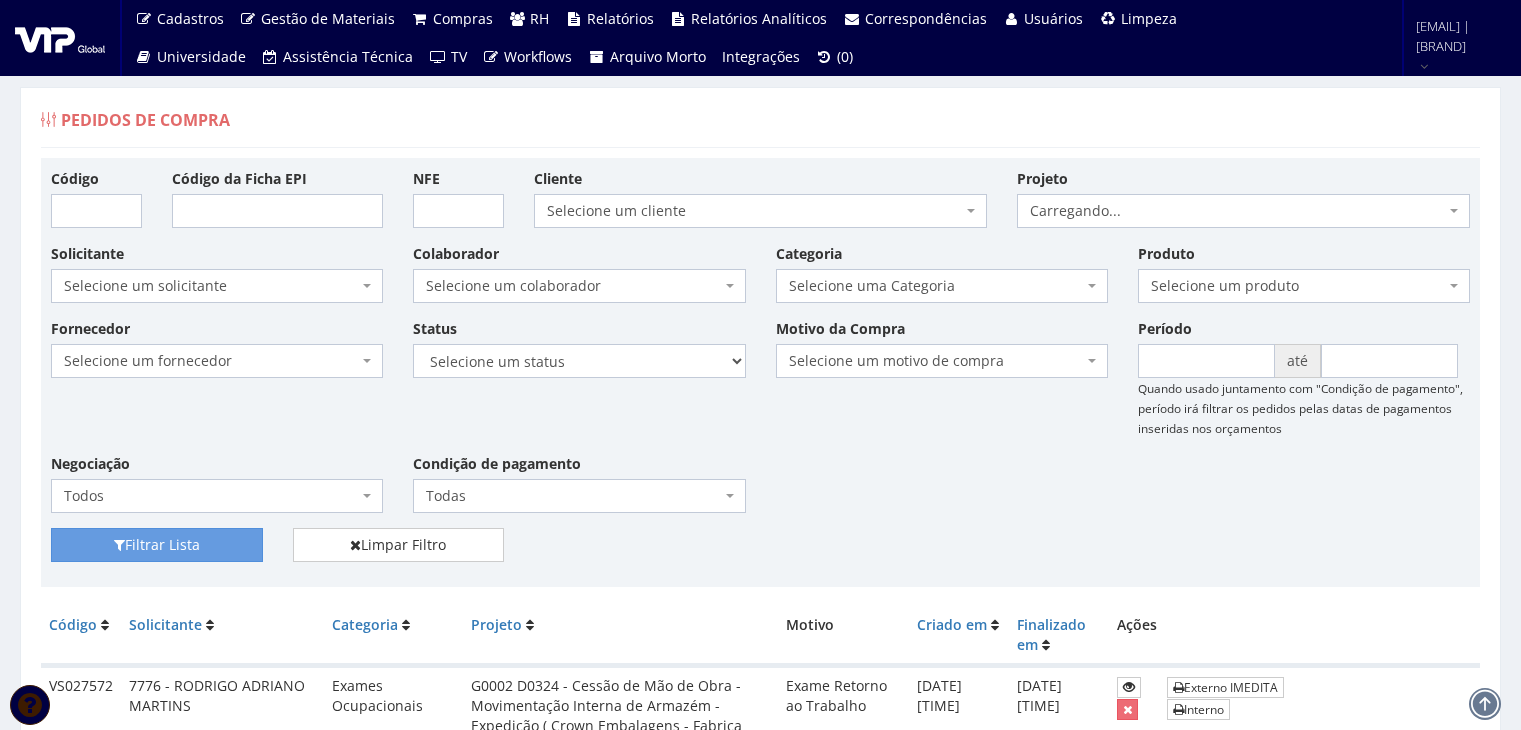 scroll, scrollTop: 0, scrollLeft: 0, axis: both 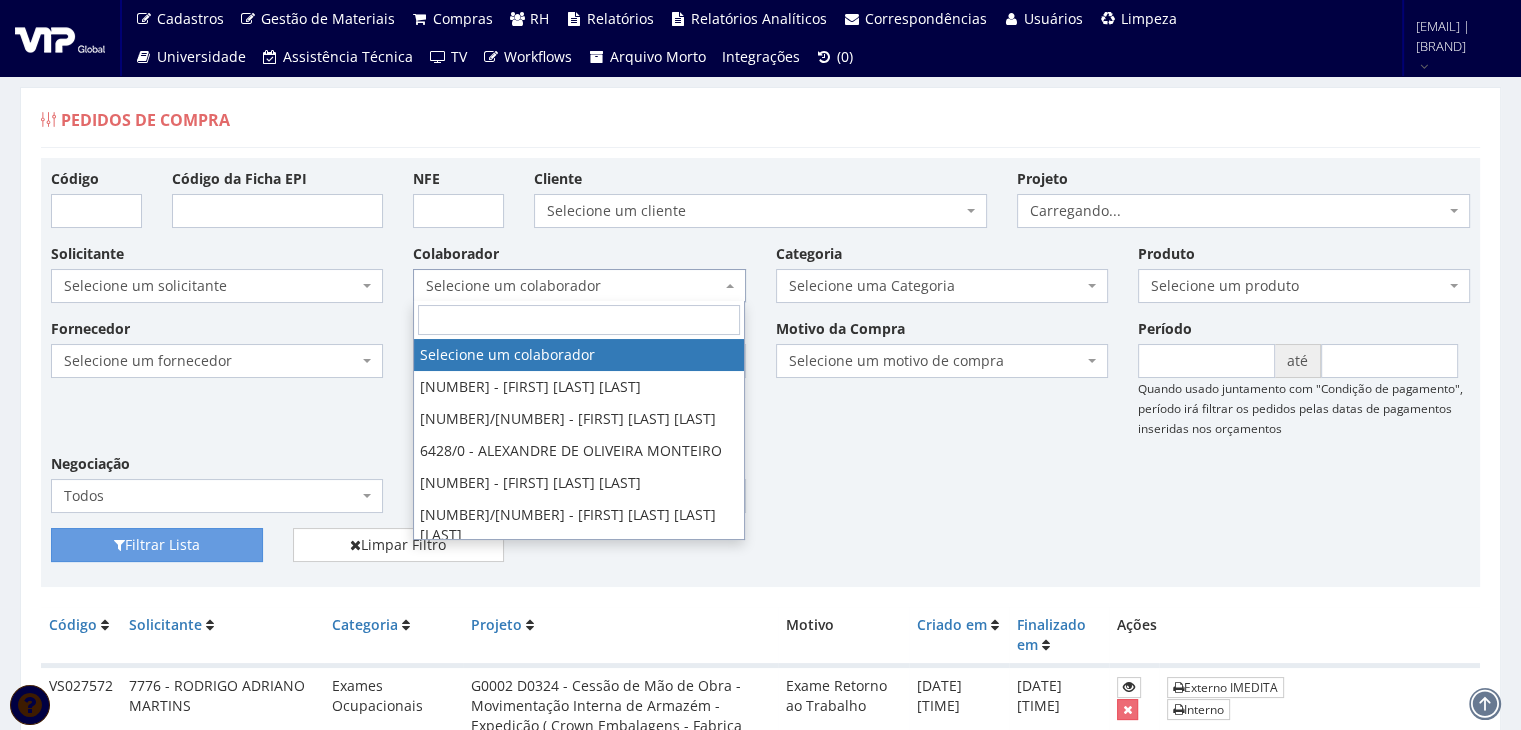 click on "Selecione um colaborador" at bounding box center [573, 286] 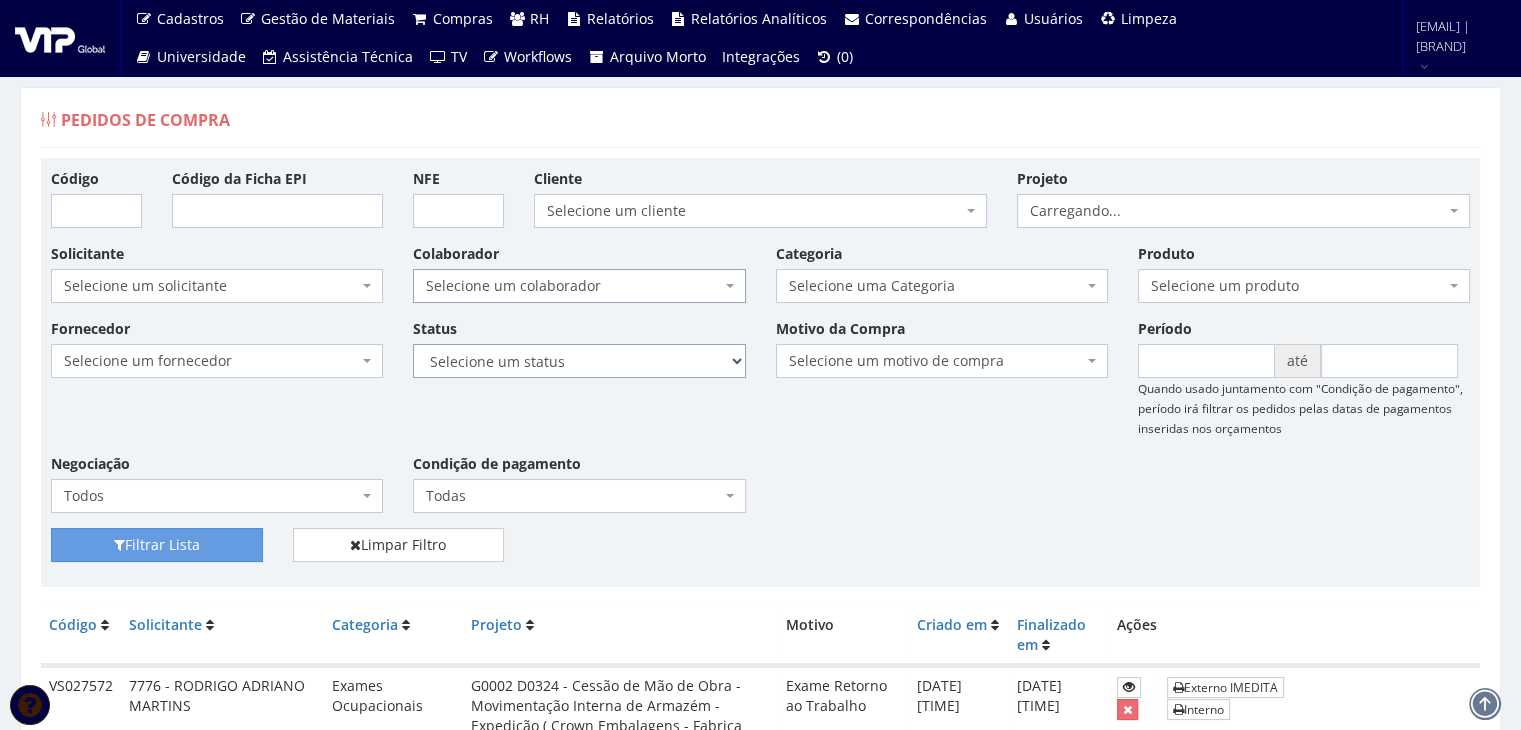 click on "Selecione um status Cancelado Aguardando Aprovação Diretoria Pedido Aprovado Aguardando Aprovação de Orçamento Orçamento Aprovado Compra Efetuada Entrega Efetuada Entrega Registrada" at bounding box center [579, 361] 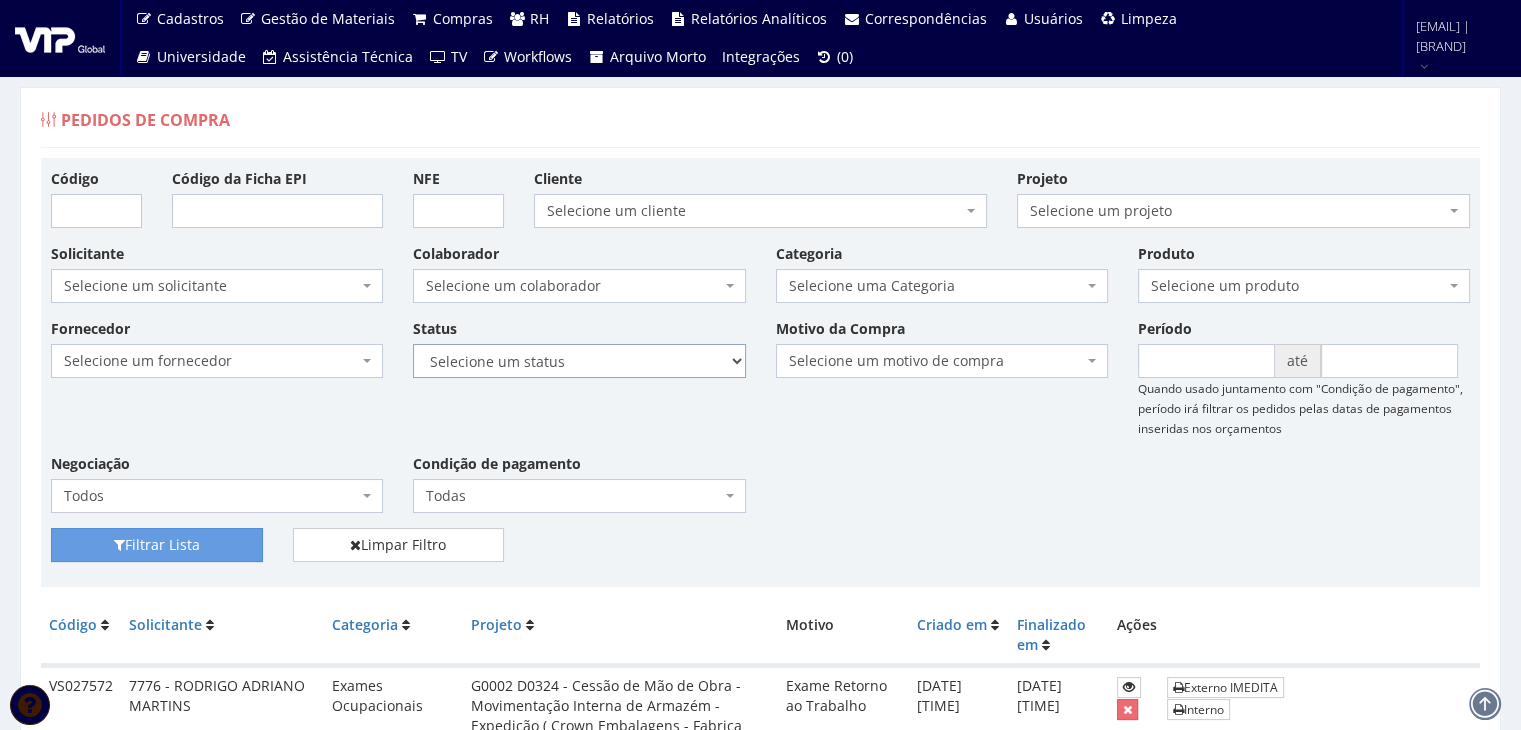select on "1" 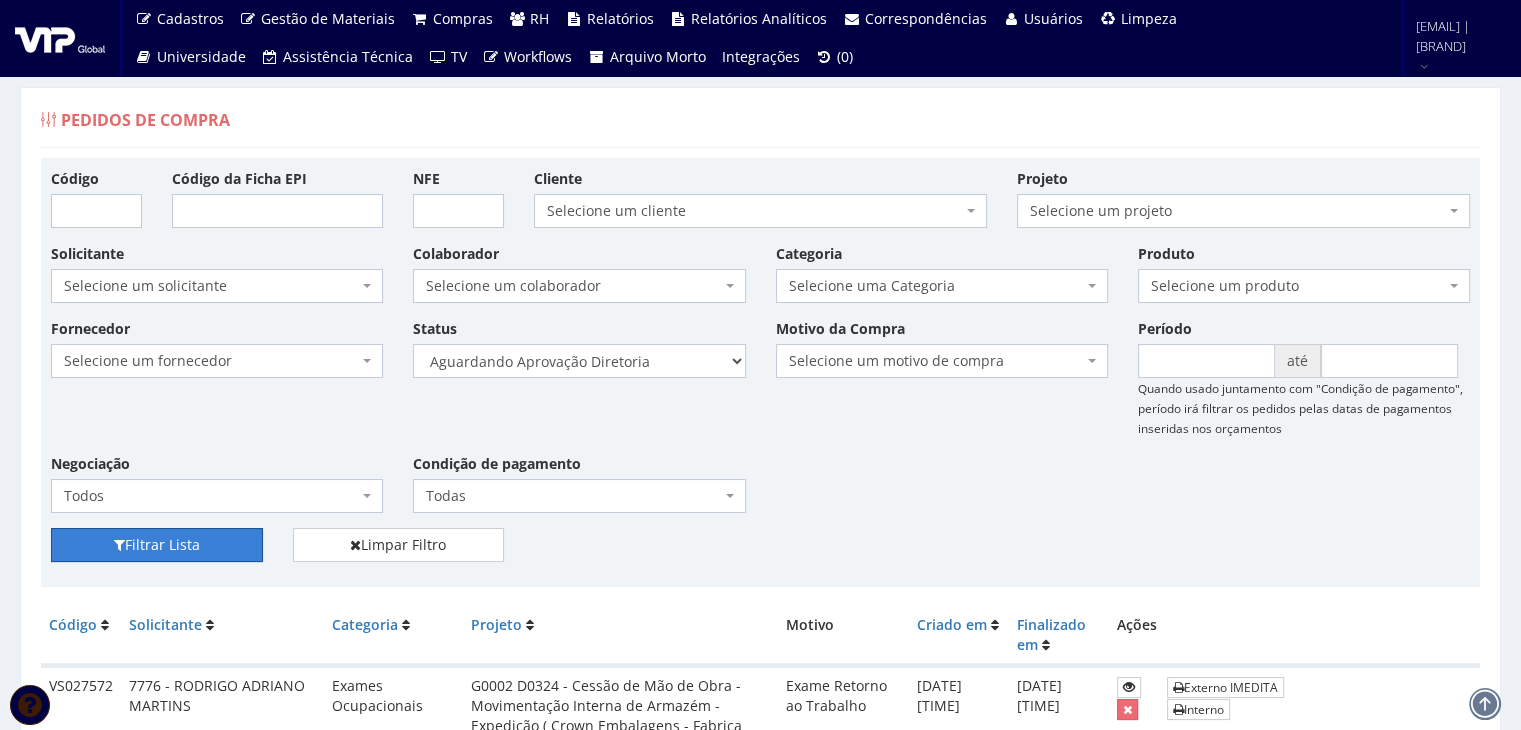drag, startPoint x: 213, startPoint y: 533, endPoint x: 455, endPoint y: 517, distance: 242.52835 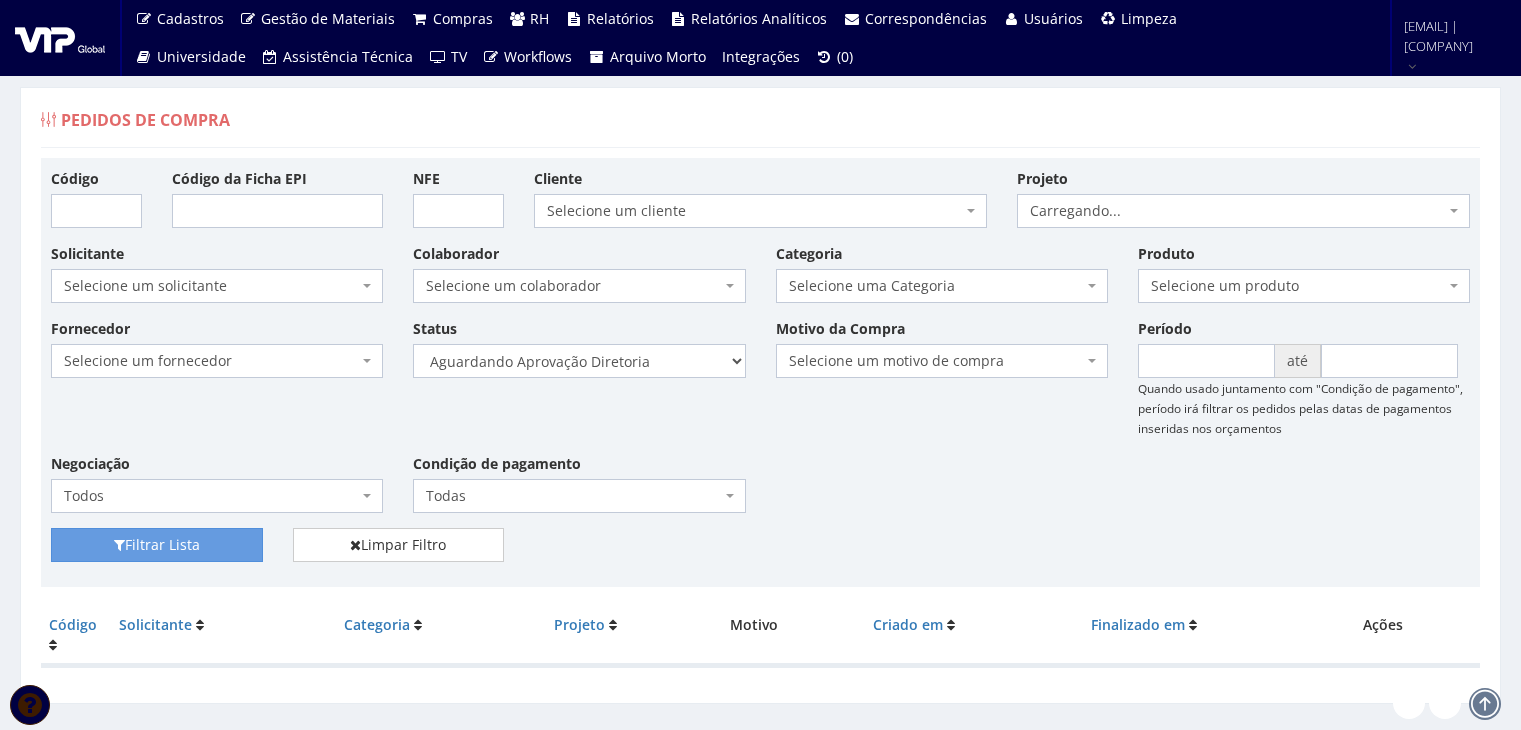 scroll, scrollTop: 0, scrollLeft: 0, axis: both 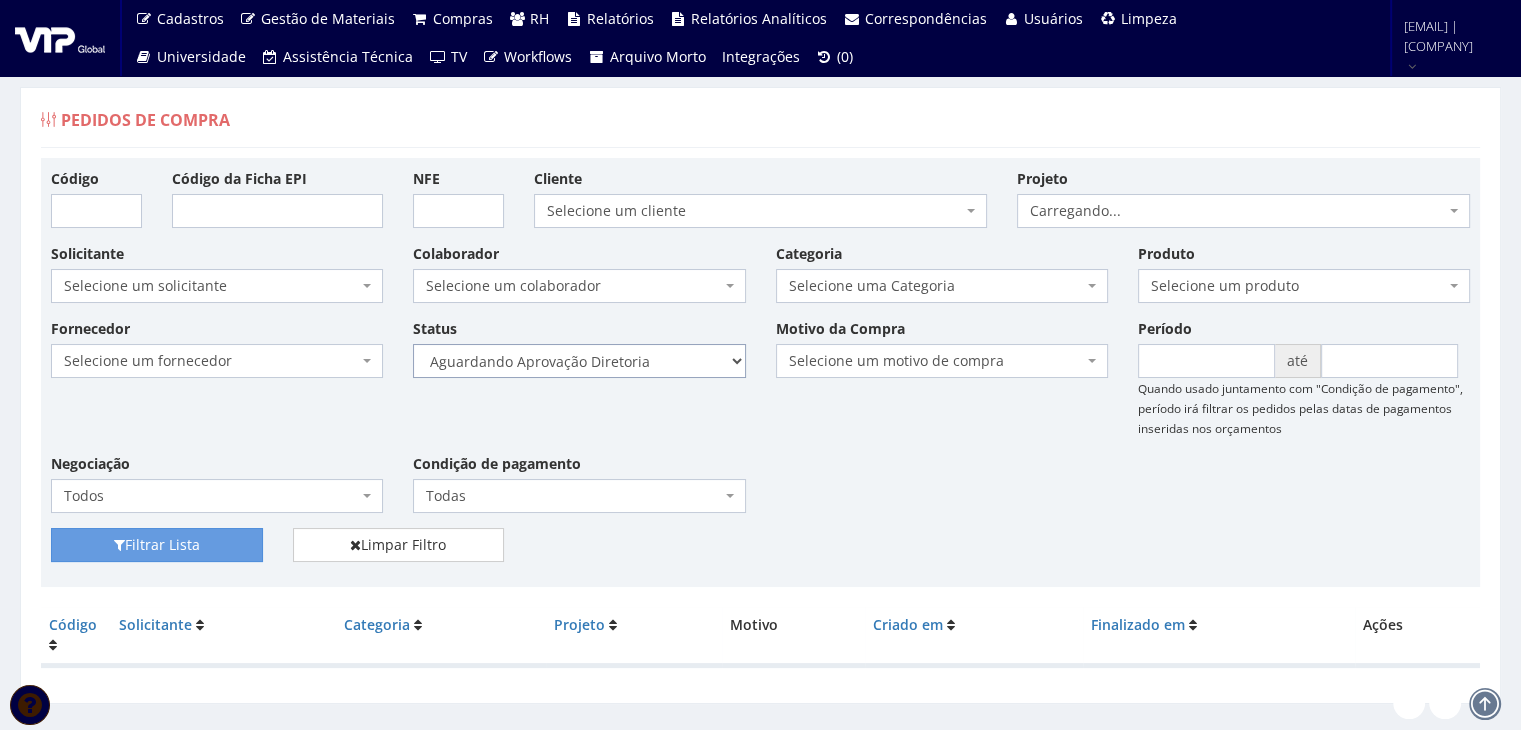 click on "Selecione um status Cancelado Aguardando Aprovação Diretoria Pedido Aprovado Aguardando Aprovação de Orçamento Orçamento Aprovado Compra Efetuada Entrega Efetuada Entrega Registrada" at bounding box center (579, 361) 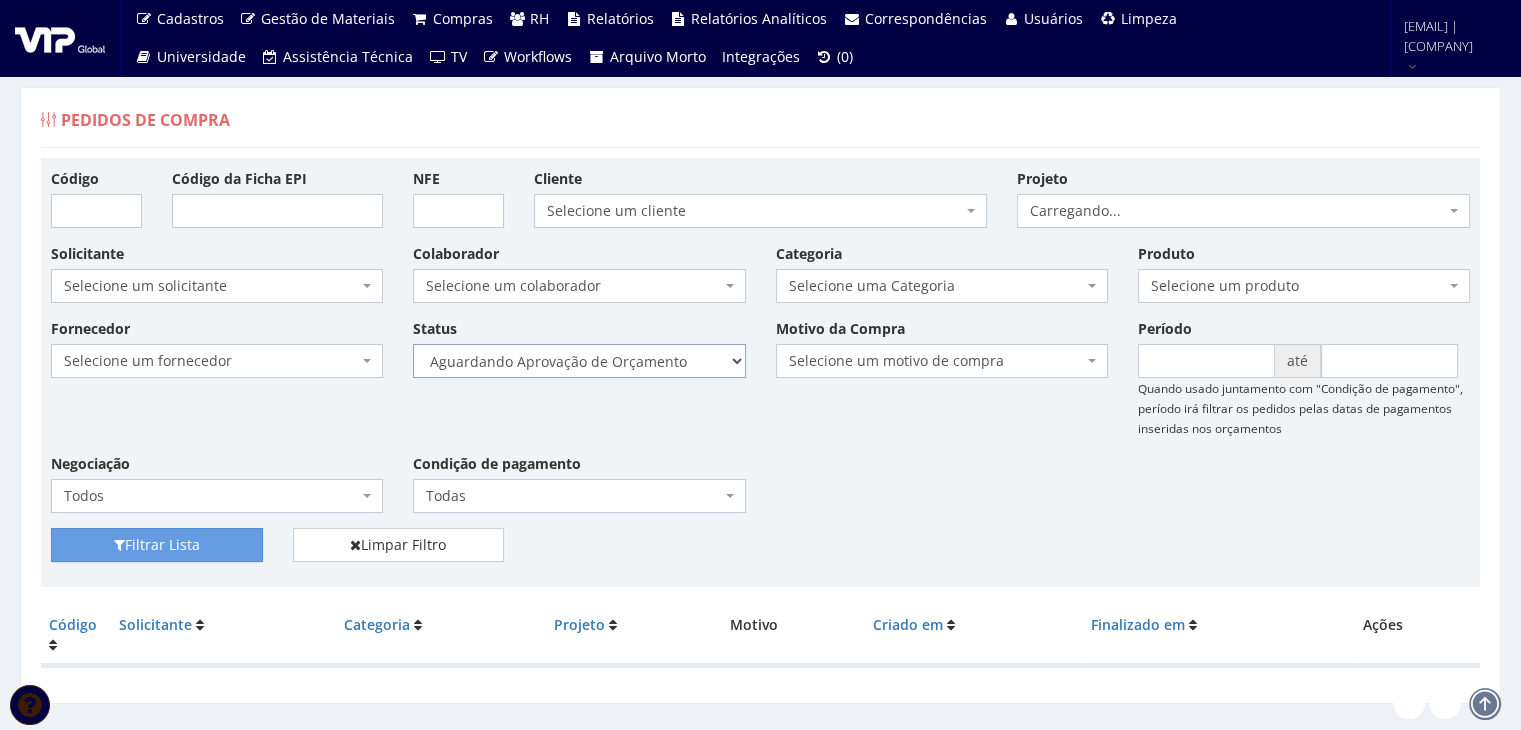 click on "Selecione um status Cancelado Aguardando Aprovação Diretoria Pedido Aprovado Aguardando Aprovação de Orçamento Orçamento Aprovado Compra Efetuada Entrega Efetuada Entrega Registrada" at bounding box center [579, 361] 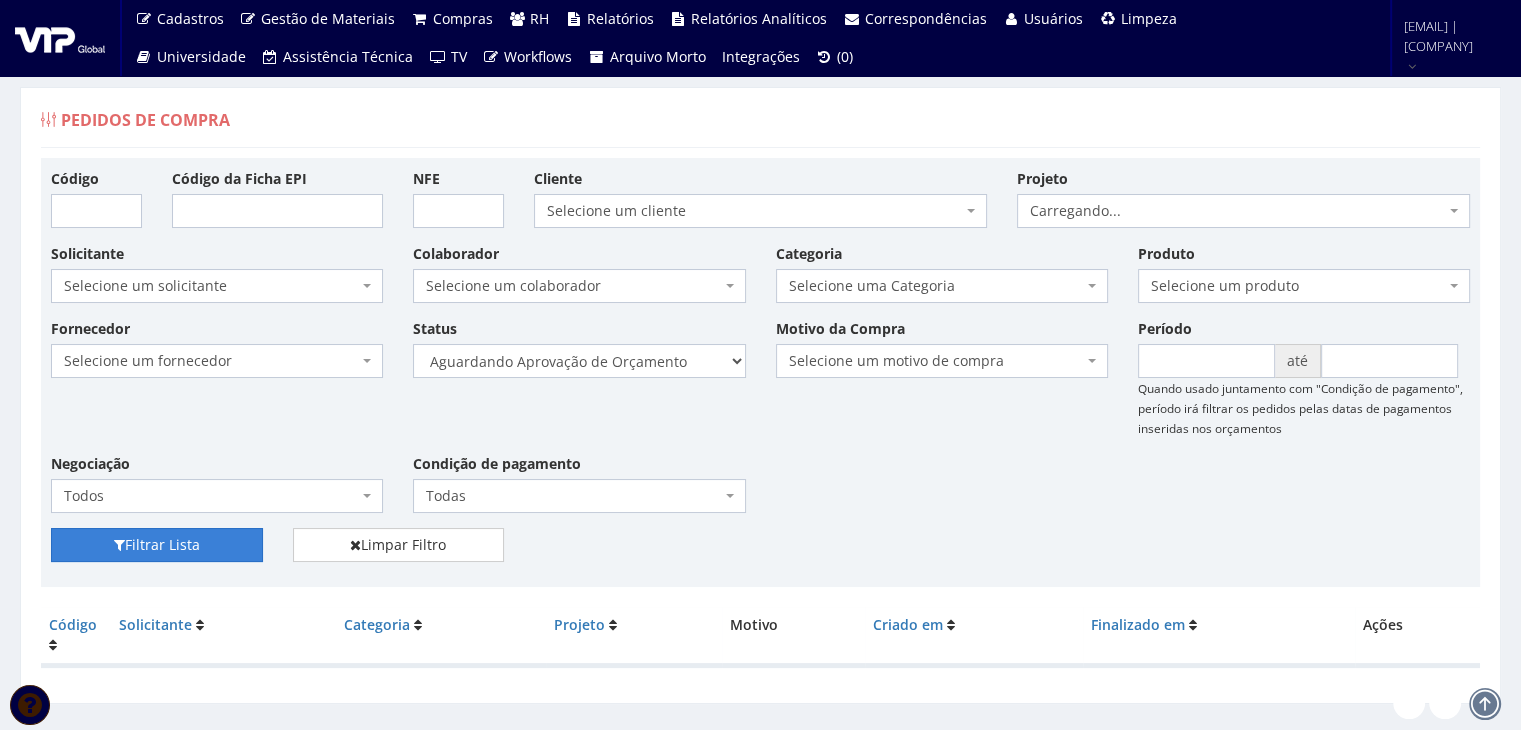 click on "Filtrar Lista" at bounding box center [157, 545] 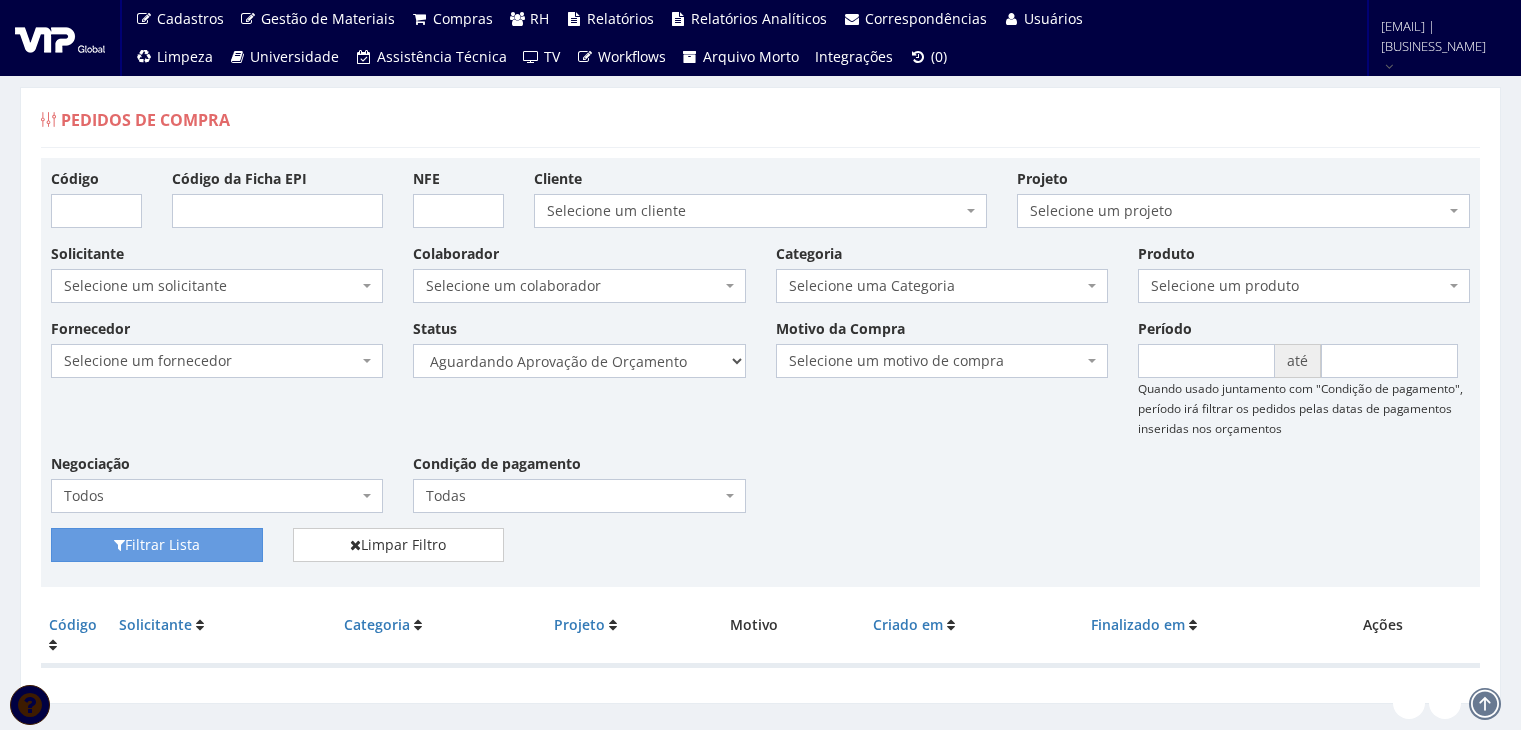 scroll, scrollTop: 0, scrollLeft: 0, axis: both 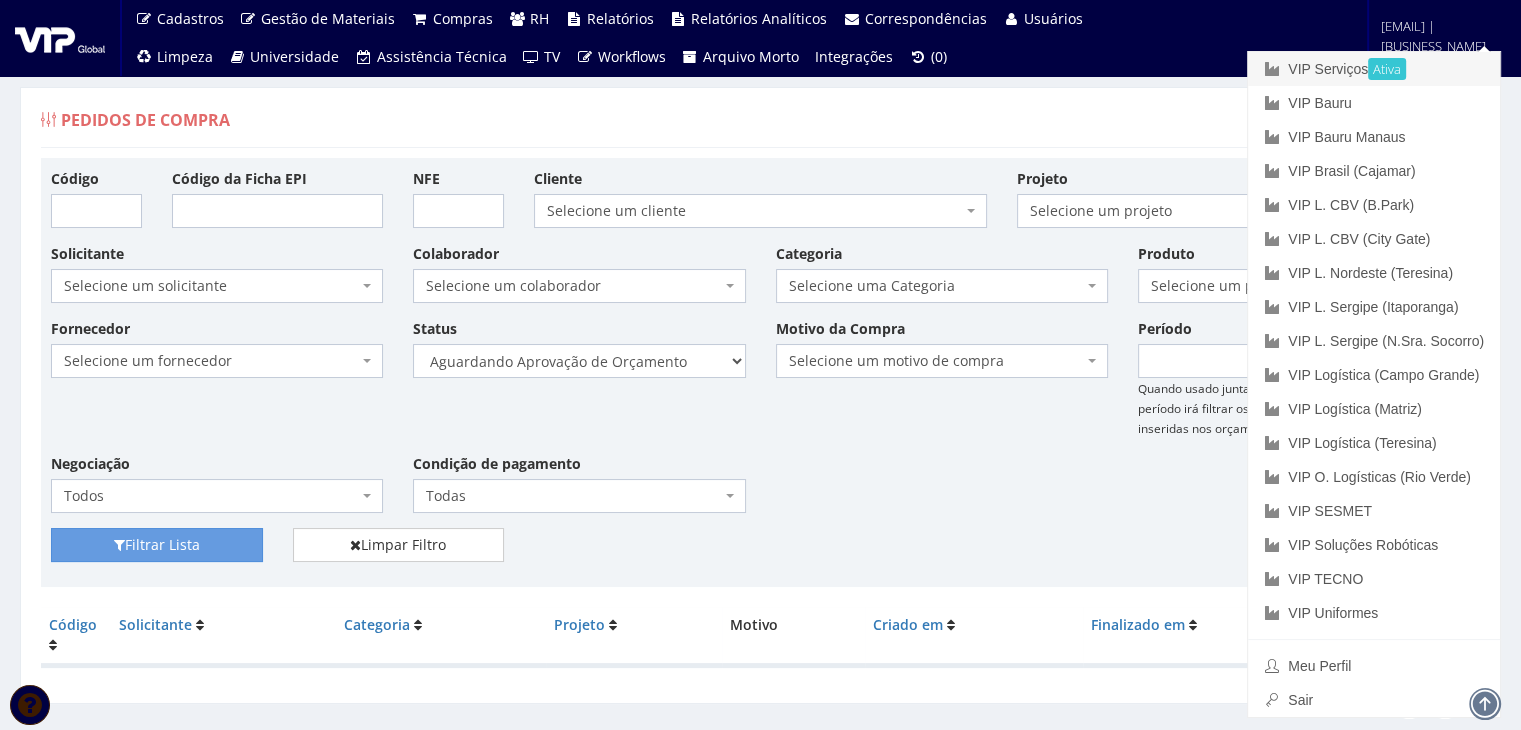 click on "VIP Serviços
Ativa" at bounding box center [1374, 69] 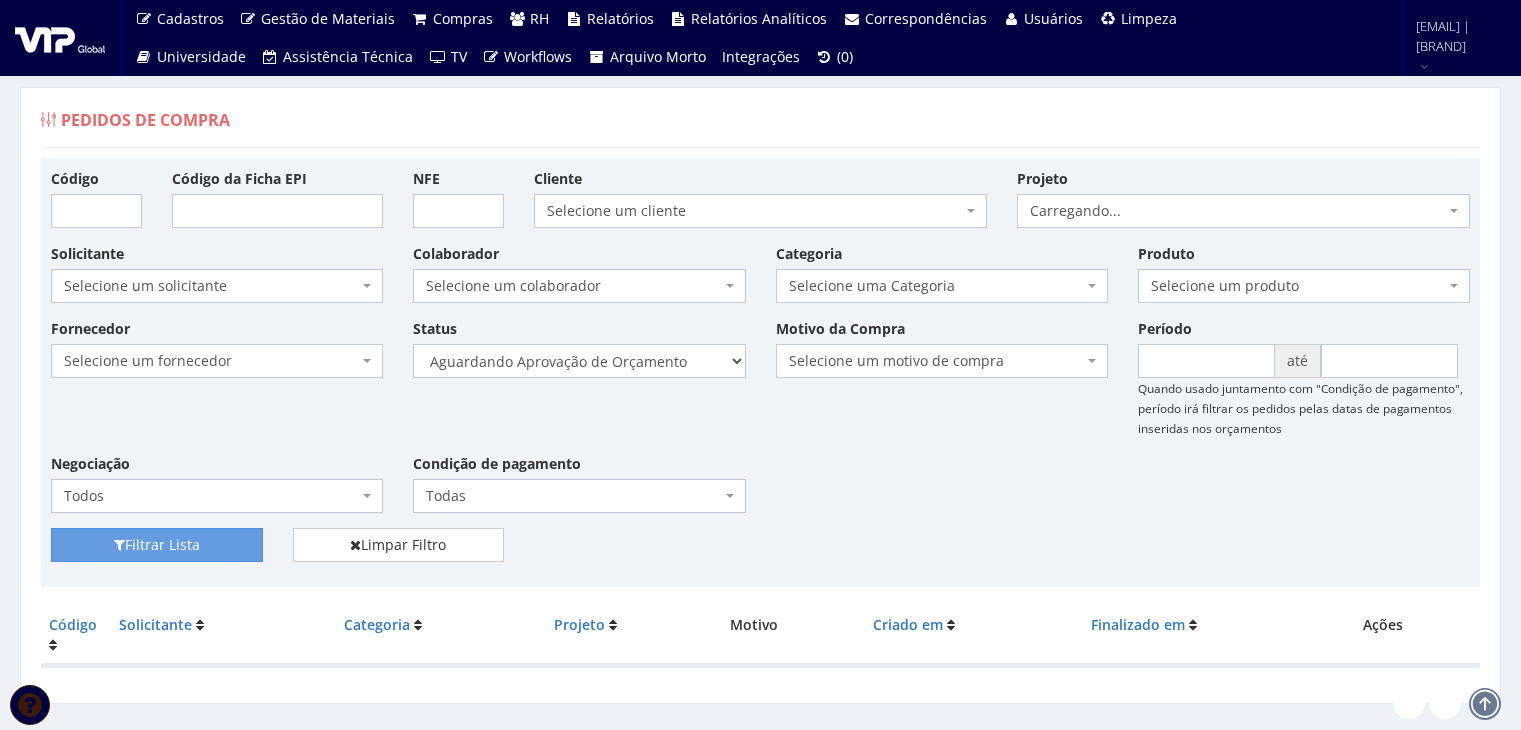 scroll, scrollTop: 0, scrollLeft: 0, axis: both 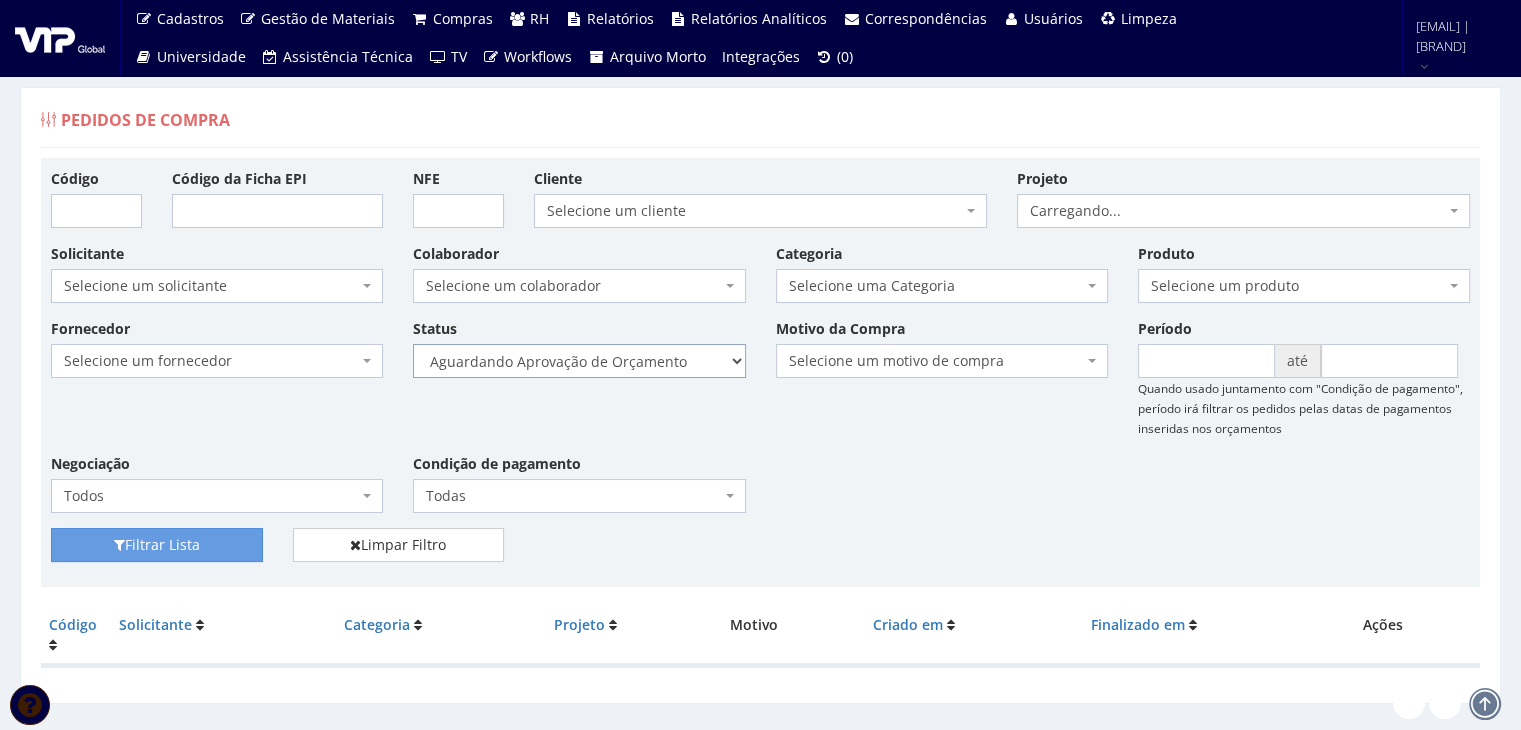 click on "Selecione um status Cancelado Aguardando Aprovação Diretoria Pedido Aprovado Aguardando Aprovação de Orçamento Orçamento Aprovado Compra Efetuada Entrega Efetuada Entrega Registrada" at bounding box center [579, 361] 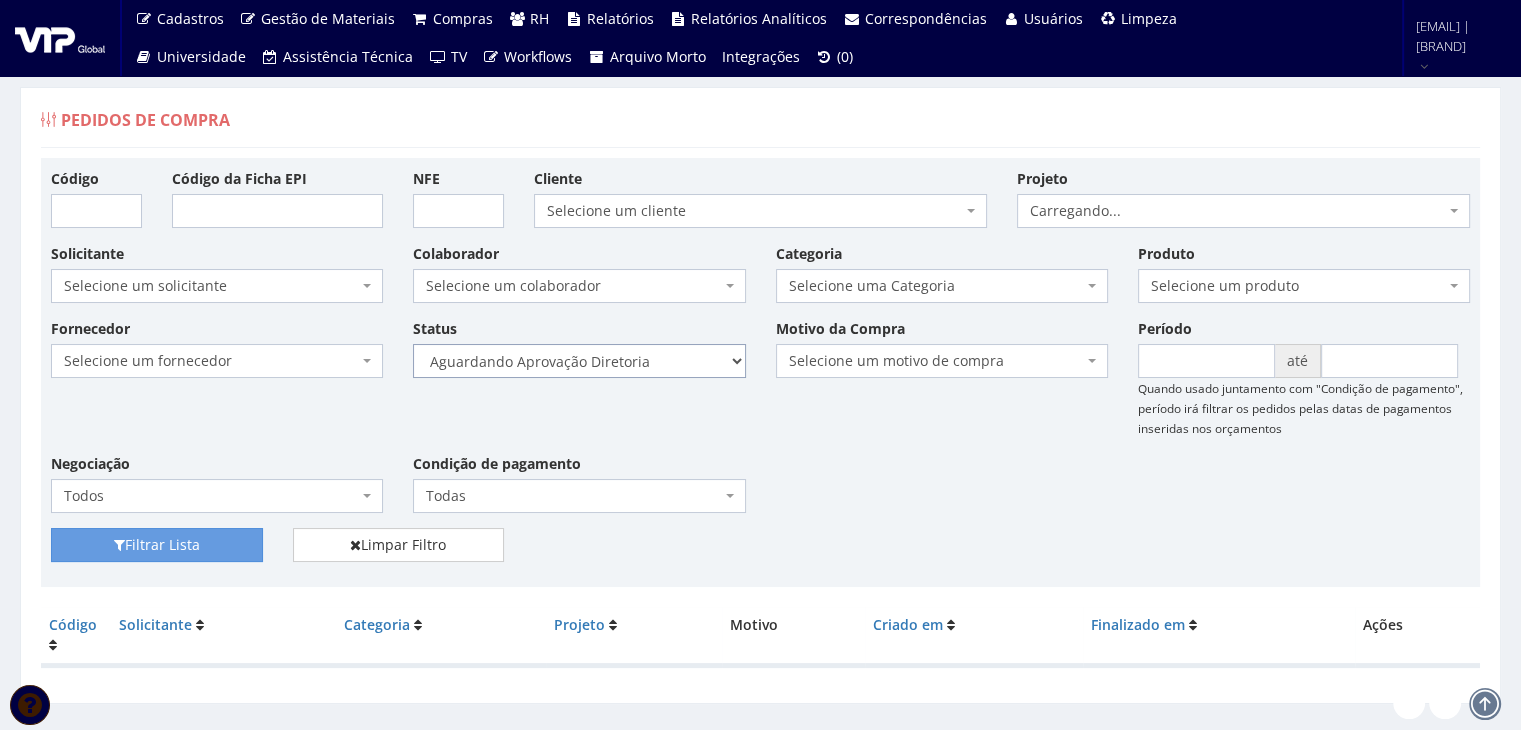 click on "Selecione um status Cancelado Aguardando Aprovação Diretoria Pedido Aprovado Aguardando Aprovação de Orçamento Orçamento Aprovado Compra Efetuada Entrega Efetuada Entrega Registrada" at bounding box center (579, 361) 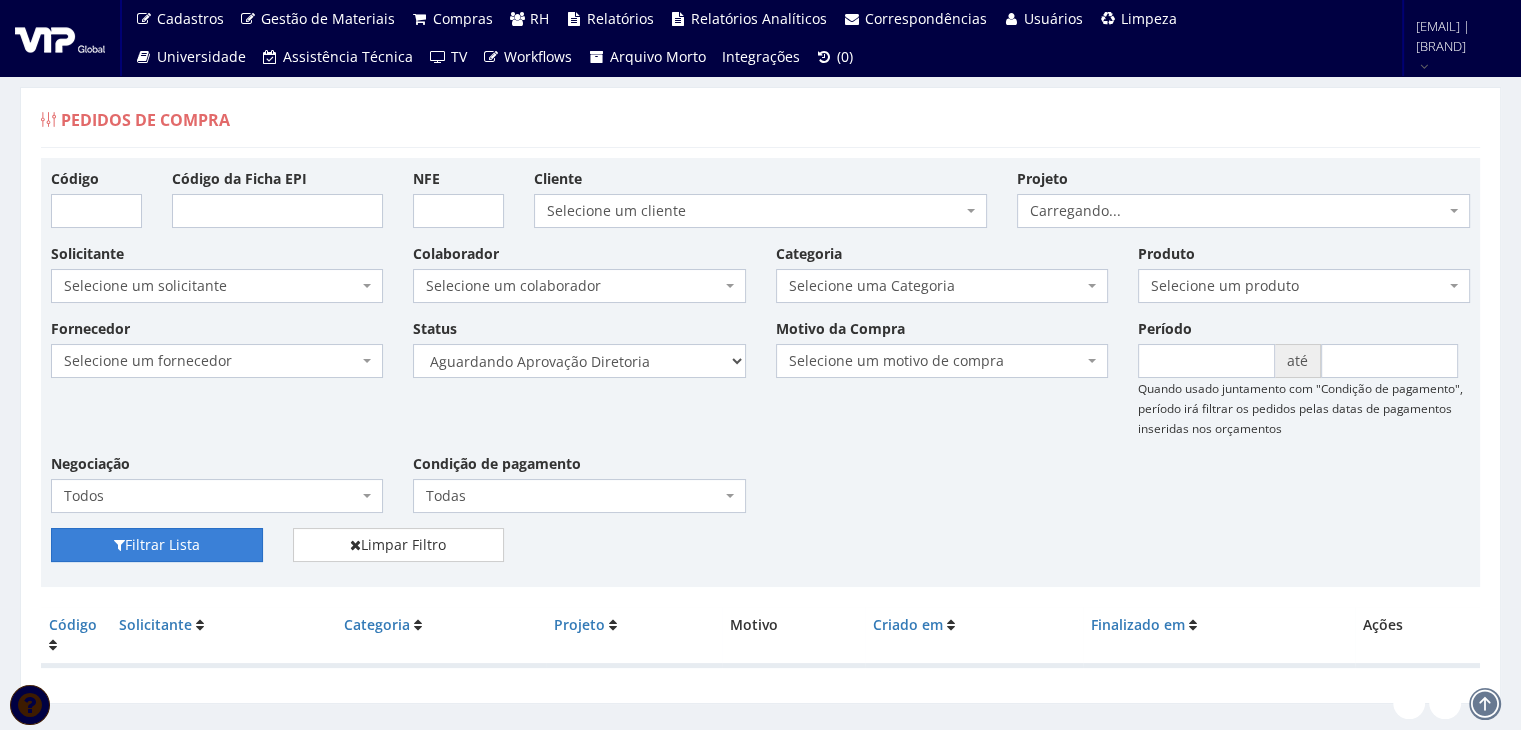click on "Filtrar Lista" at bounding box center [157, 545] 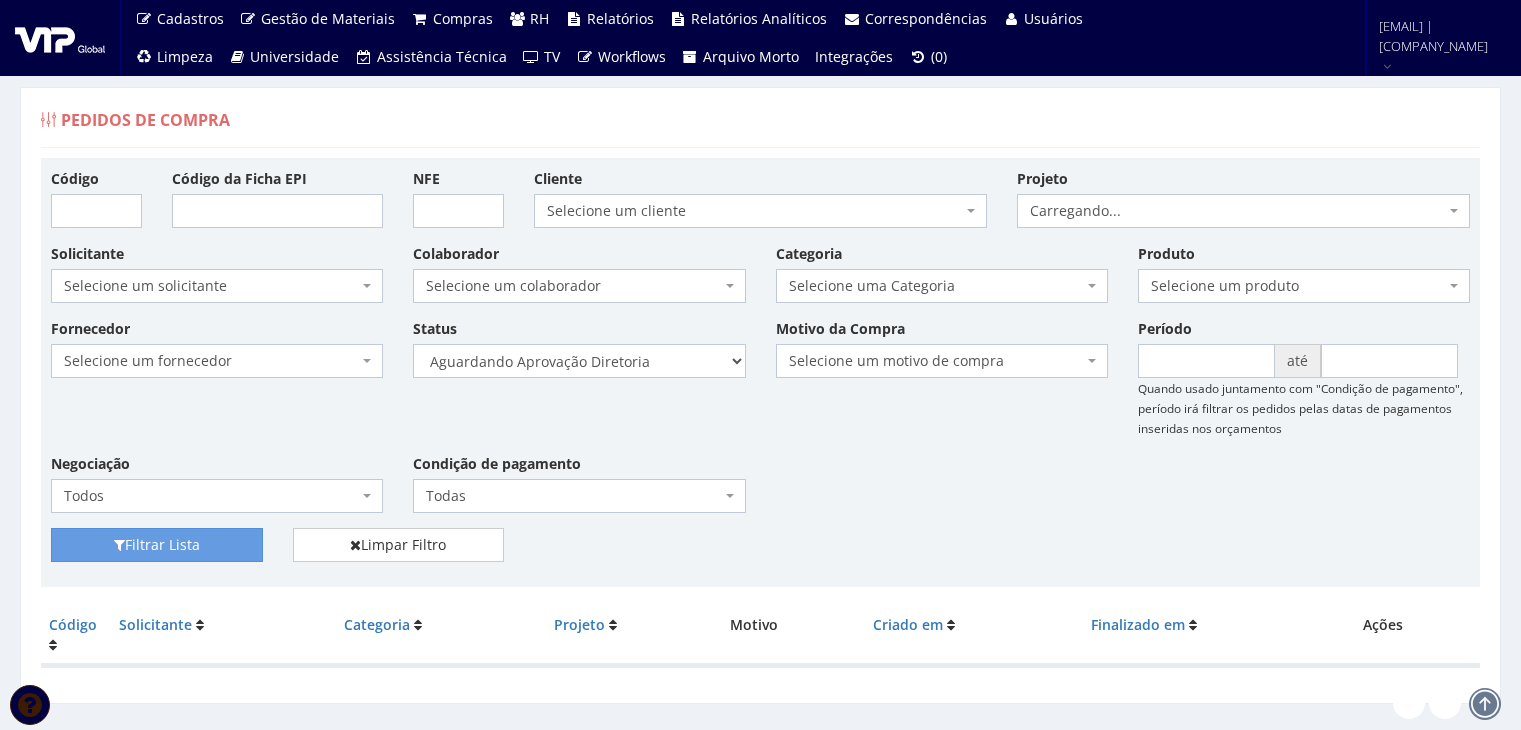 scroll, scrollTop: 0, scrollLeft: 0, axis: both 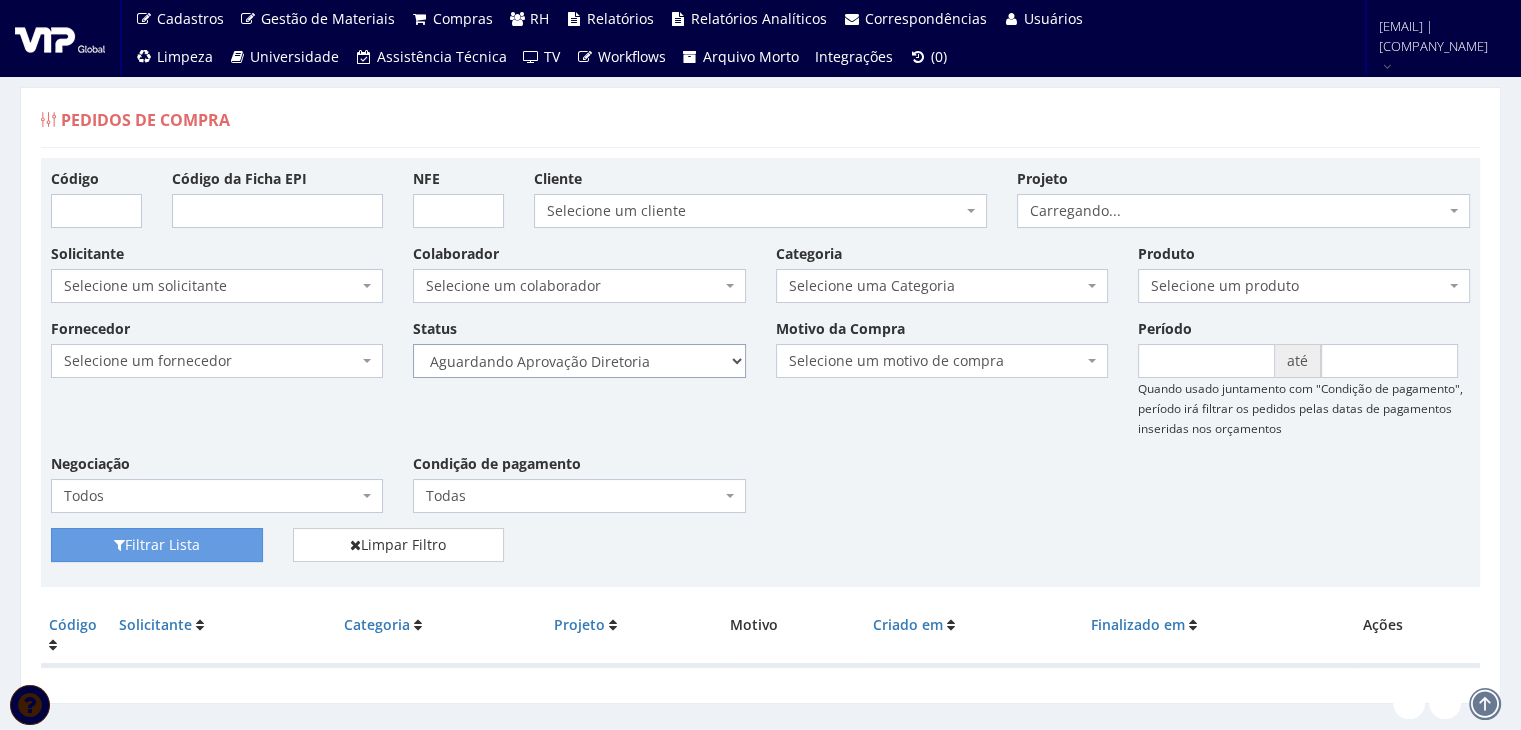 click on "Selecione um status Cancelado Aguardando Aprovação Diretoria Pedido Aprovado Aguardando Aprovação de Orçamento Orçamento Aprovado Compra Efetuada Entrega Efetuada Entrega Registrada" at bounding box center (579, 361) 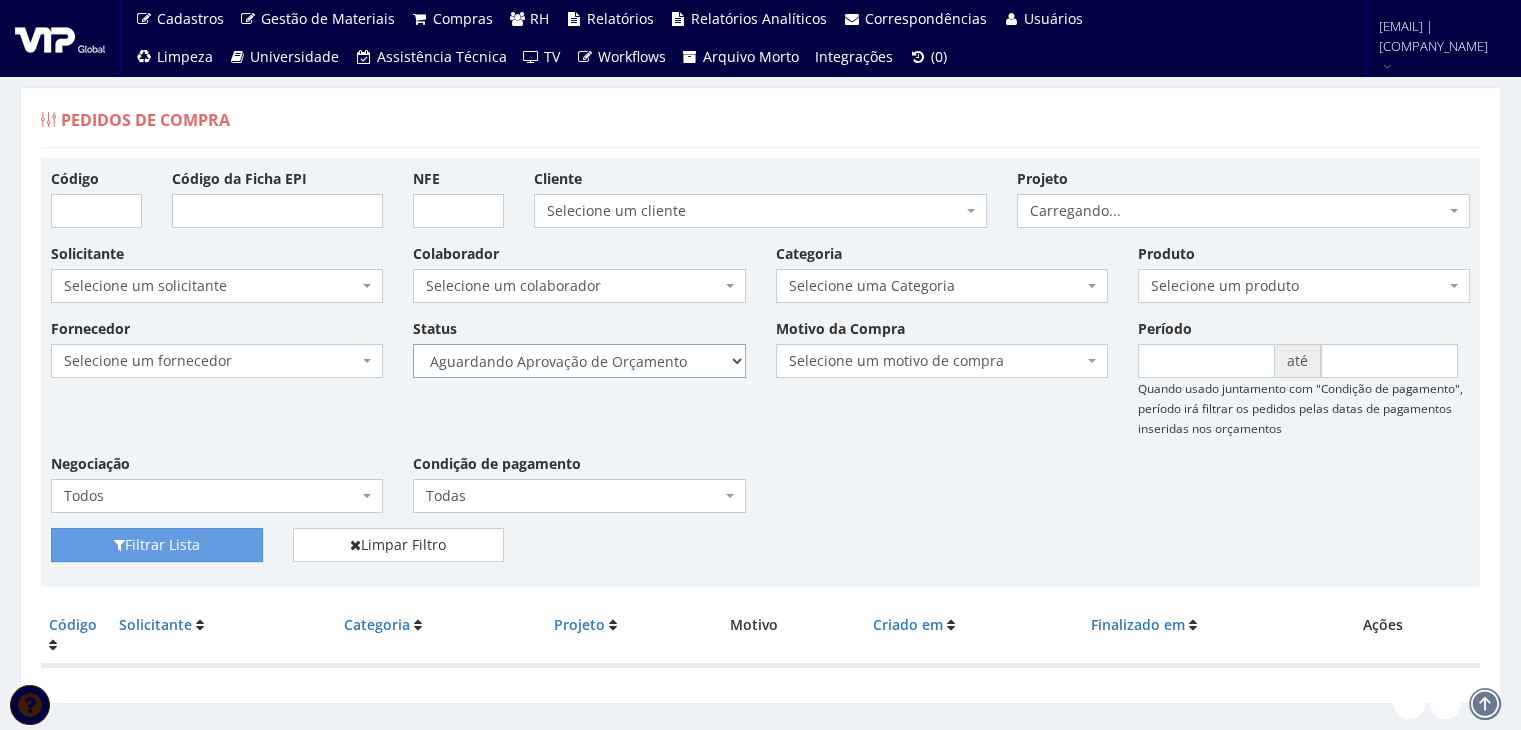 click on "Selecione um status Cancelado Aguardando Aprovação Diretoria Pedido Aprovado Aguardando Aprovação de Orçamento Orçamento Aprovado Compra Efetuada Entrega Efetuada Entrega Registrada" at bounding box center [579, 361] 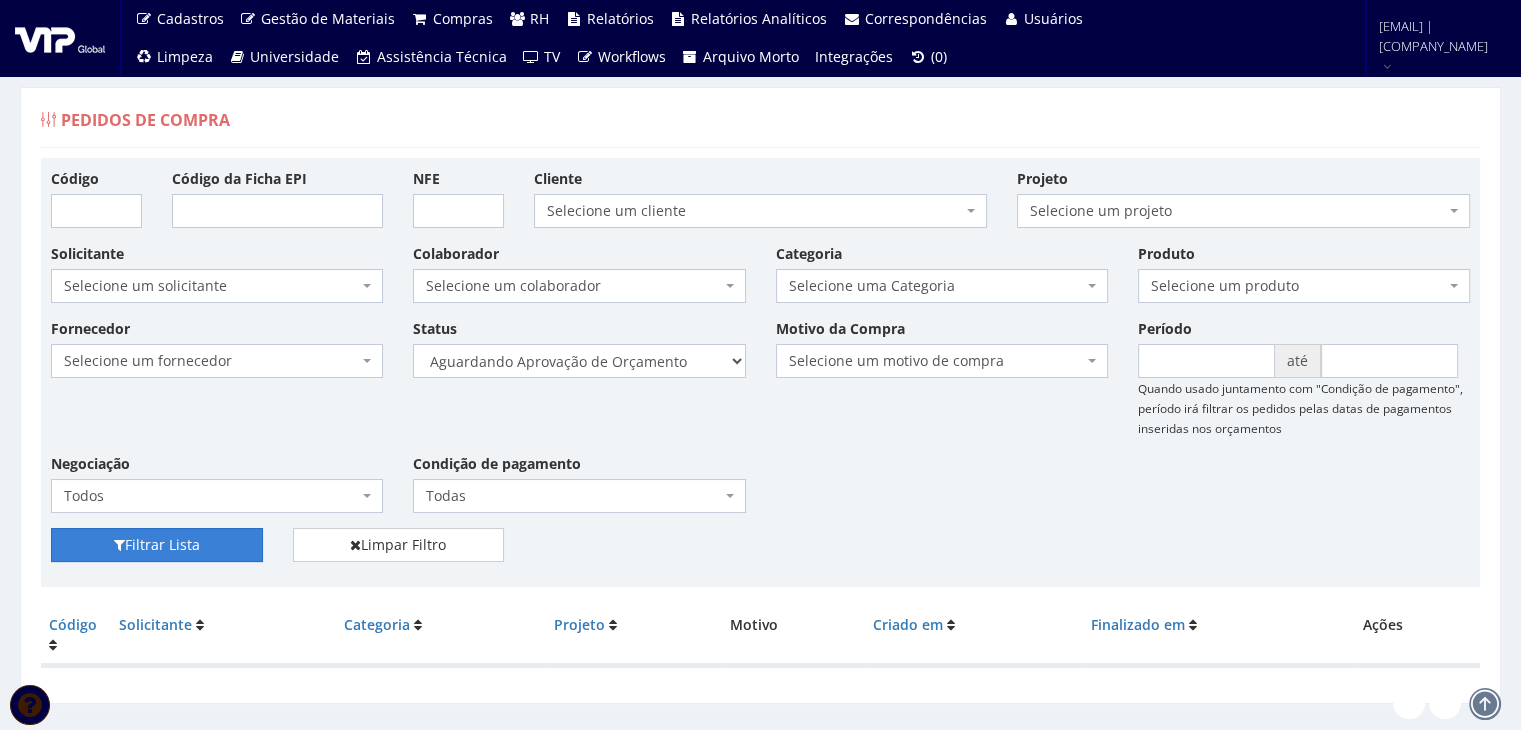 click on "Filtrar Lista" at bounding box center (157, 545) 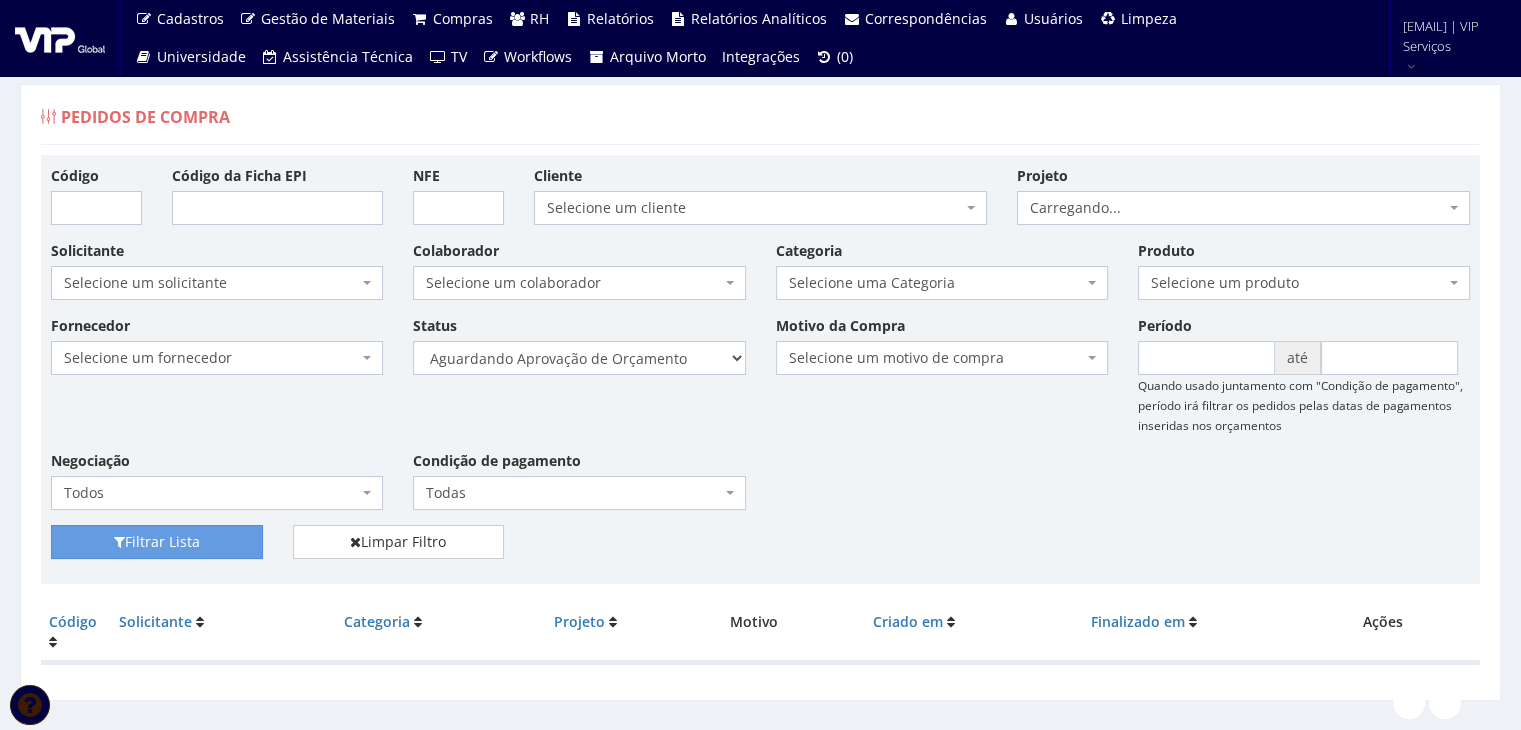 scroll, scrollTop: 0, scrollLeft: 0, axis: both 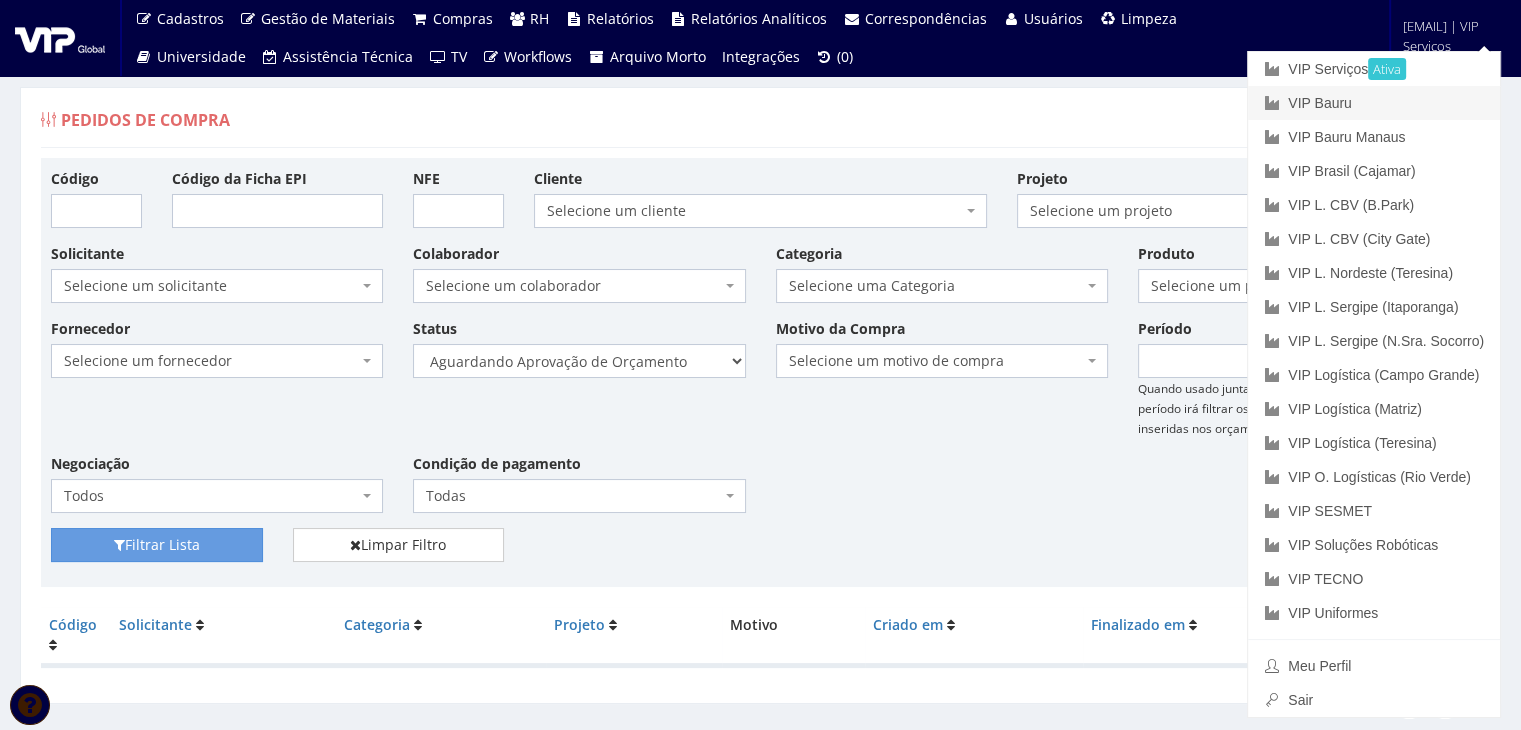 click on "VIP Bauru" at bounding box center (1374, 103) 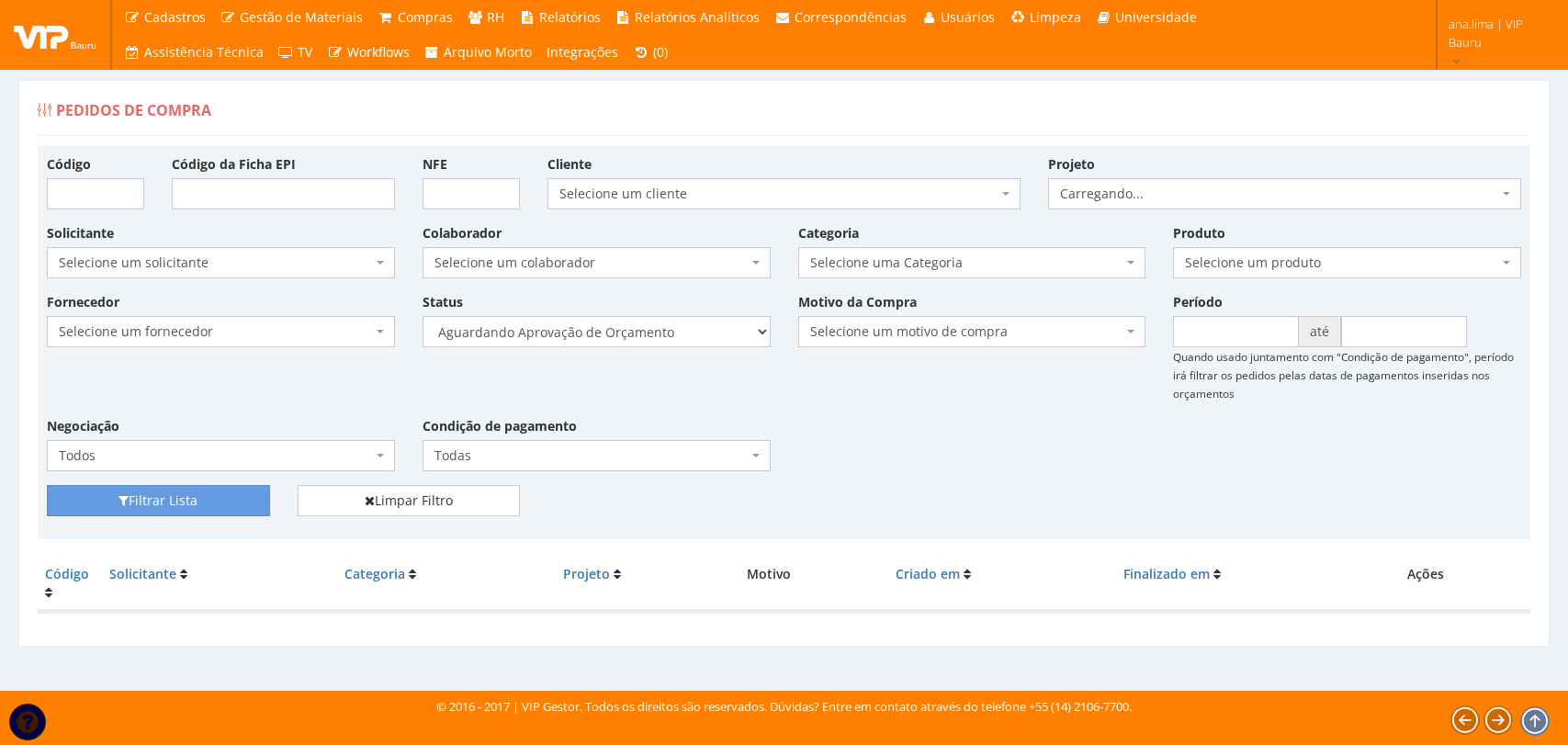 scroll, scrollTop: 0, scrollLeft: 0, axis: both 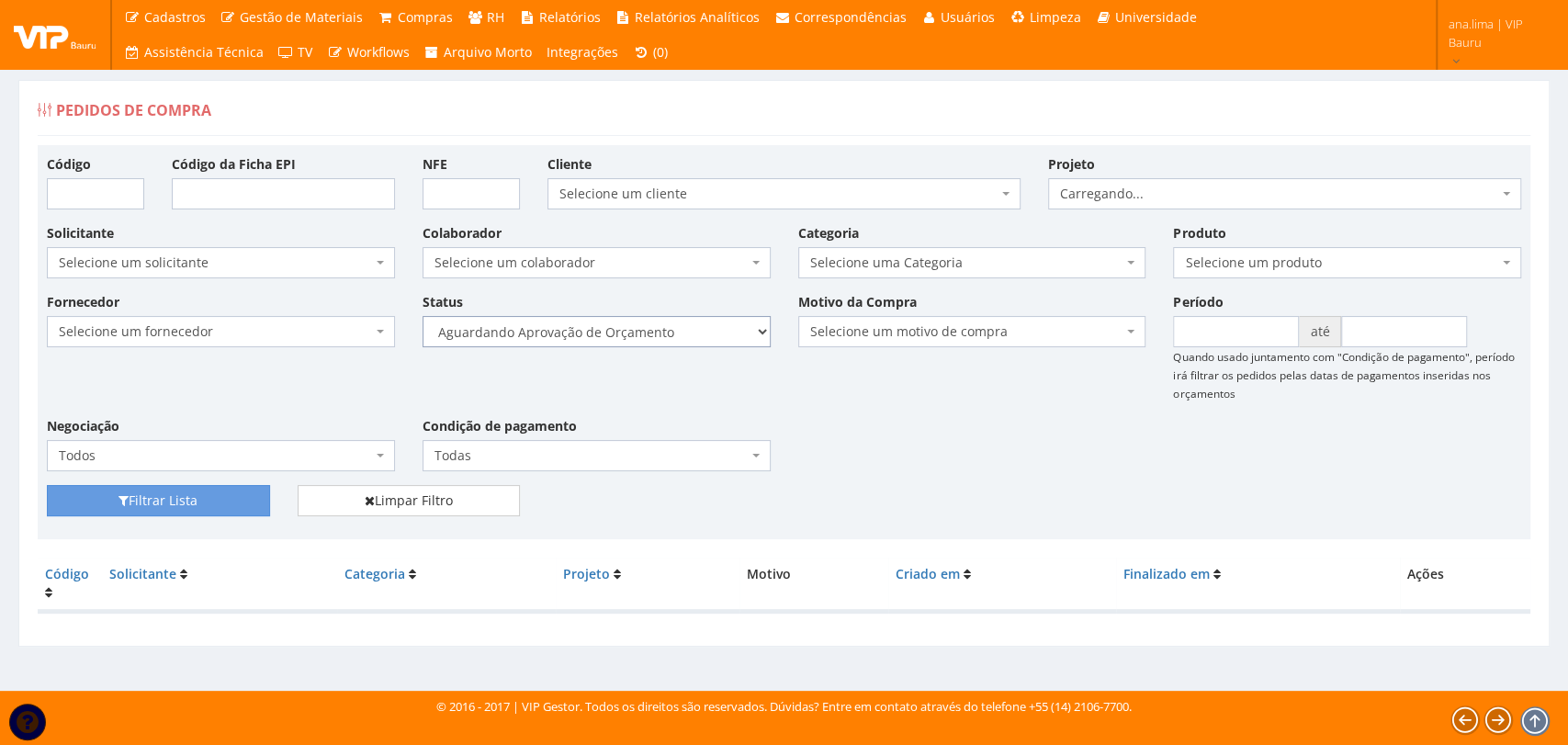 click on "Selecione um status Cancelado Aguardando Aprovação Diretoria Pedido Aprovado Aguardando Aprovação de Orçamento Orçamento Aprovado Compra Efetuada Entrega Efetuada Entrega Registrada" at bounding box center [596, 332] 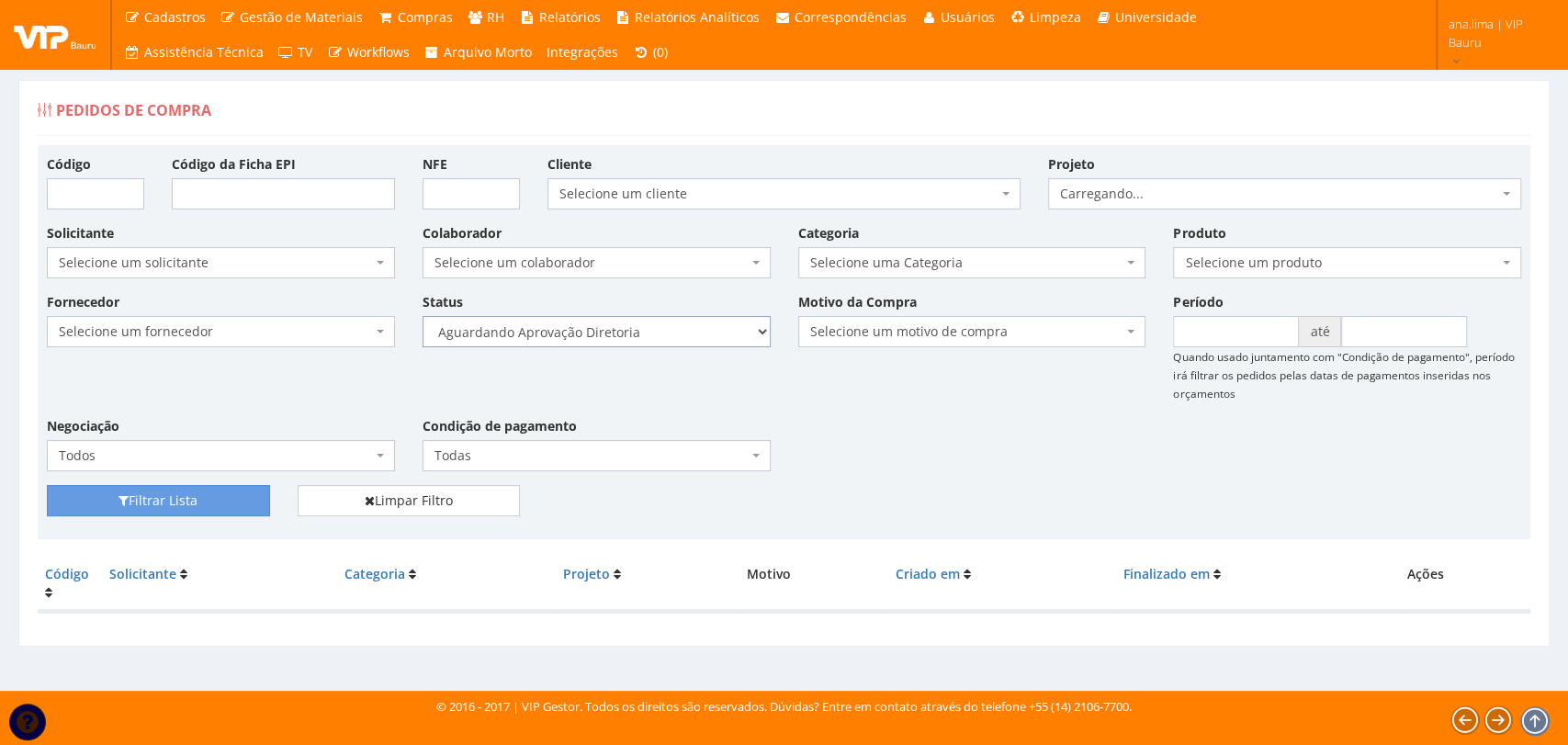 click on "Selecione um status Cancelado Aguardando Aprovação Diretoria Pedido Aprovado Aguardando Aprovação de Orçamento Orçamento Aprovado Compra Efetuada Entrega Efetuada Entrega Registrada" at bounding box center [596, 332] 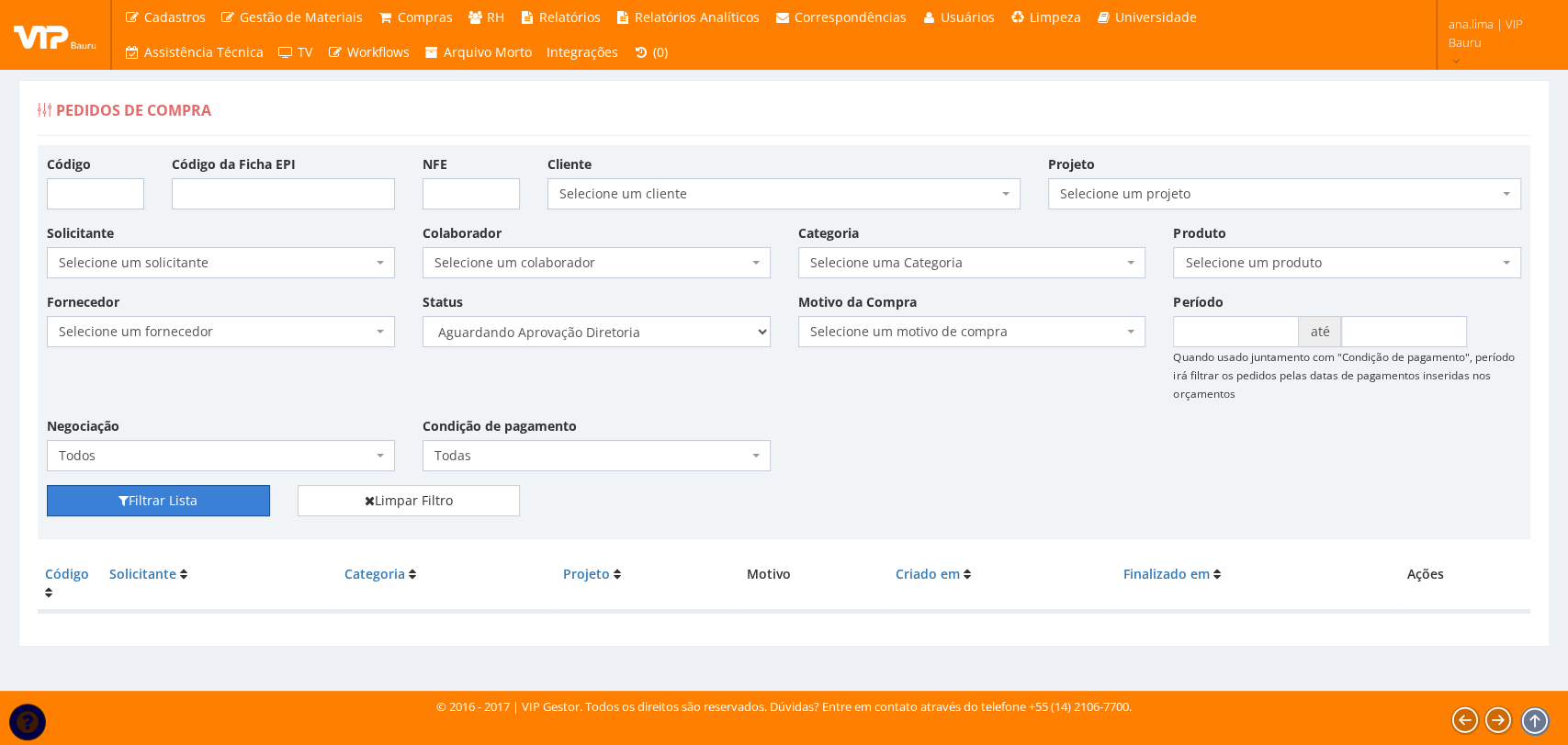 drag, startPoint x: 203, startPoint y: 501, endPoint x: 573, endPoint y: 428, distance: 377.1326 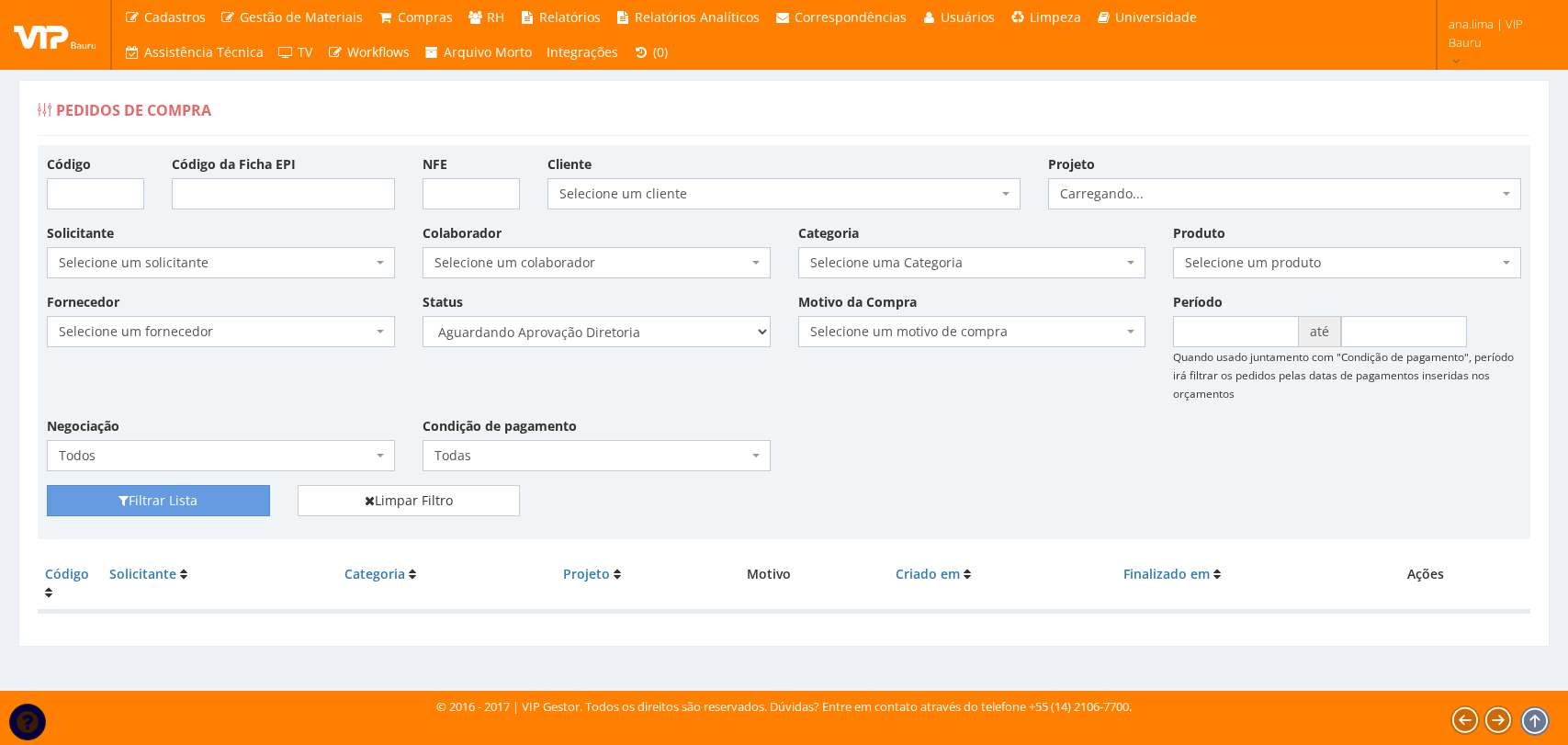scroll, scrollTop: 0, scrollLeft: 0, axis: both 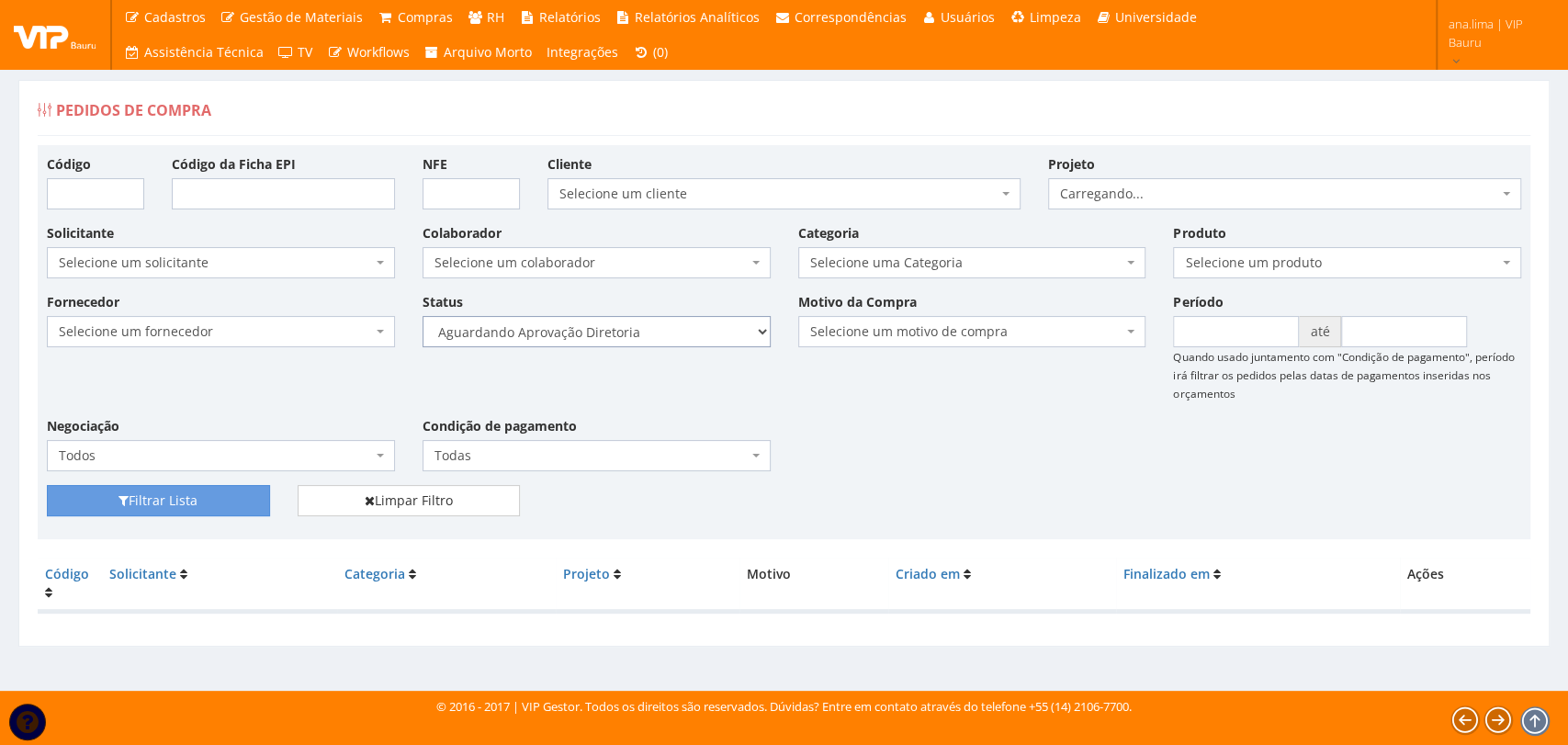 click on "Selecione um status Cancelado Aguardando Aprovação Diretoria Pedido Aprovado Aguardando Aprovação de Orçamento Orçamento Aprovado Compra Efetuada Entrega Efetuada Entrega Registrada" at bounding box center [596, 332] 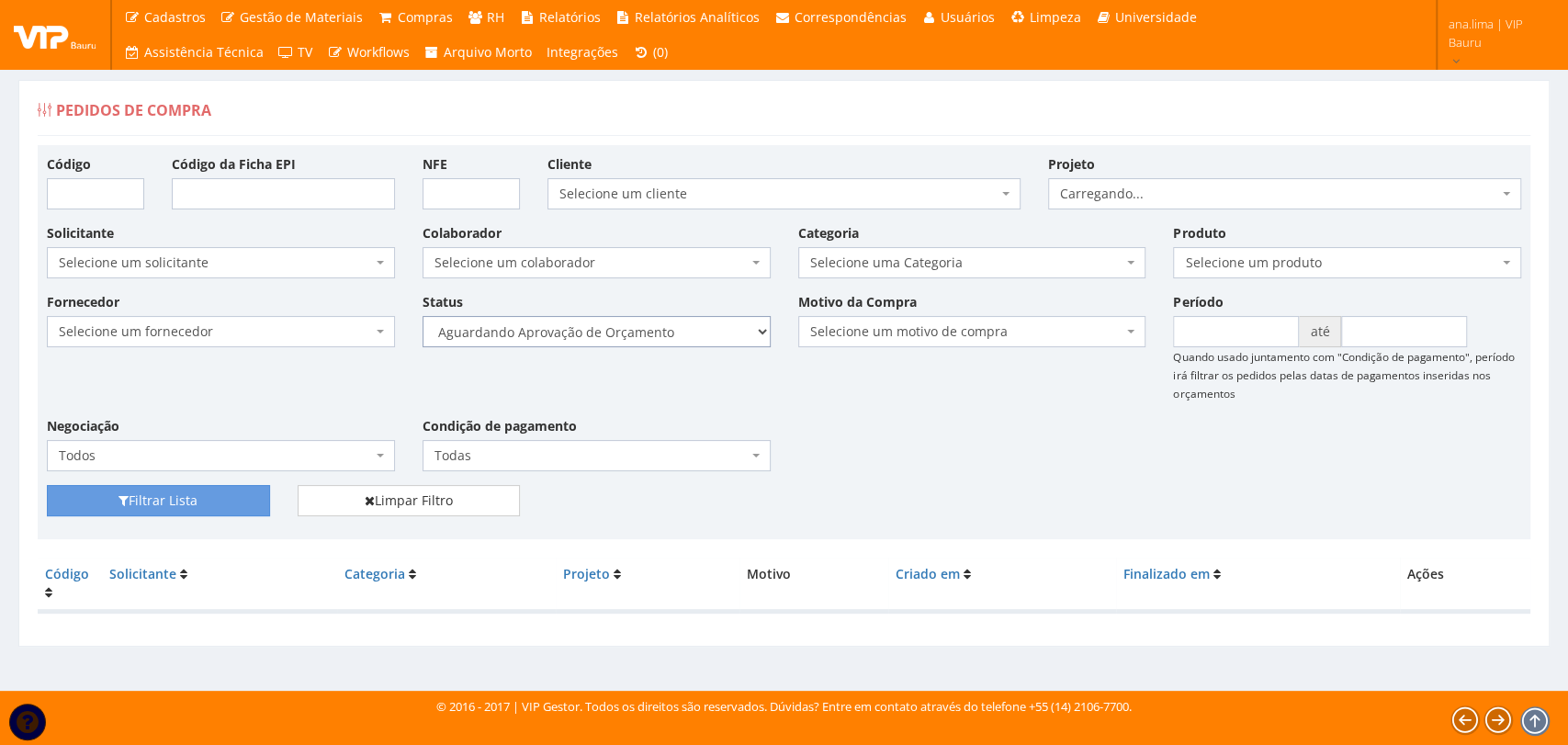 click on "Selecione um status Cancelado Aguardando Aprovação Diretoria Pedido Aprovado Aguardando Aprovação de Orçamento Orçamento Aprovado Compra Efetuada Entrega Efetuada Entrega Registrada" at bounding box center [596, 332] 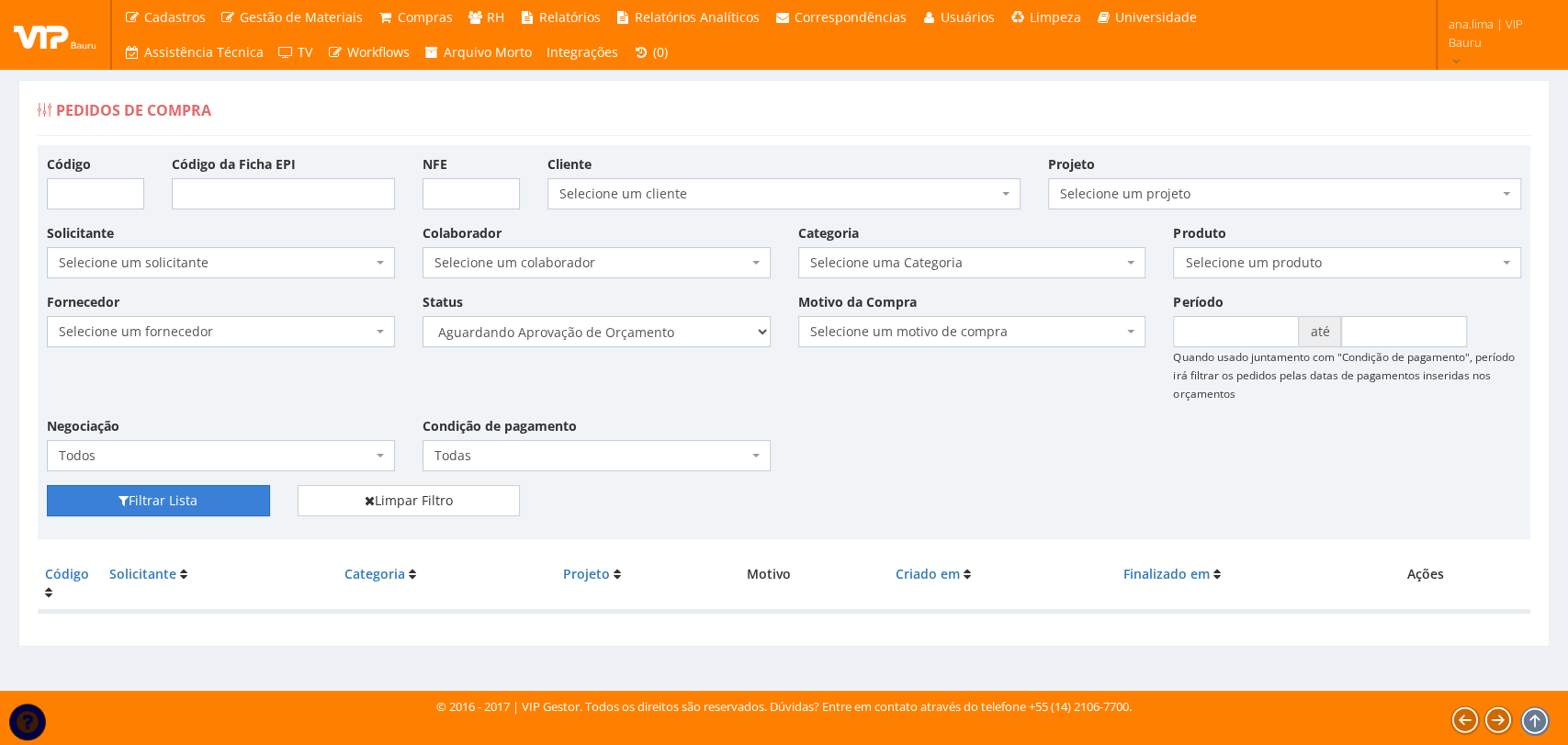 click on "Filtrar Lista" at bounding box center (158, 501) 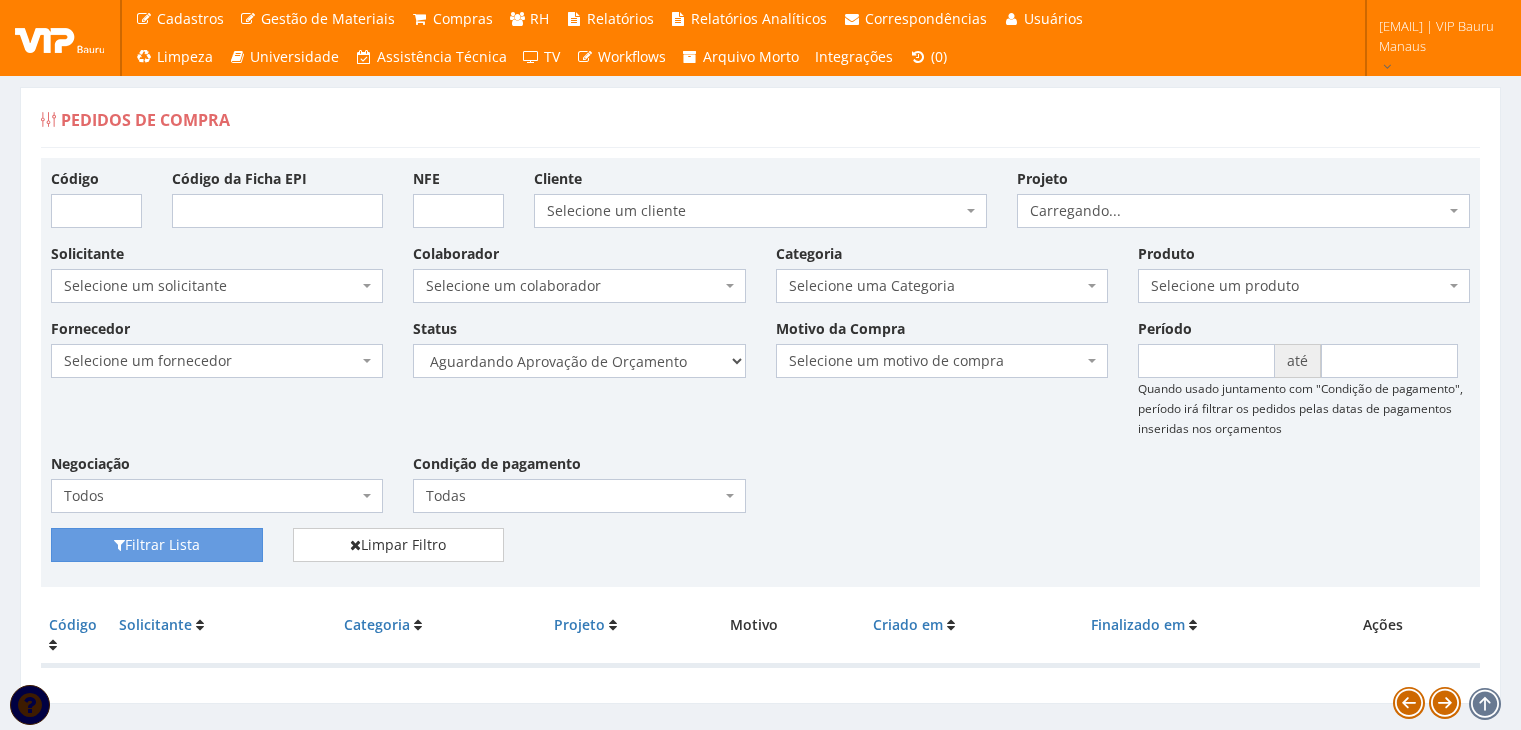 scroll, scrollTop: 0, scrollLeft: 0, axis: both 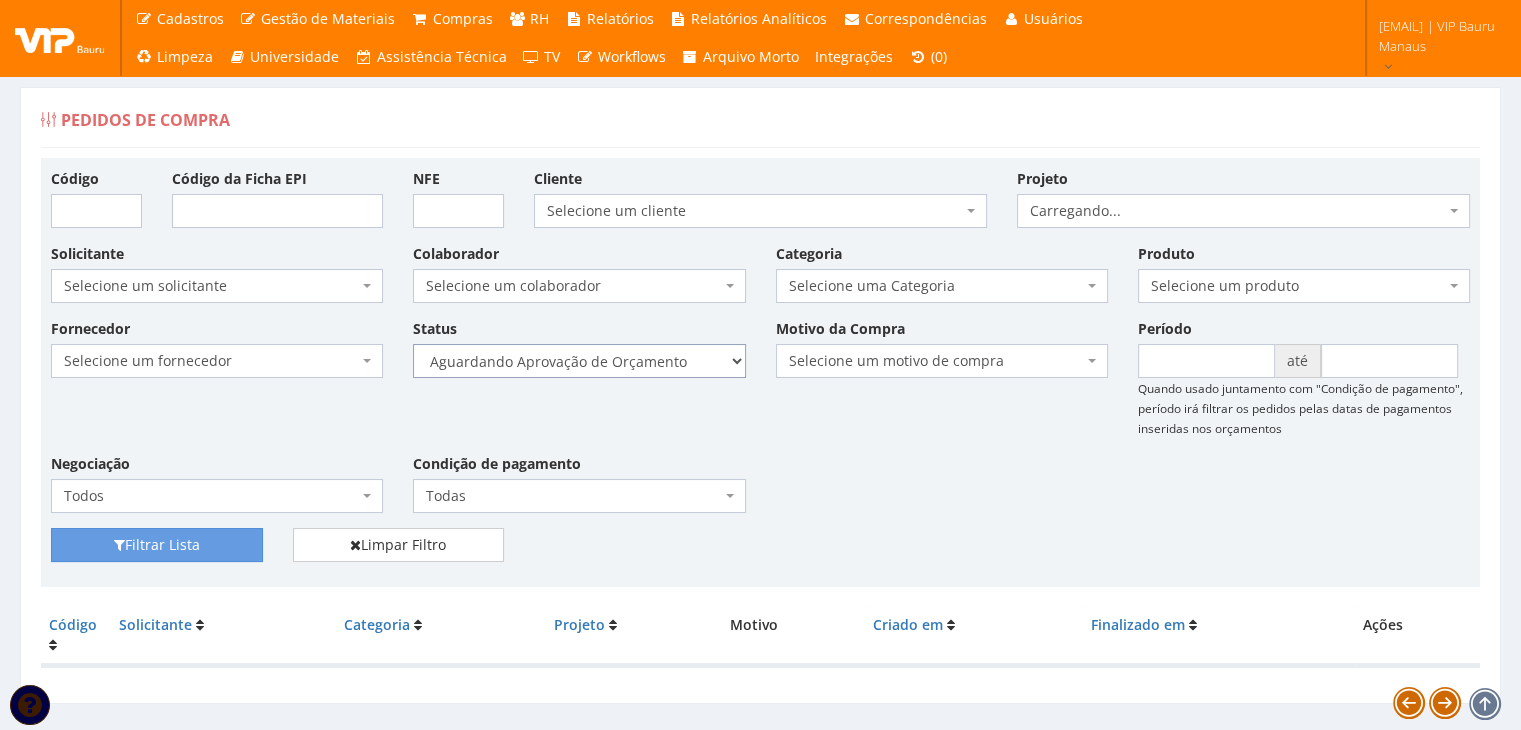 click on "Selecione um status Cancelado Aguardando Aprovação Diretoria Pedido Aprovado Aguardando Aprovação de Orçamento Orçamento Aprovado Compra Efetuada Entrega Efetuada Entrega Registrada" at bounding box center (579, 361) 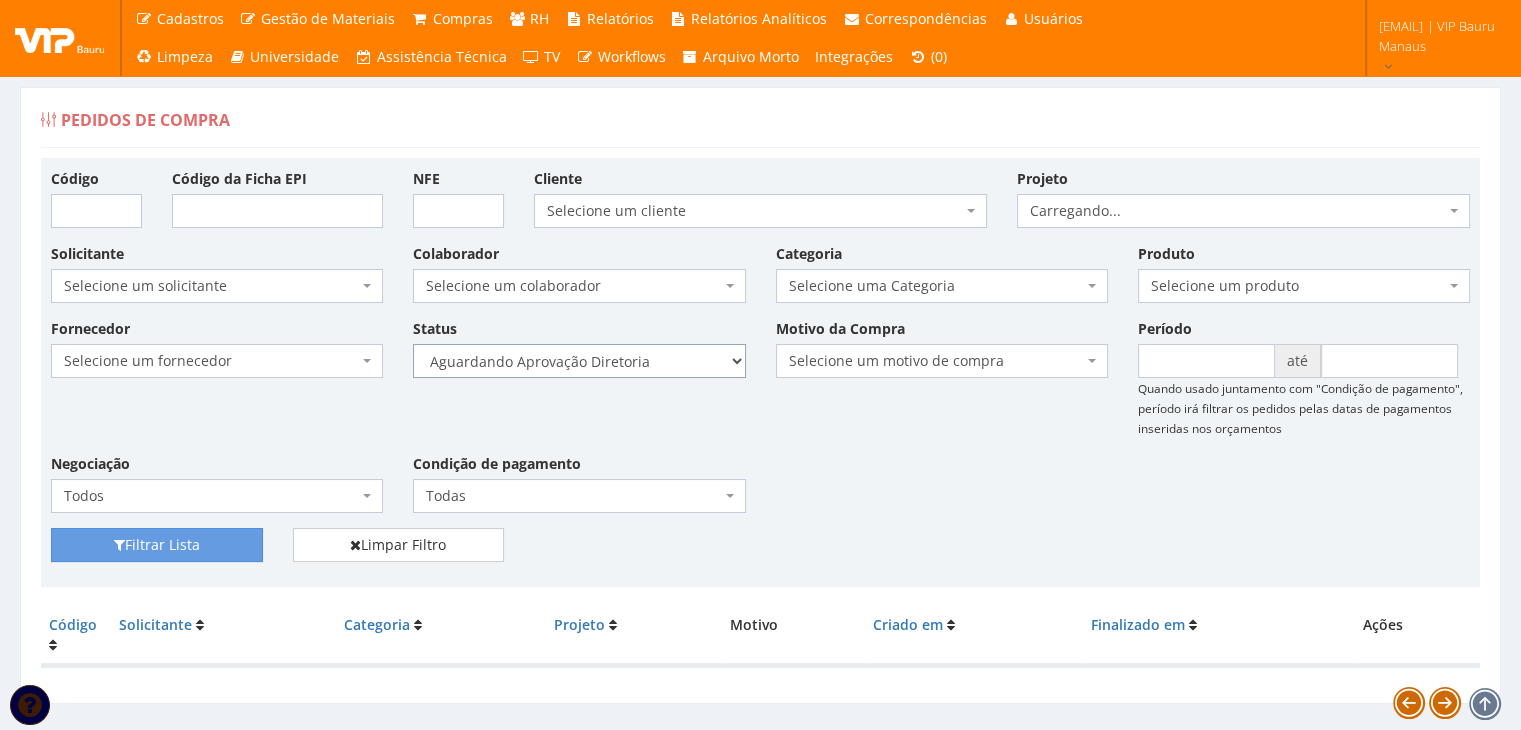 click on "Selecione um status Cancelado Aguardando Aprovação Diretoria Pedido Aprovado Aguardando Aprovação de Orçamento Orçamento Aprovado Compra Efetuada Entrega Efetuada Entrega Registrada" at bounding box center (579, 361) 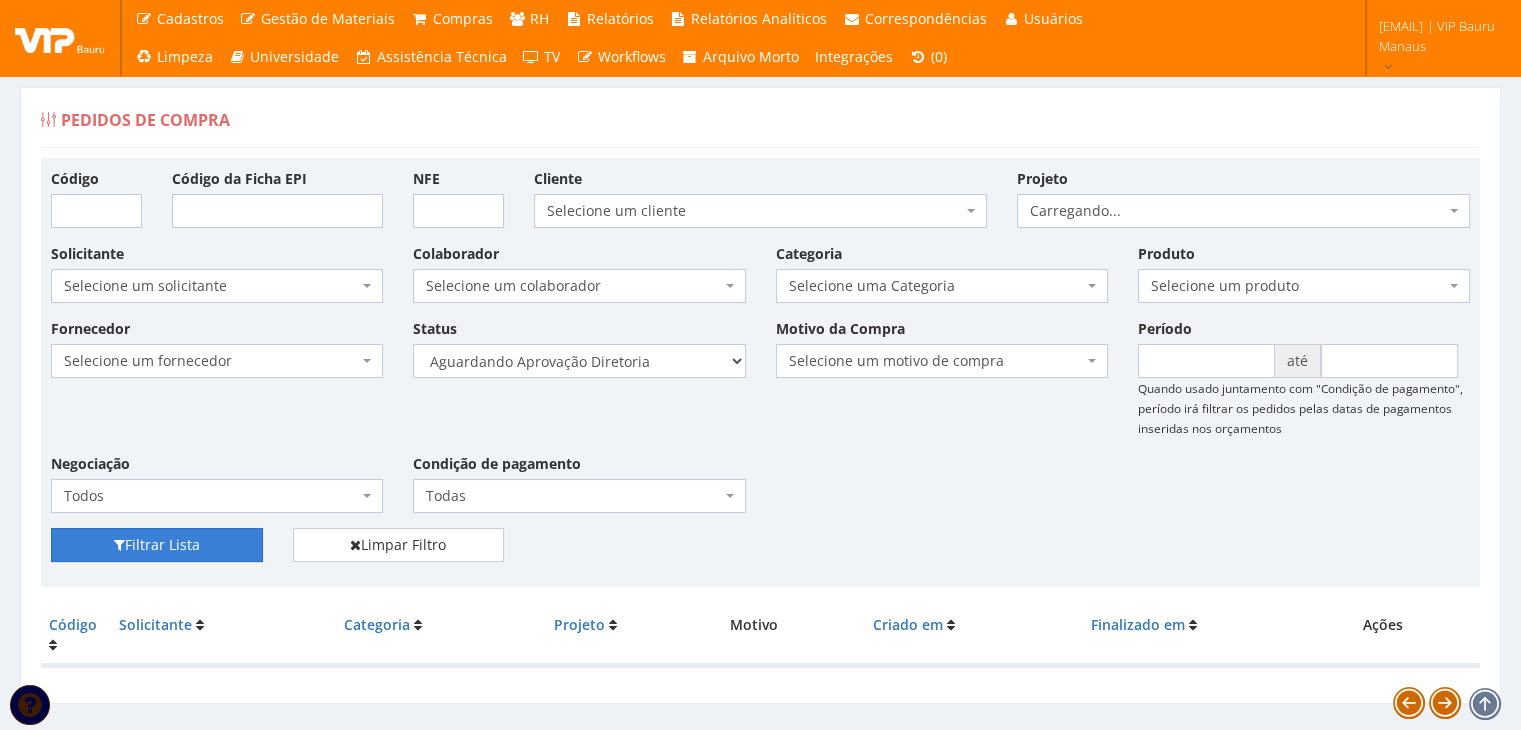 click on "Filtrar Lista" at bounding box center [157, 545] 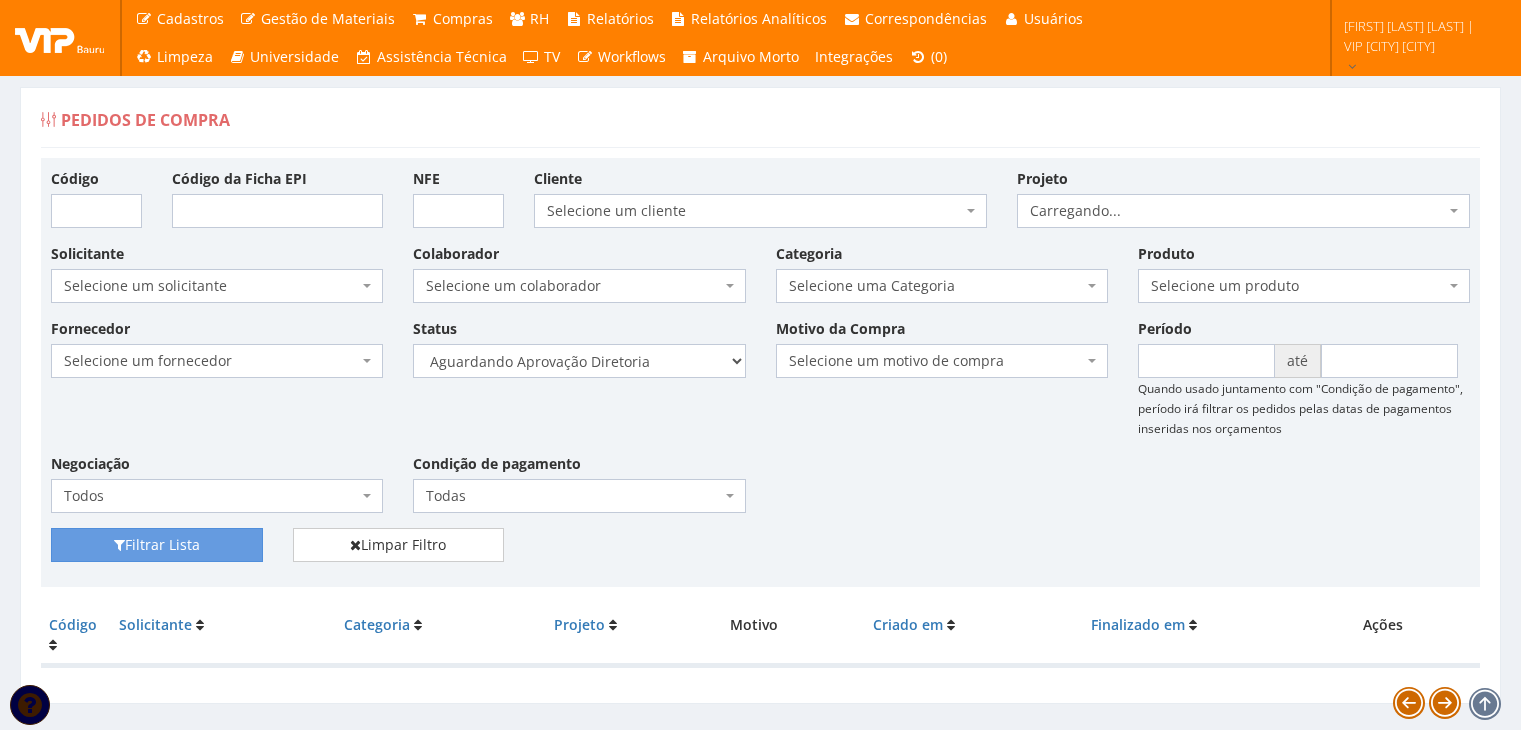 scroll, scrollTop: 0, scrollLeft: 0, axis: both 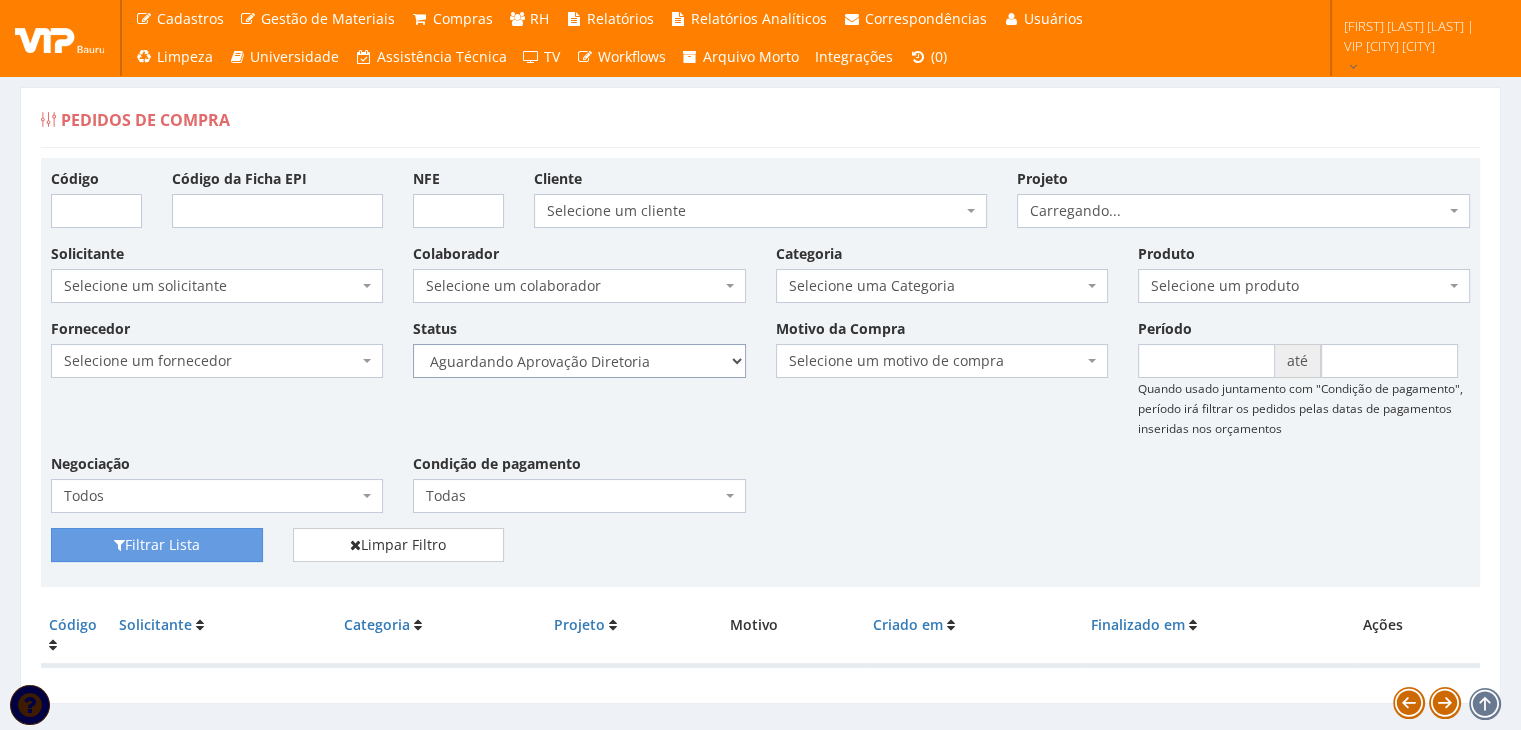 click on "Selecione um status Cancelado Aguardando Aprovação Diretoria Pedido Aprovado Aguardando Aprovação de Orçamento Orçamento Aprovado Compra Efetuada Entrega Efetuada Entrega Registrada" at bounding box center (579, 361) 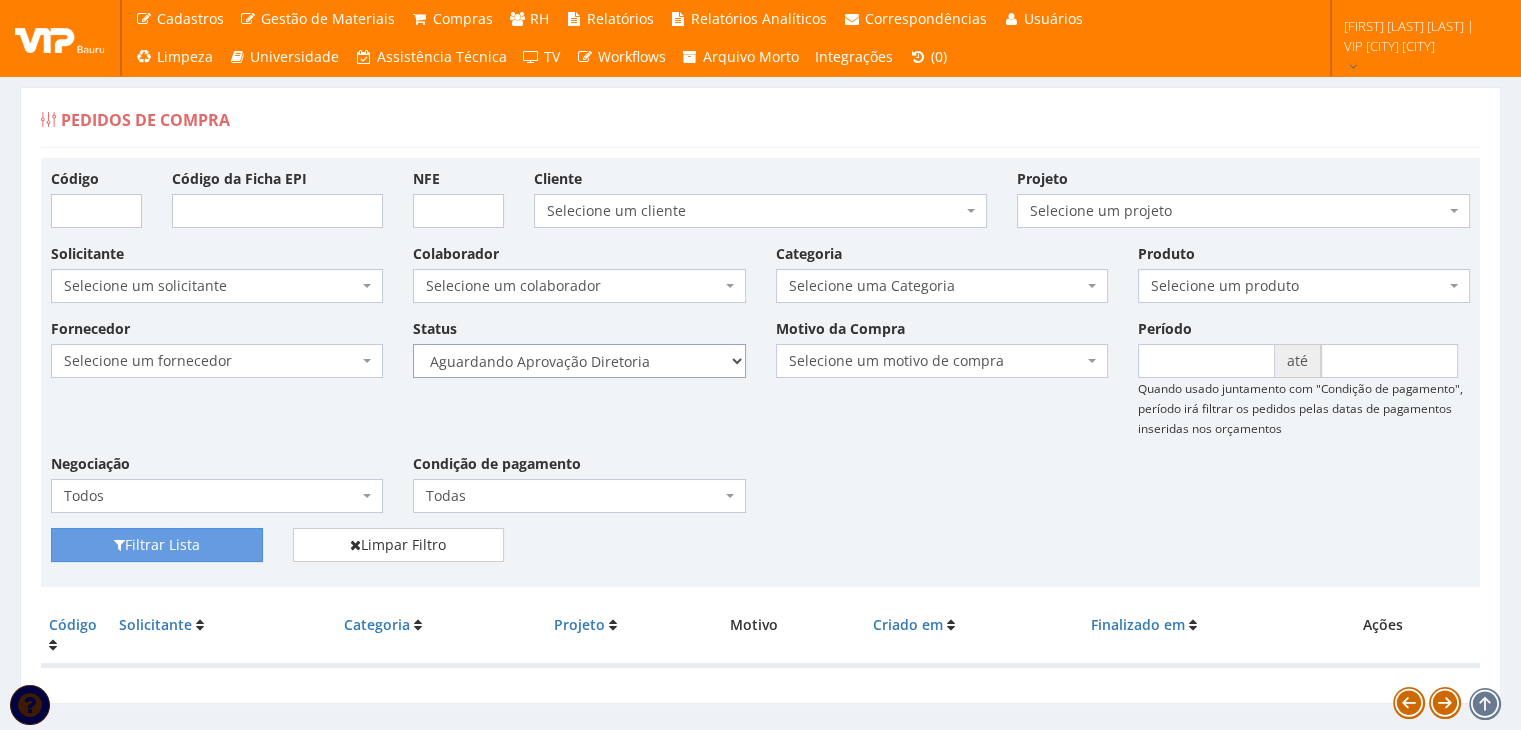 select on "4" 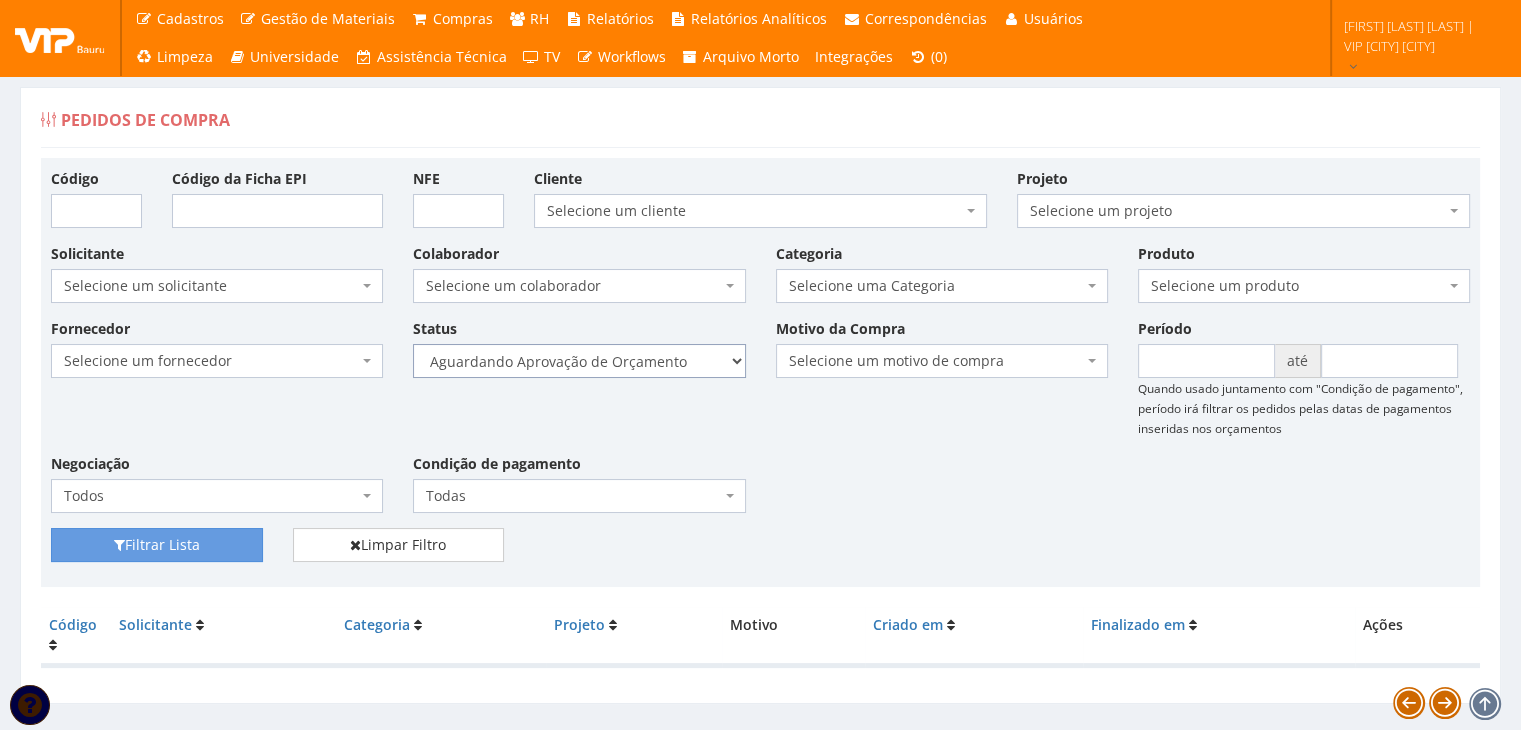 click on "Selecione um status Cancelado Aguardando Aprovação Diretoria Pedido Aprovado Aguardando Aprovação de Orçamento Orçamento Aprovado Compra Efetuada Entrega Efetuada Entrega Registrada" at bounding box center [579, 361] 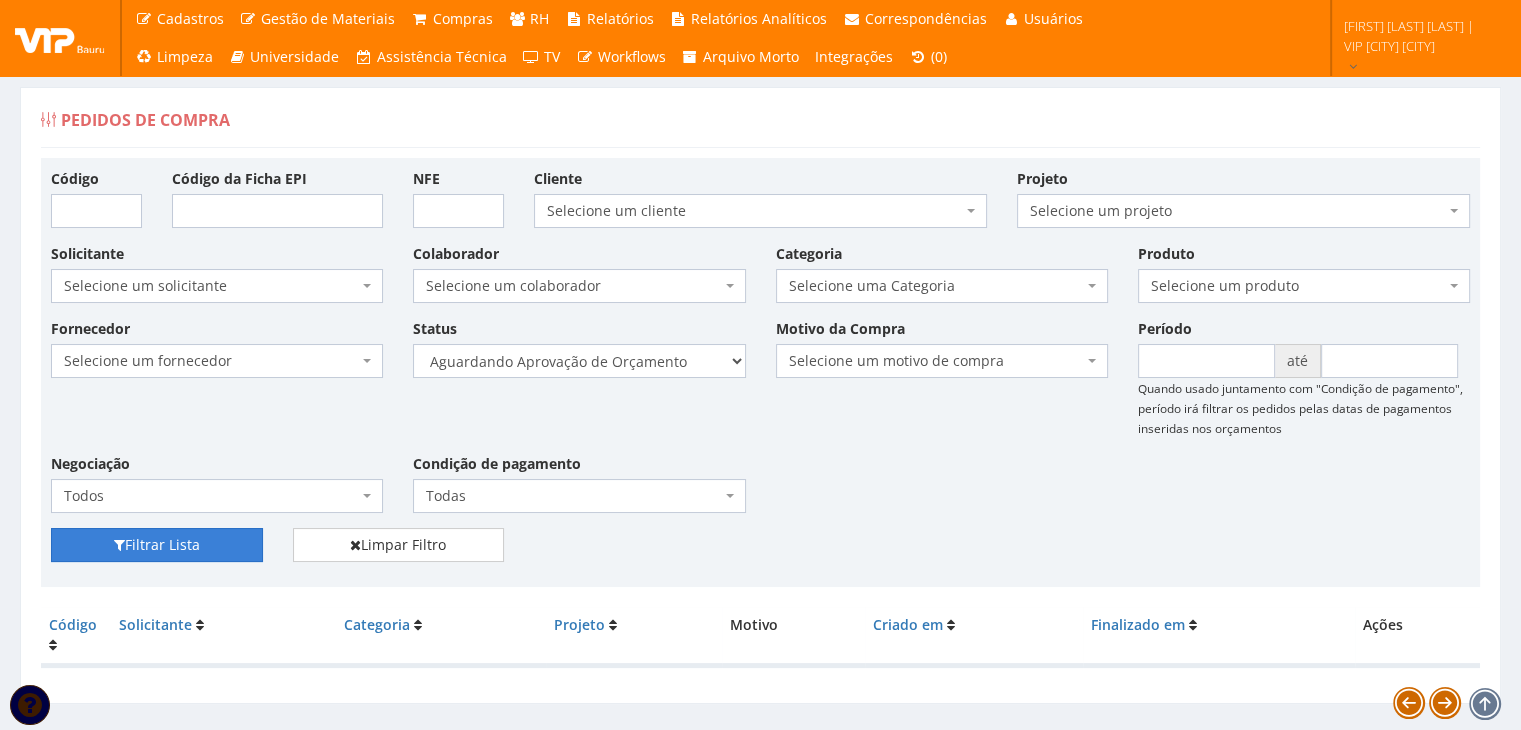 click on "Filtrar Lista" at bounding box center (157, 545) 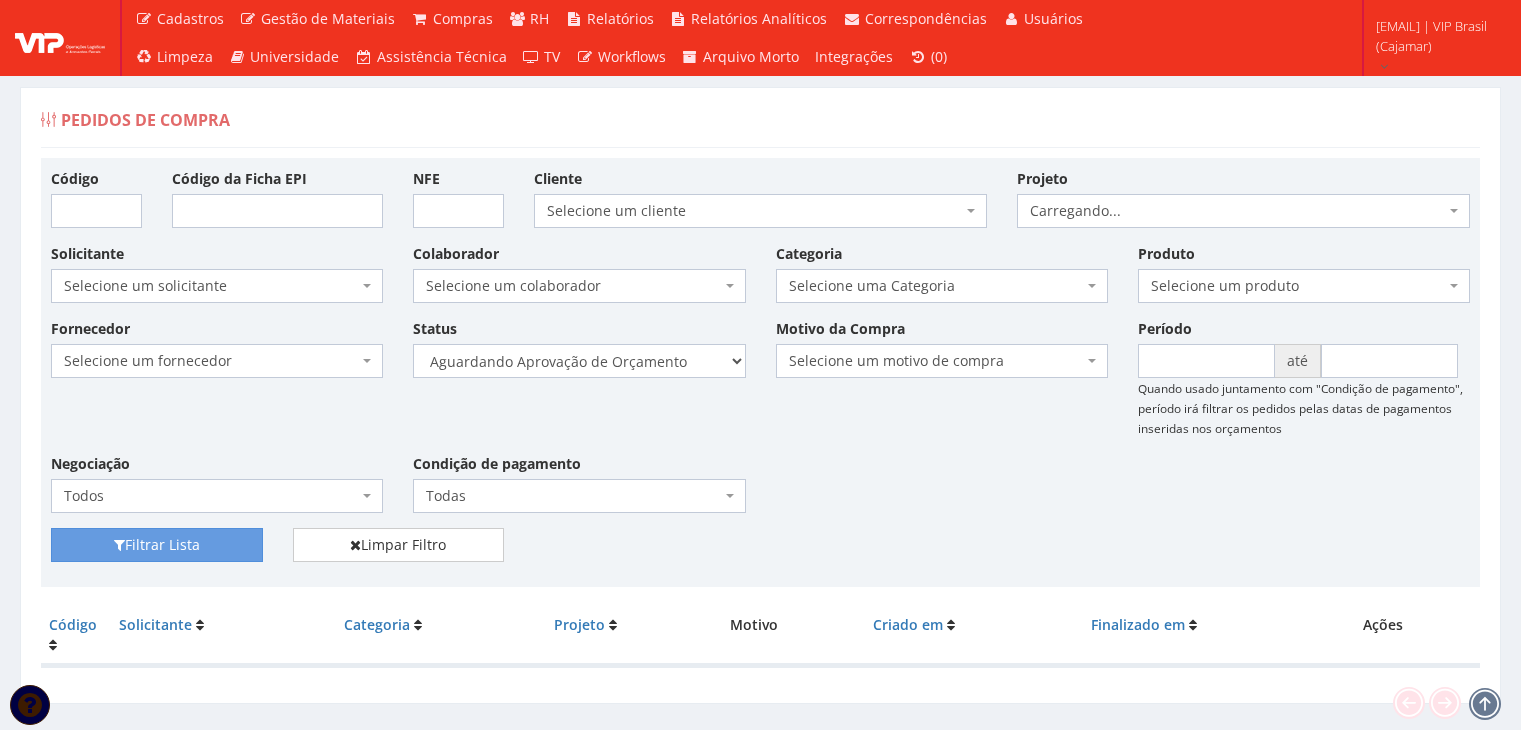 scroll, scrollTop: 0, scrollLeft: 0, axis: both 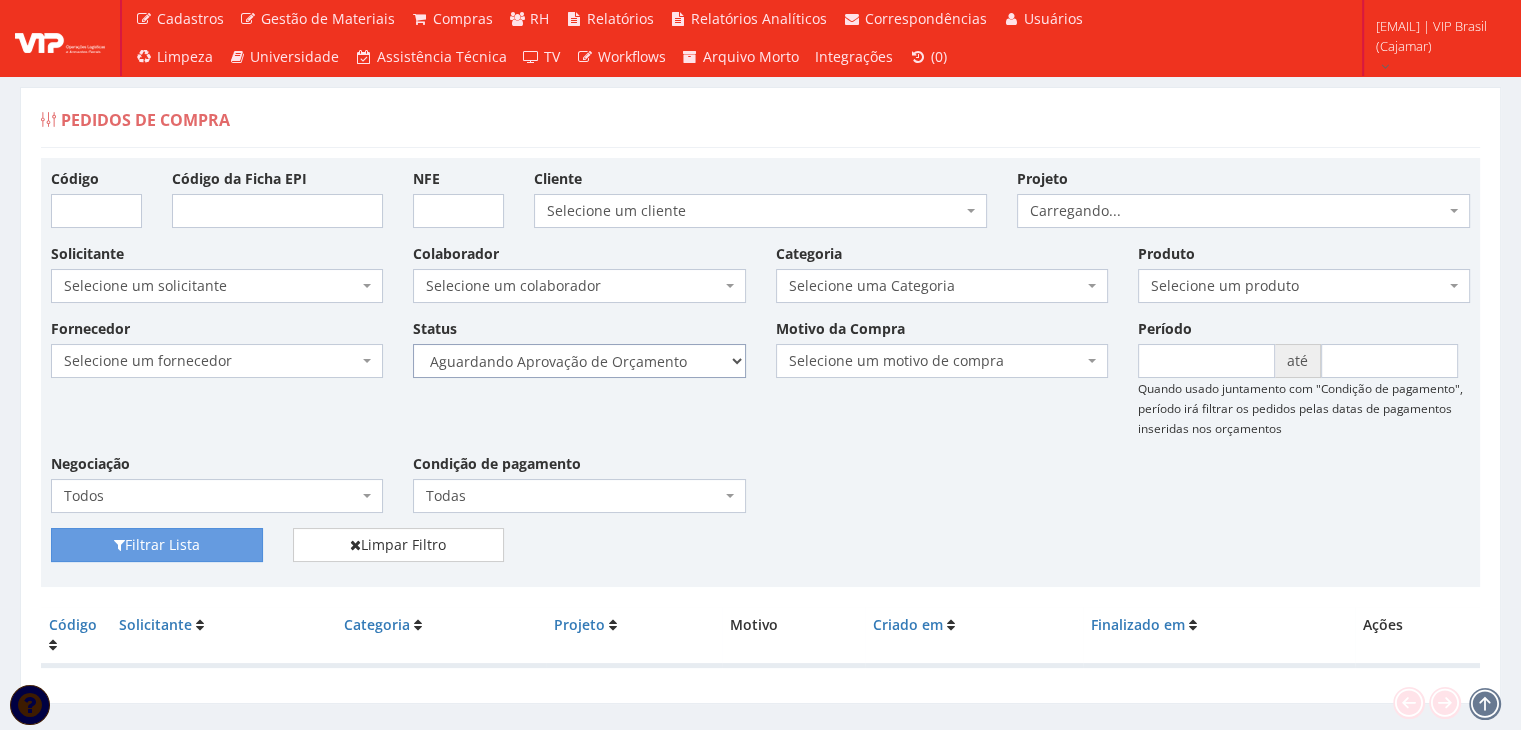 click on "Selecione um status Cancelado Aguardando Aprovação Diretoria Pedido Aprovado Aguardando Aprovação de Orçamento Orçamento Aprovado Compra Efetuada Entrega Efetuada Entrega Registrada" at bounding box center (579, 361) 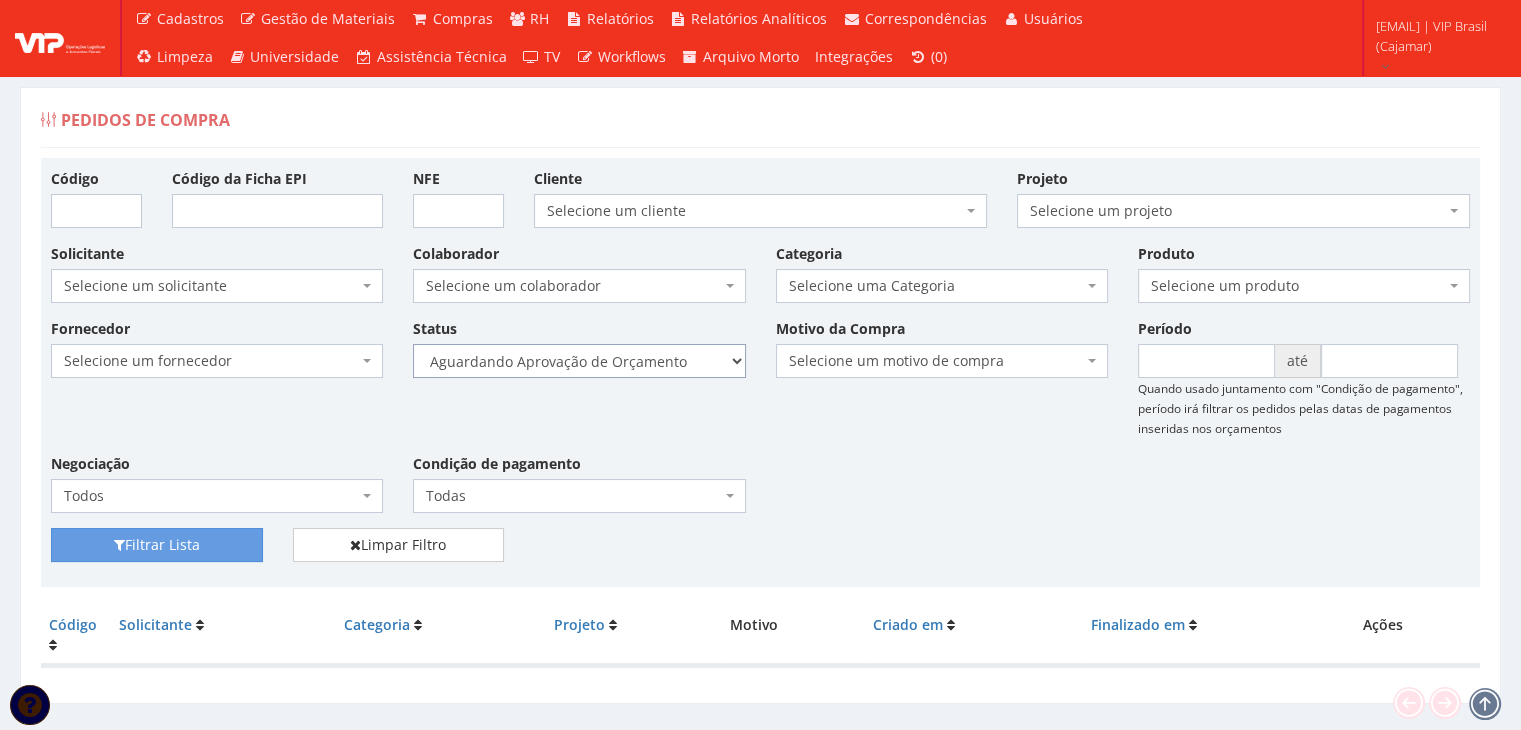 select on "1" 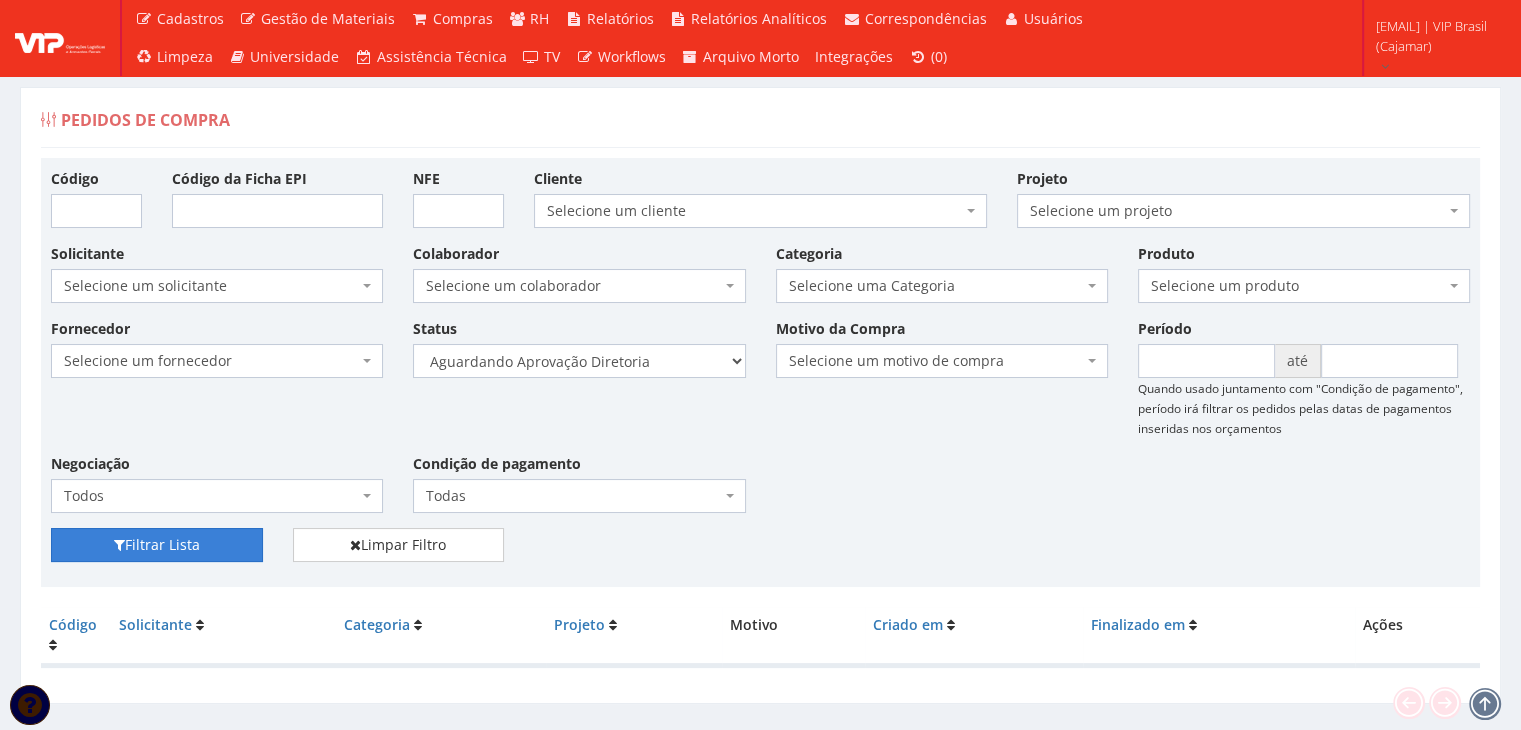 click on "Filtrar Lista" at bounding box center [157, 545] 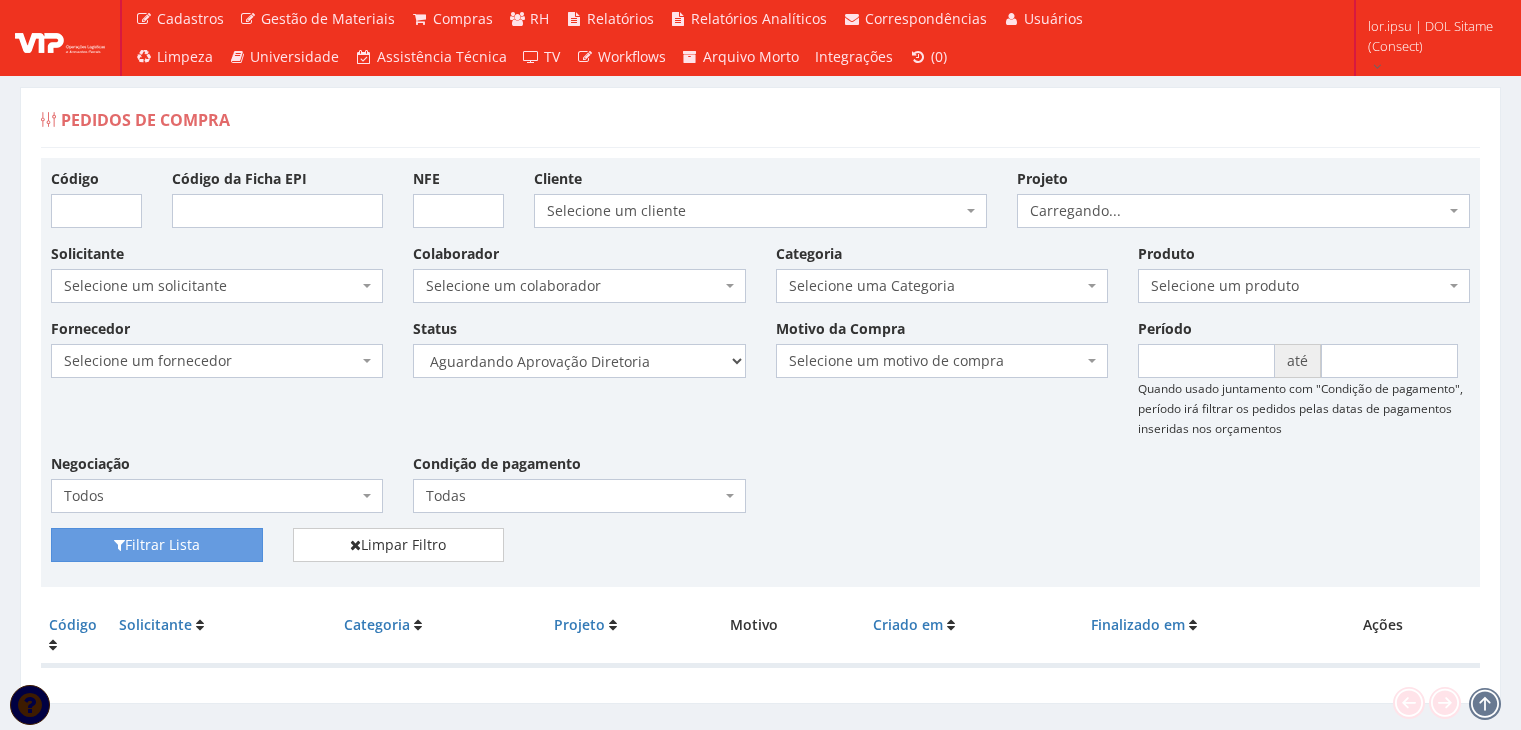 scroll, scrollTop: 0, scrollLeft: 0, axis: both 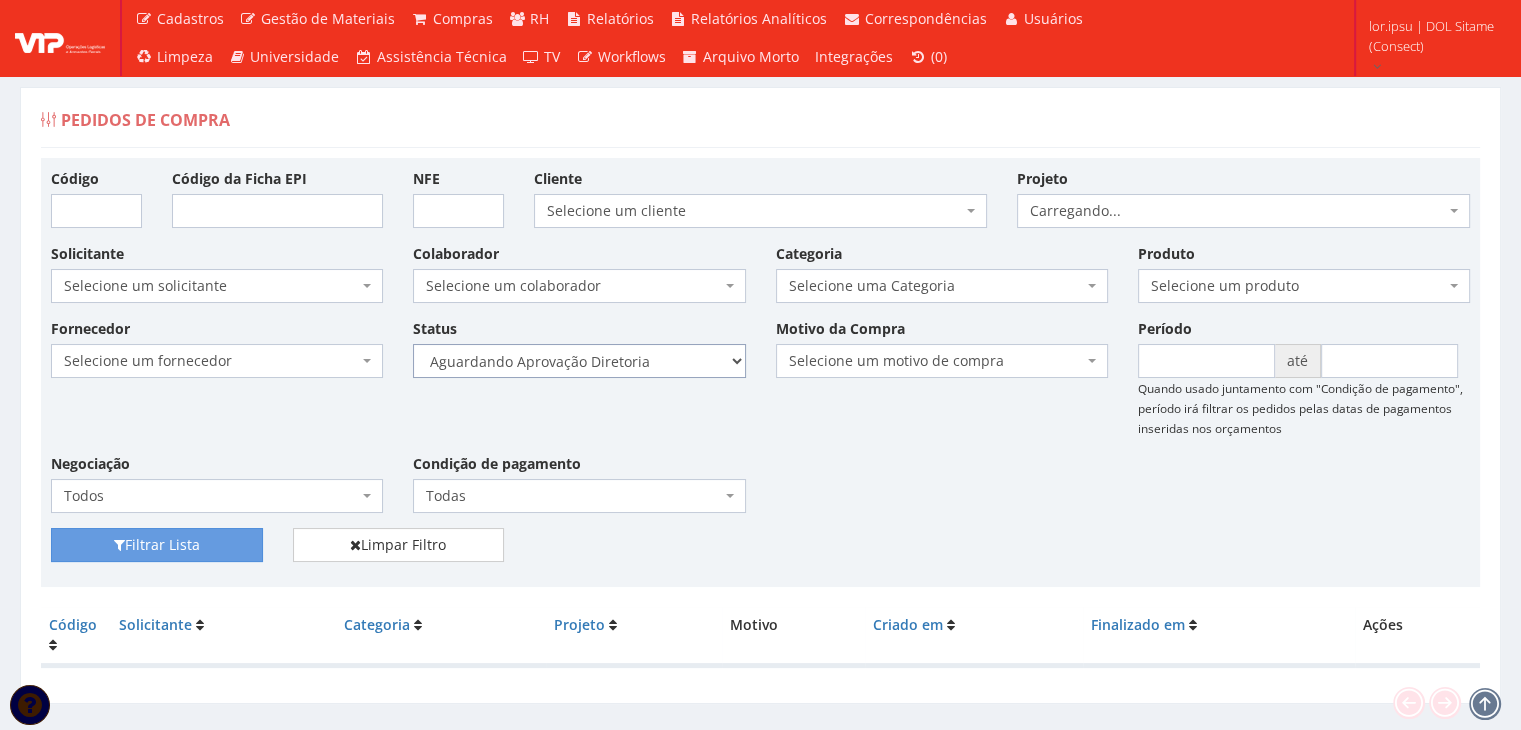 drag, startPoint x: 0, startPoint y: 0, endPoint x: 656, endPoint y: 367, distance: 751.68146 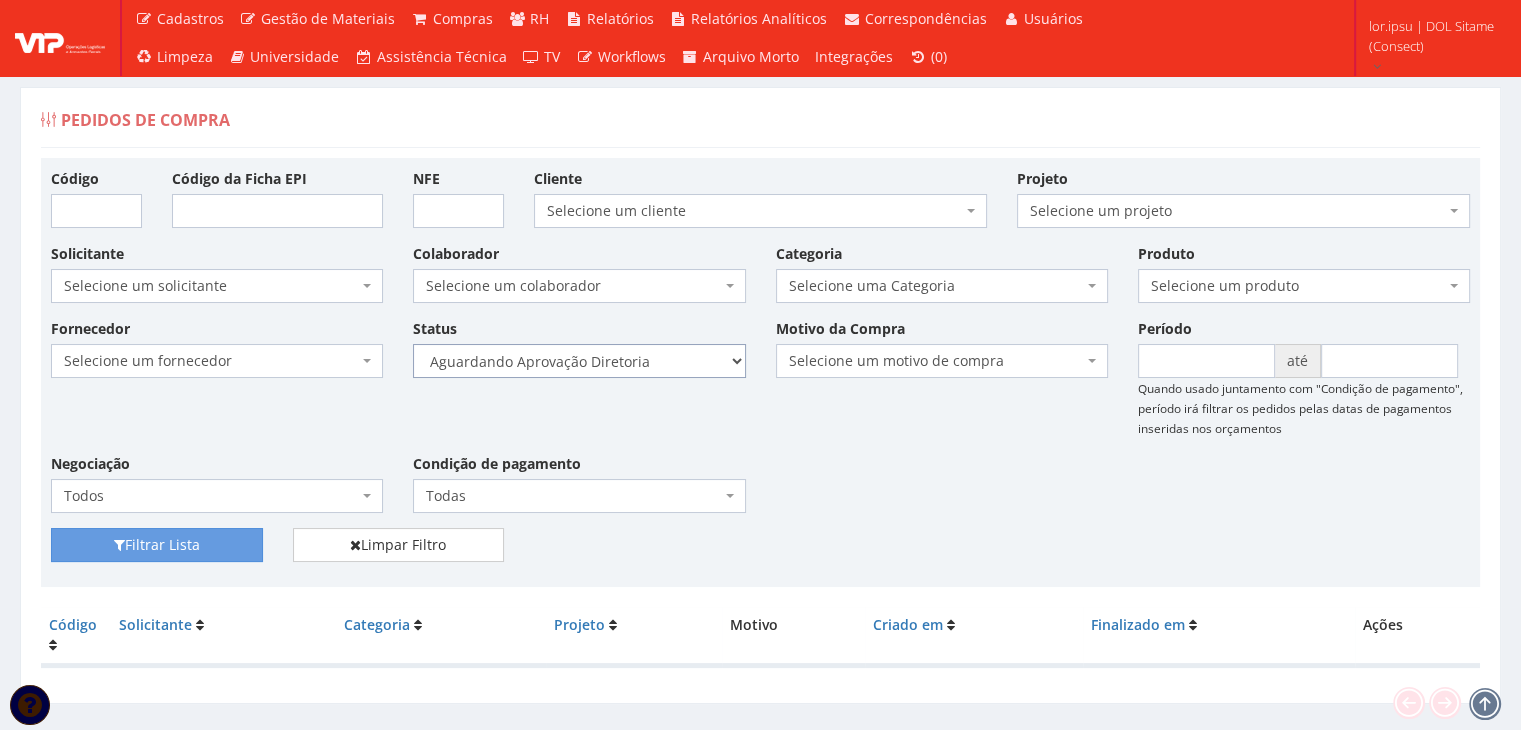 select on "4" 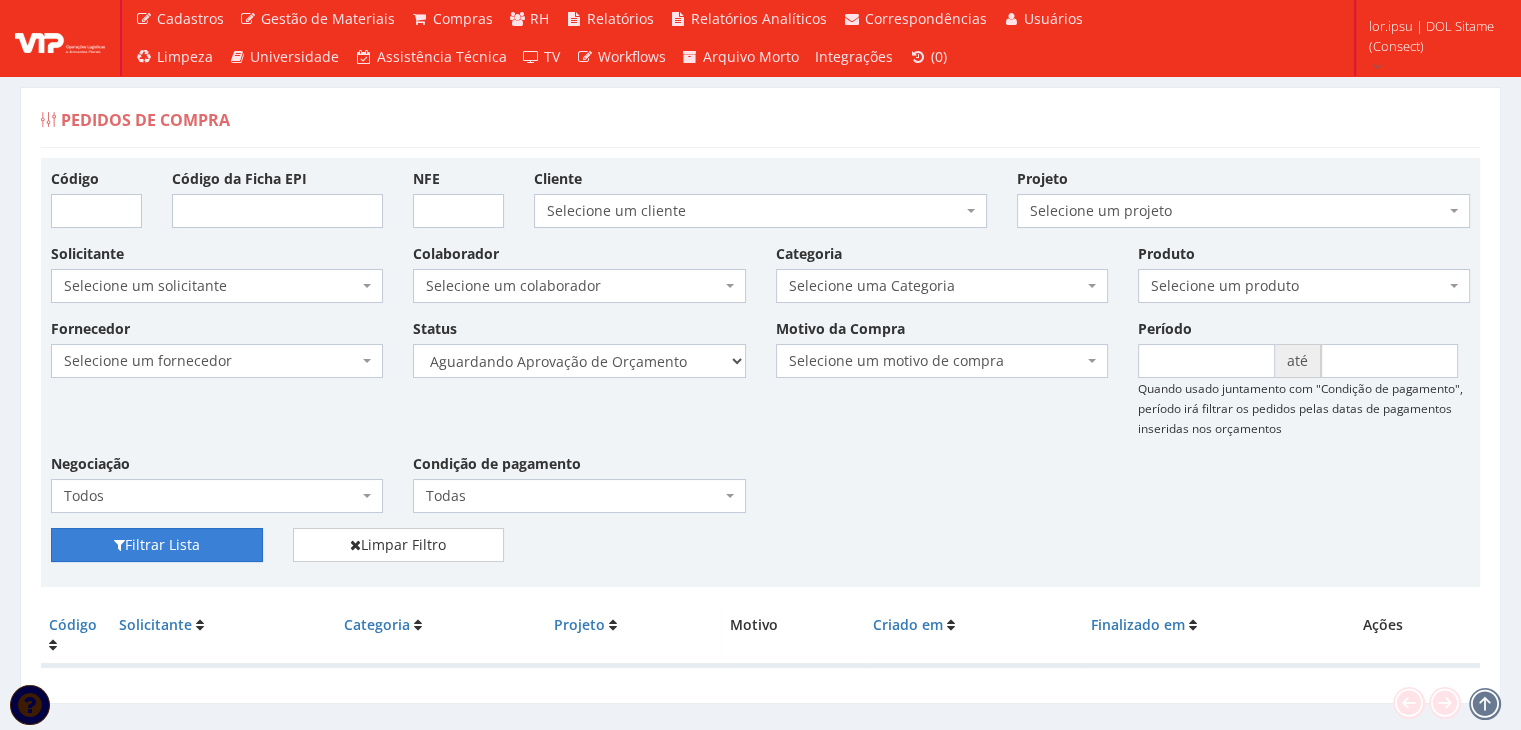 click on "Filtrar Lista" at bounding box center (157, 545) 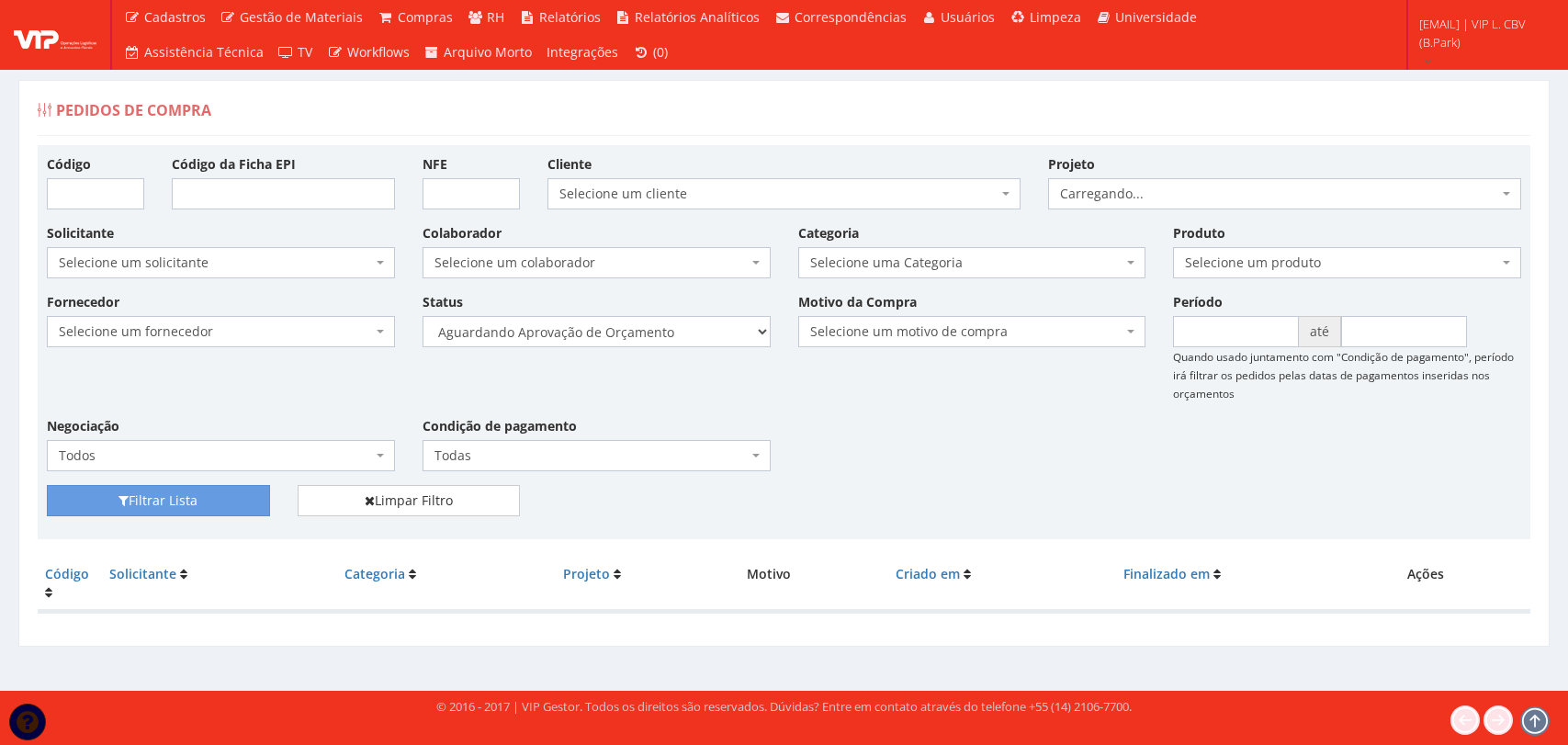 scroll, scrollTop: 0, scrollLeft: 0, axis: both 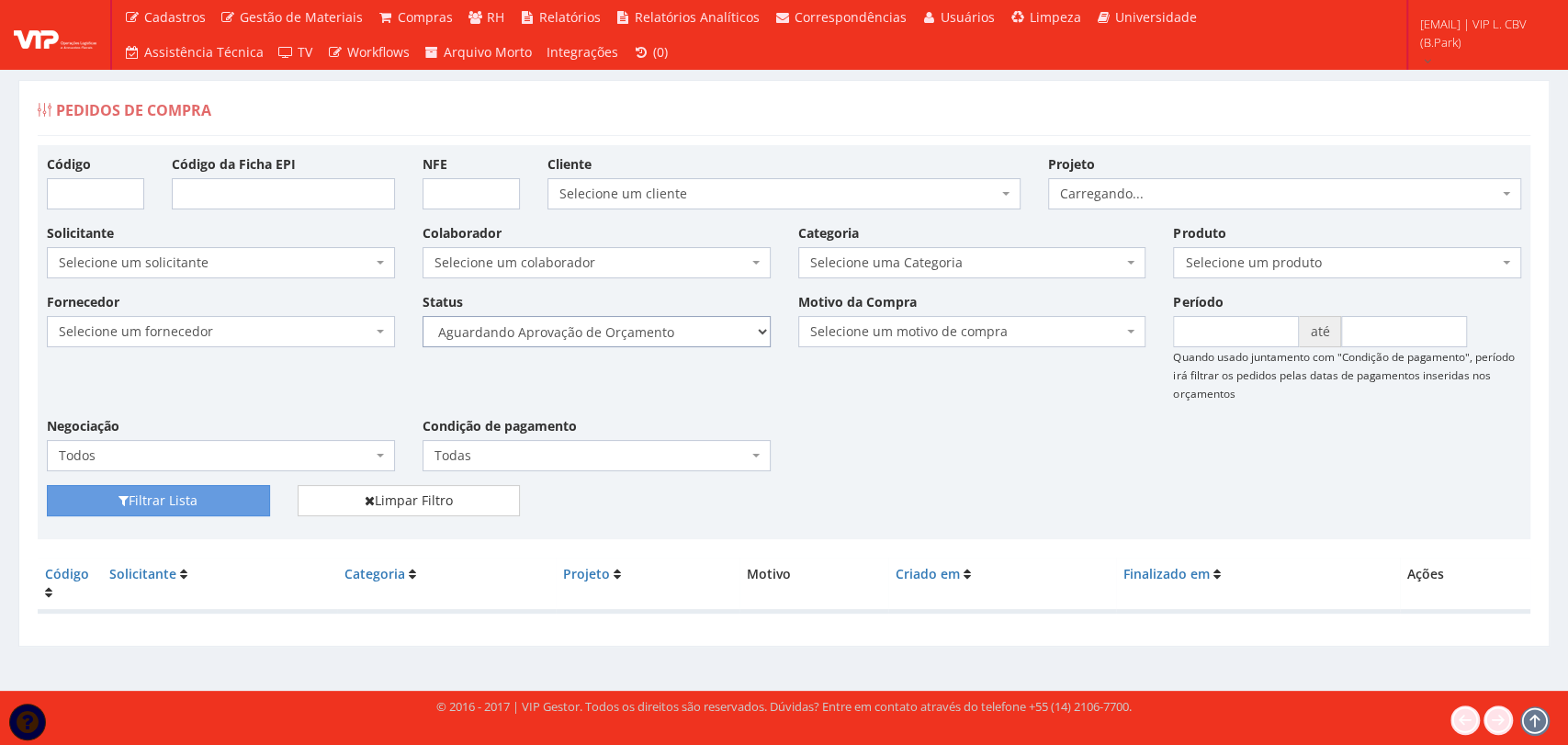 drag, startPoint x: 0, startPoint y: 0, endPoint x: 669, endPoint y: 335, distance: 748.18848 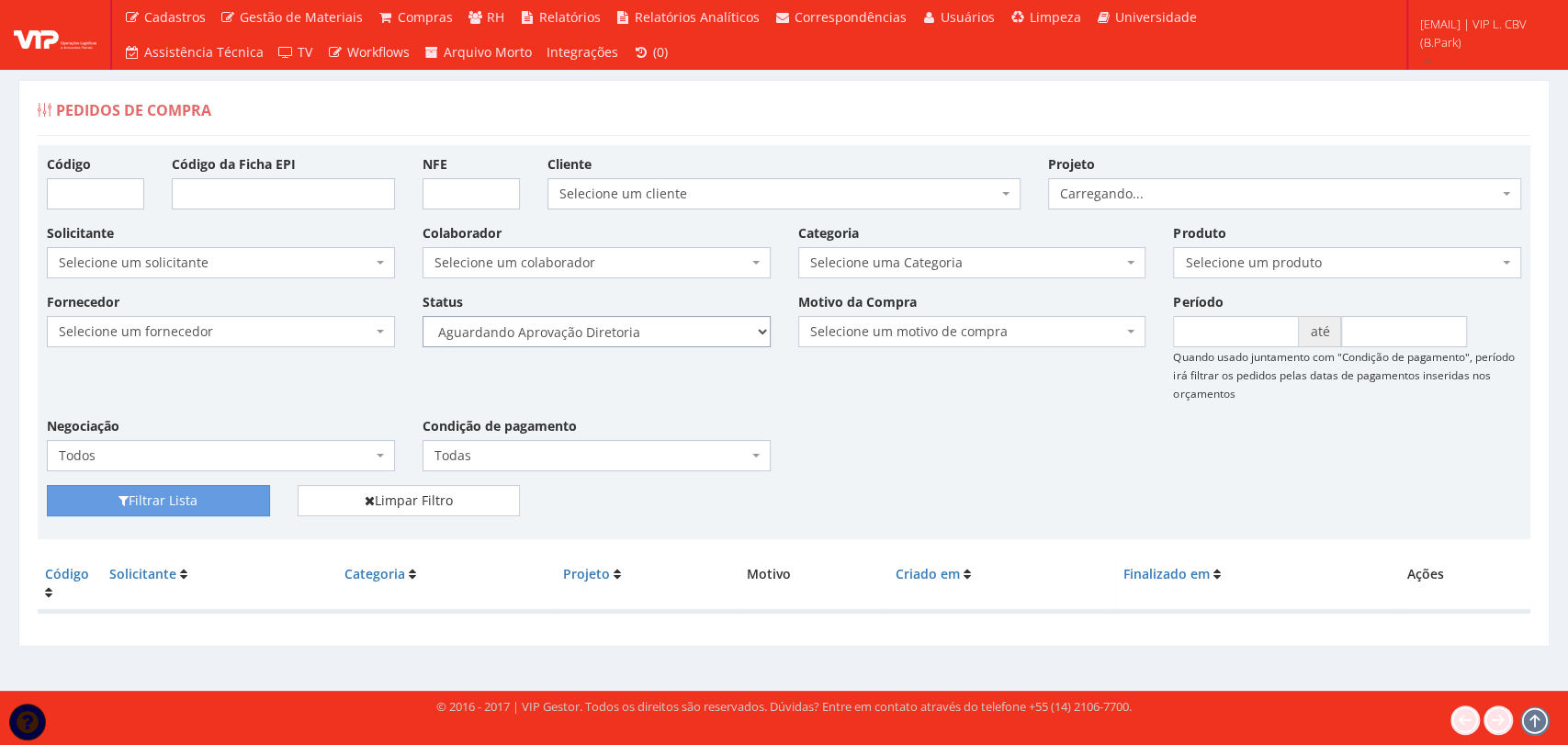 click on "Selecione um status Cancelado Aguardando Aprovação Diretoria Pedido Aprovado Aguardando Aprovação de Orçamento Orçamento Aprovado Compra Efetuada Entrega Efetuada Entrega Registrada" at bounding box center [596, 332] 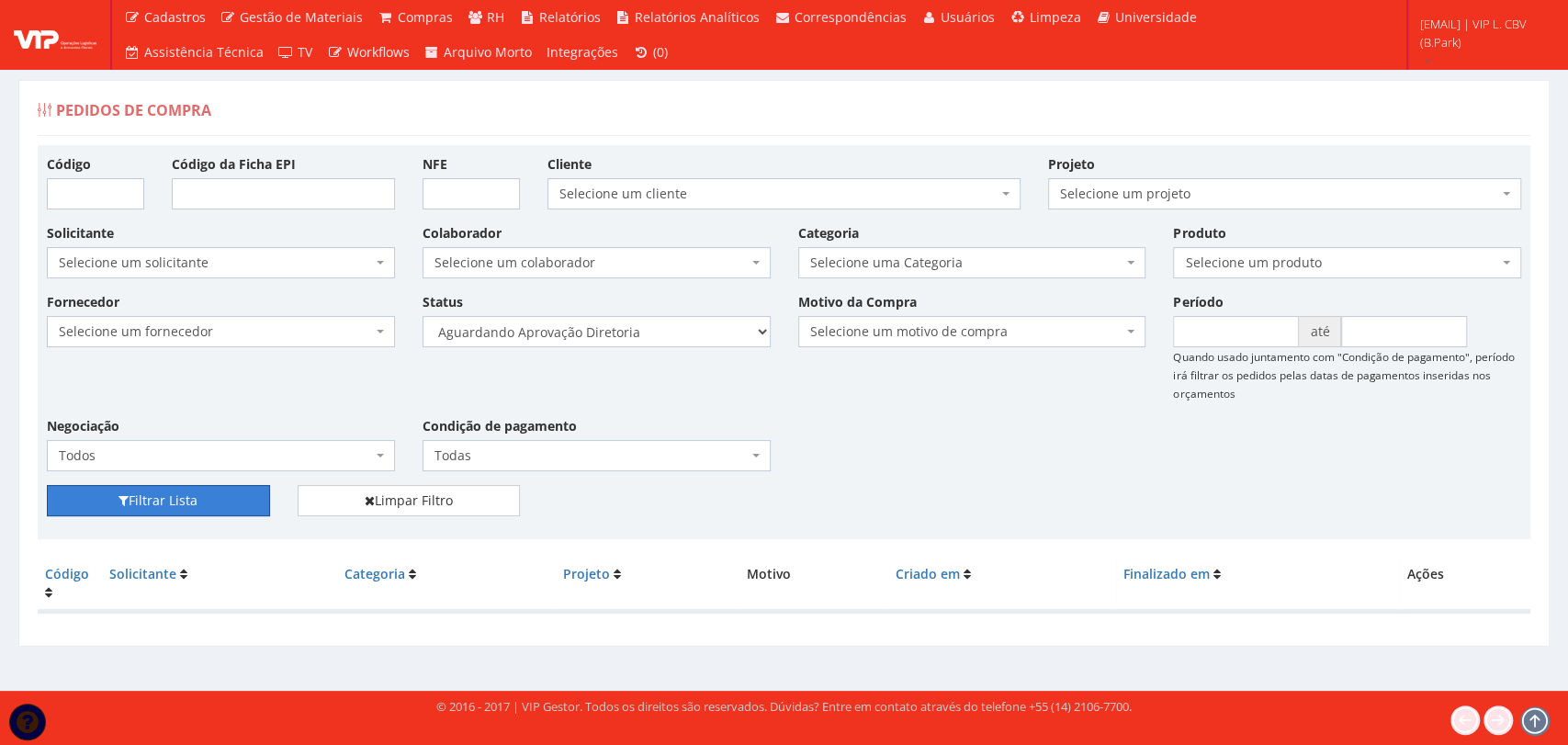 drag, startPoint x: 217, startPoint y: 490, endPoint x: 391, endPoint y: 408, distance: 192.35384 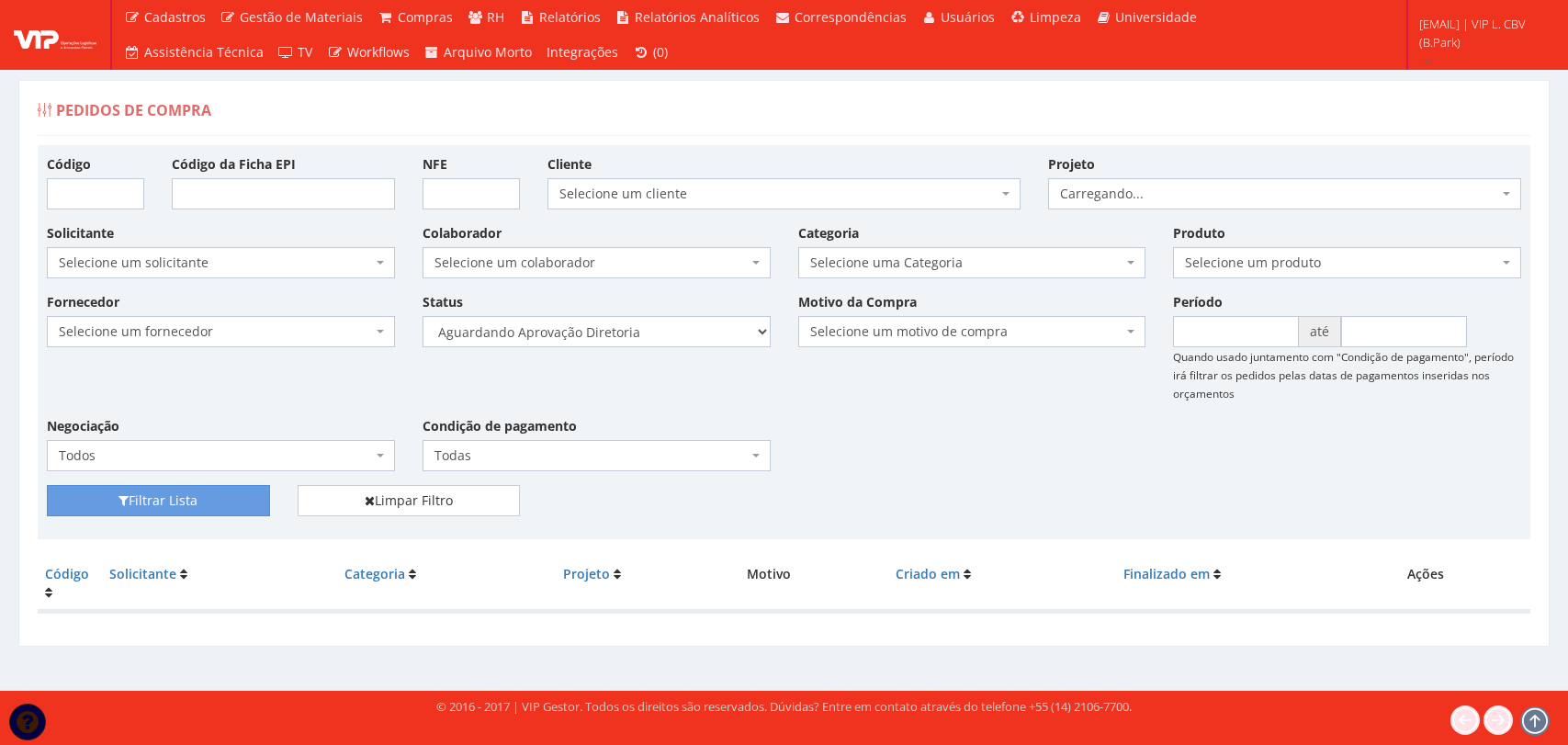 scroll, scrollTop: 0, scrollLeft: 0, axis: both 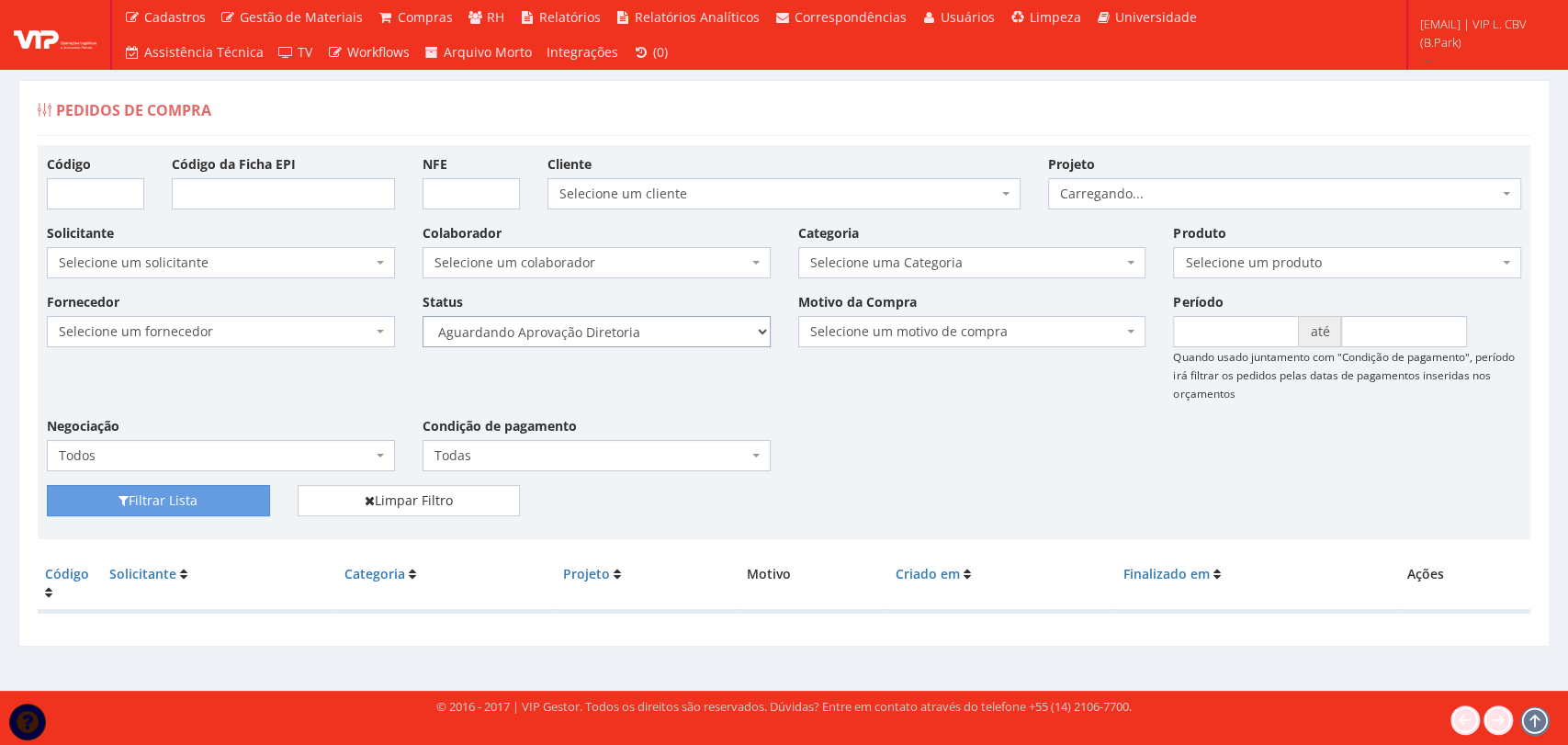 click on "Selecione um status Cancelado Aguardando Aprovação Diretoria Pedido Aprovado Aguardando Aprovação de Orçamento Orçamento Aprovado Compra Efetuada Entrega Efetuada Entrega Registrada" at bounding box center [596, 332] 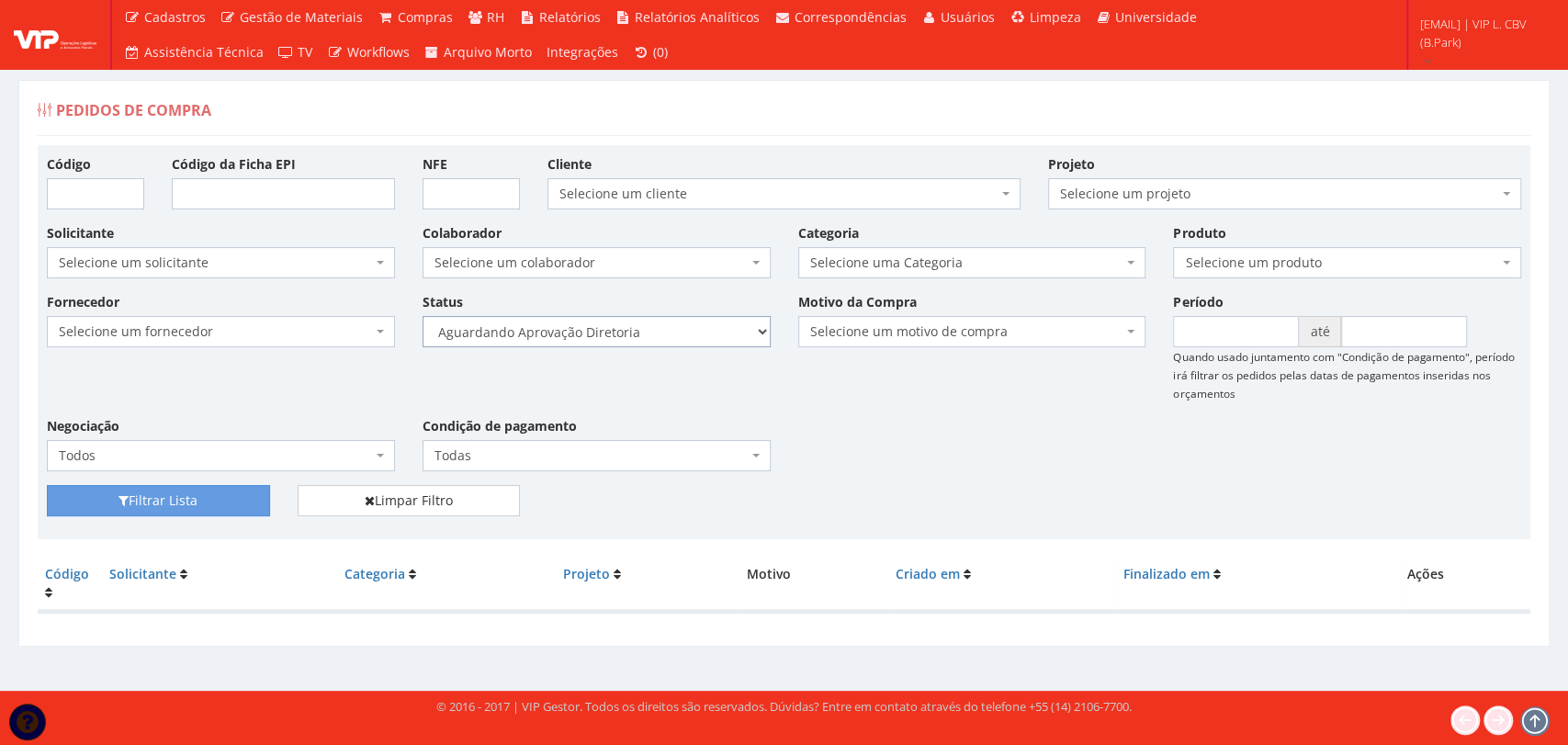 select on "4" 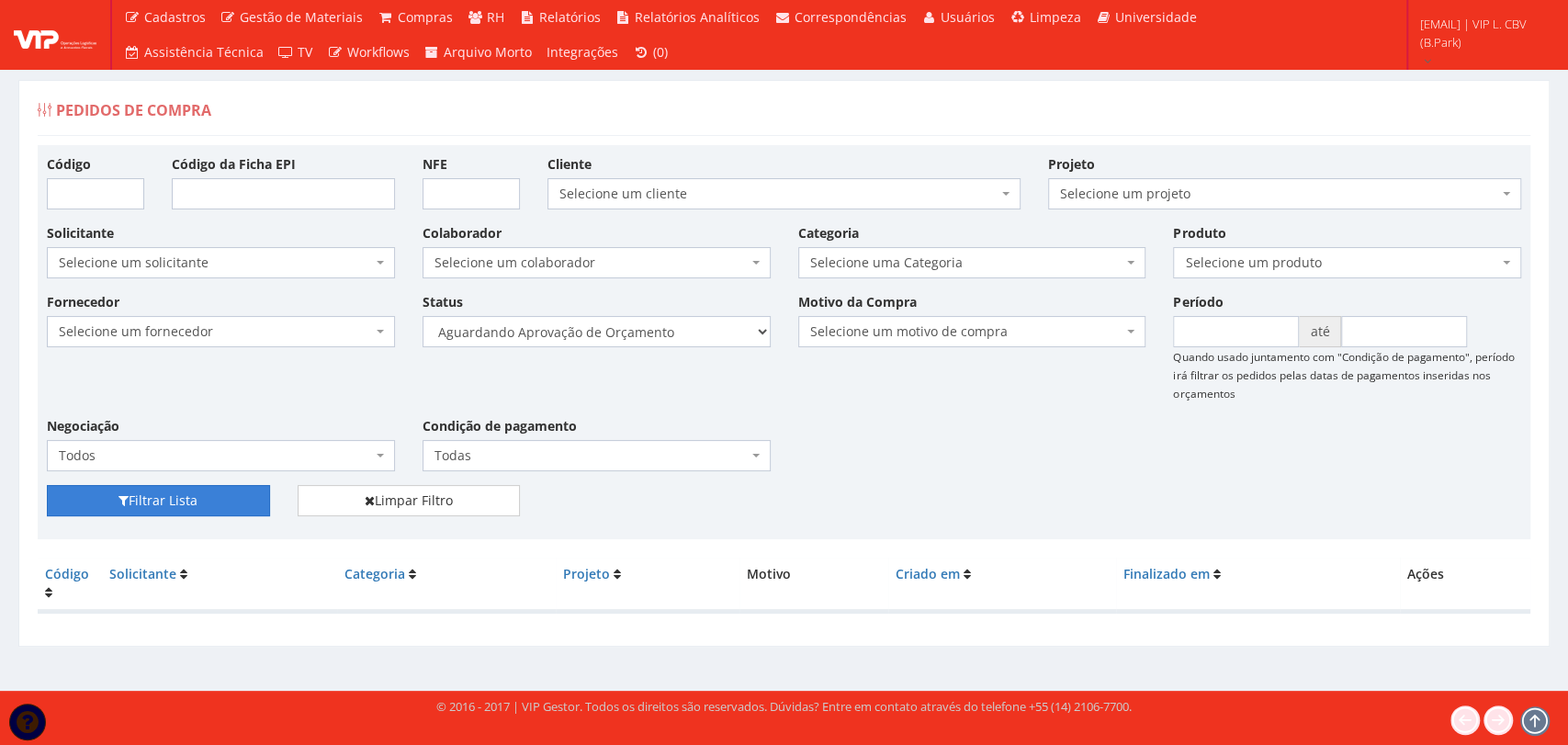 click on "Filtrar Lista" at bounding box center (158, 501) 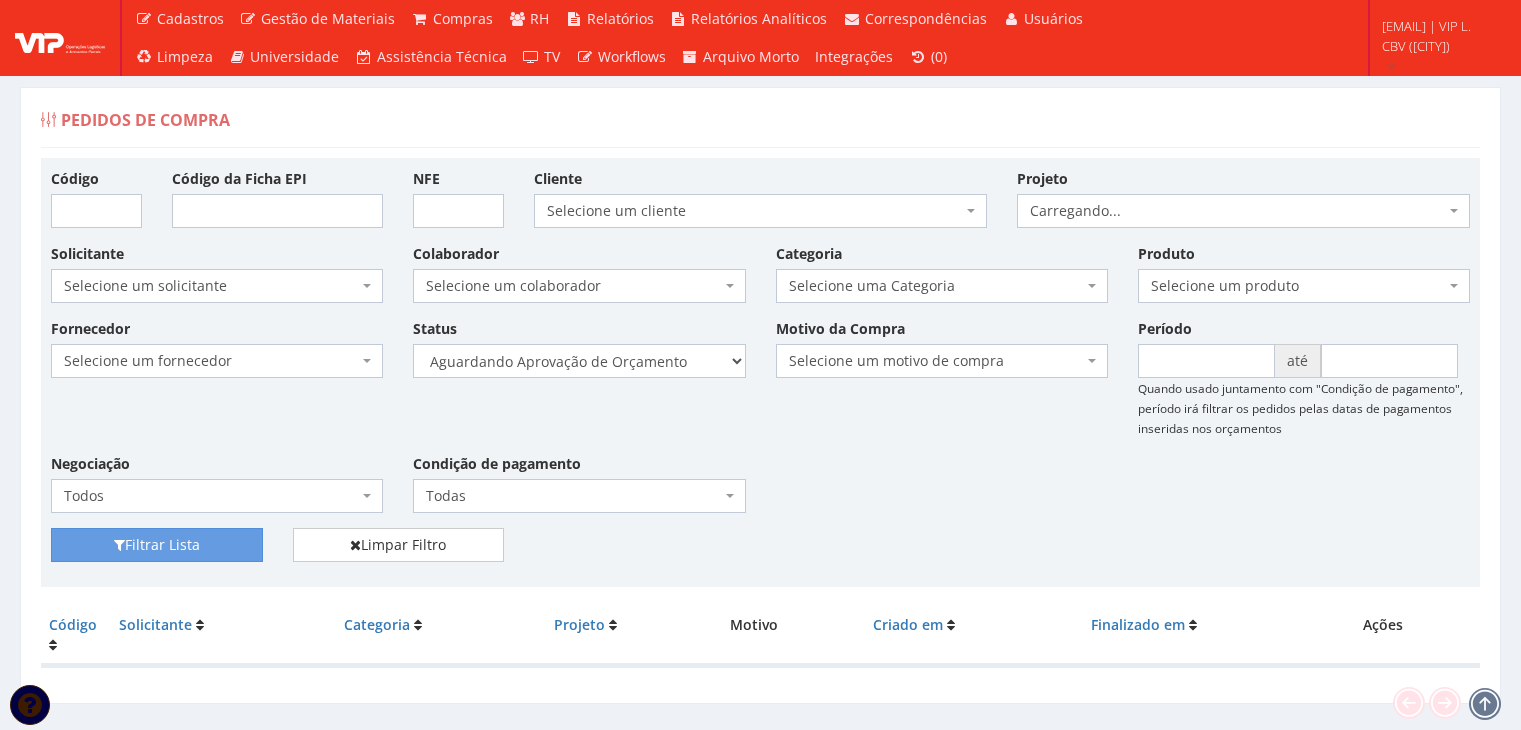 scroll, scrollTop: 0, scrollLeft: 0, axis: both 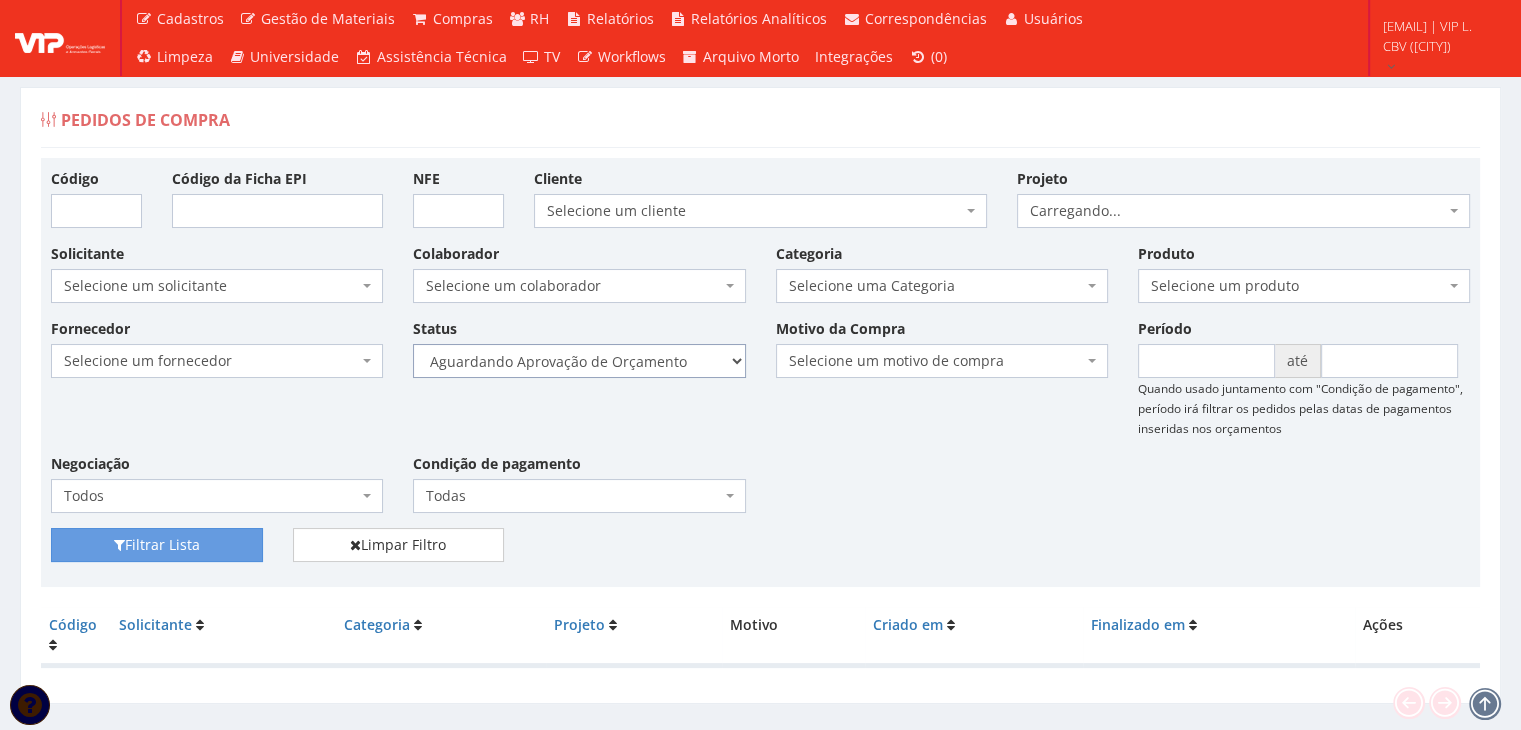 drag, startPoint x: 660, startPoint y: 362, endPoint x: 665, endPoint y: 373, distance: 12.083046 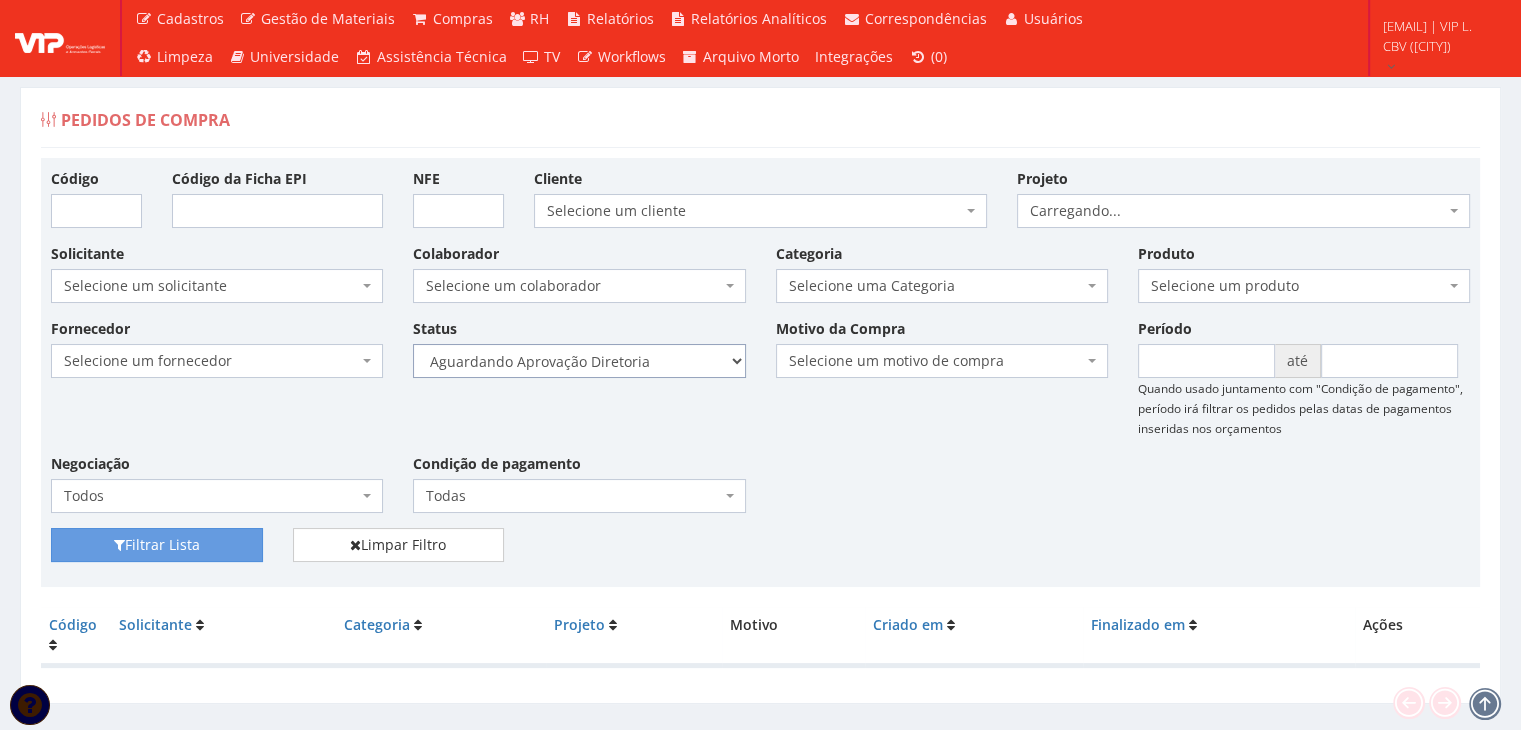 click on "Selecione um status Cancelado Aguardando Aprovação Diretoria Pedido Aprovado Aguardando Aprovação de Orçamento Orçamento Aprovado Compra Efetuada Entrega Efetuada Entrega Registrada" at bounding box center [579, 361] 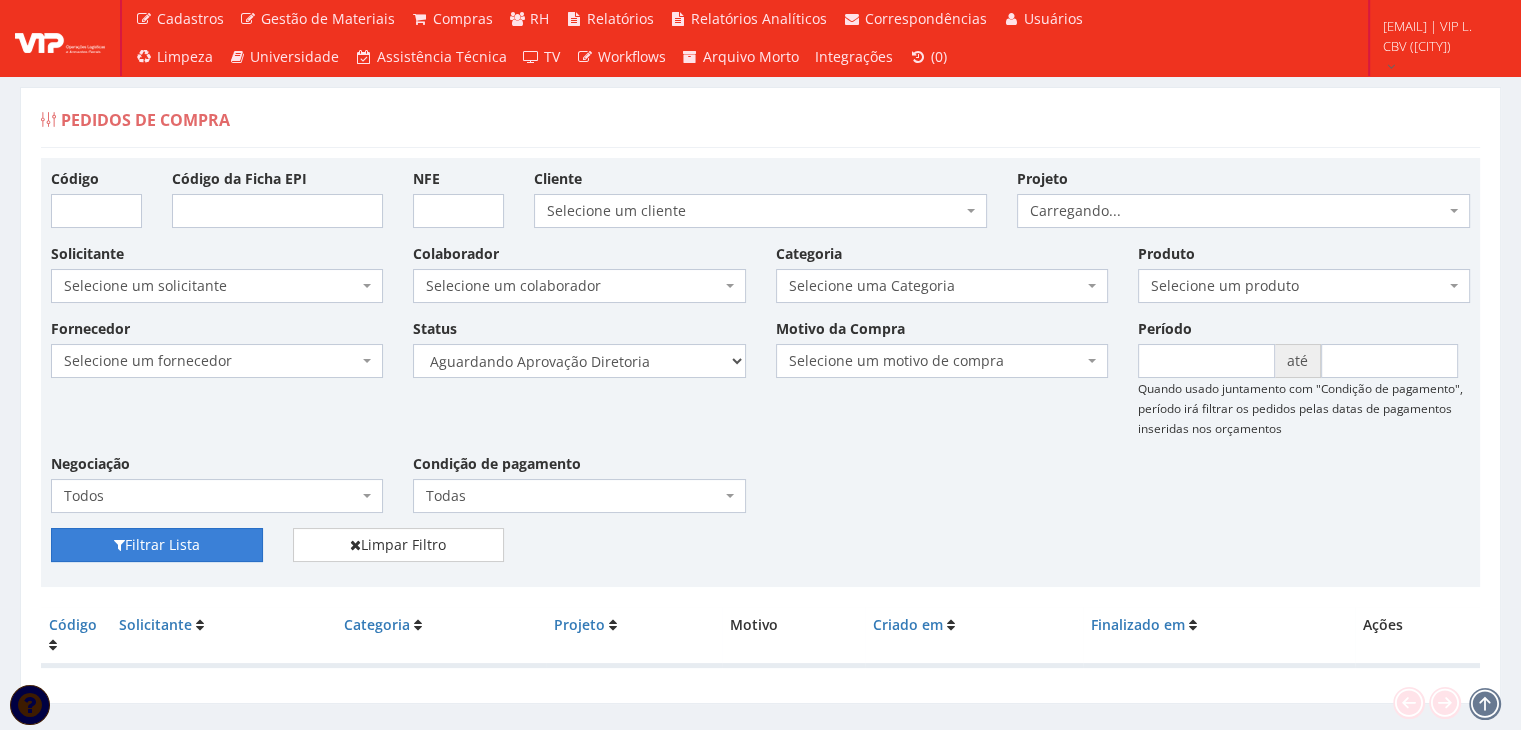 click on "Filtrar Lista" at bounding box center (157, 545) 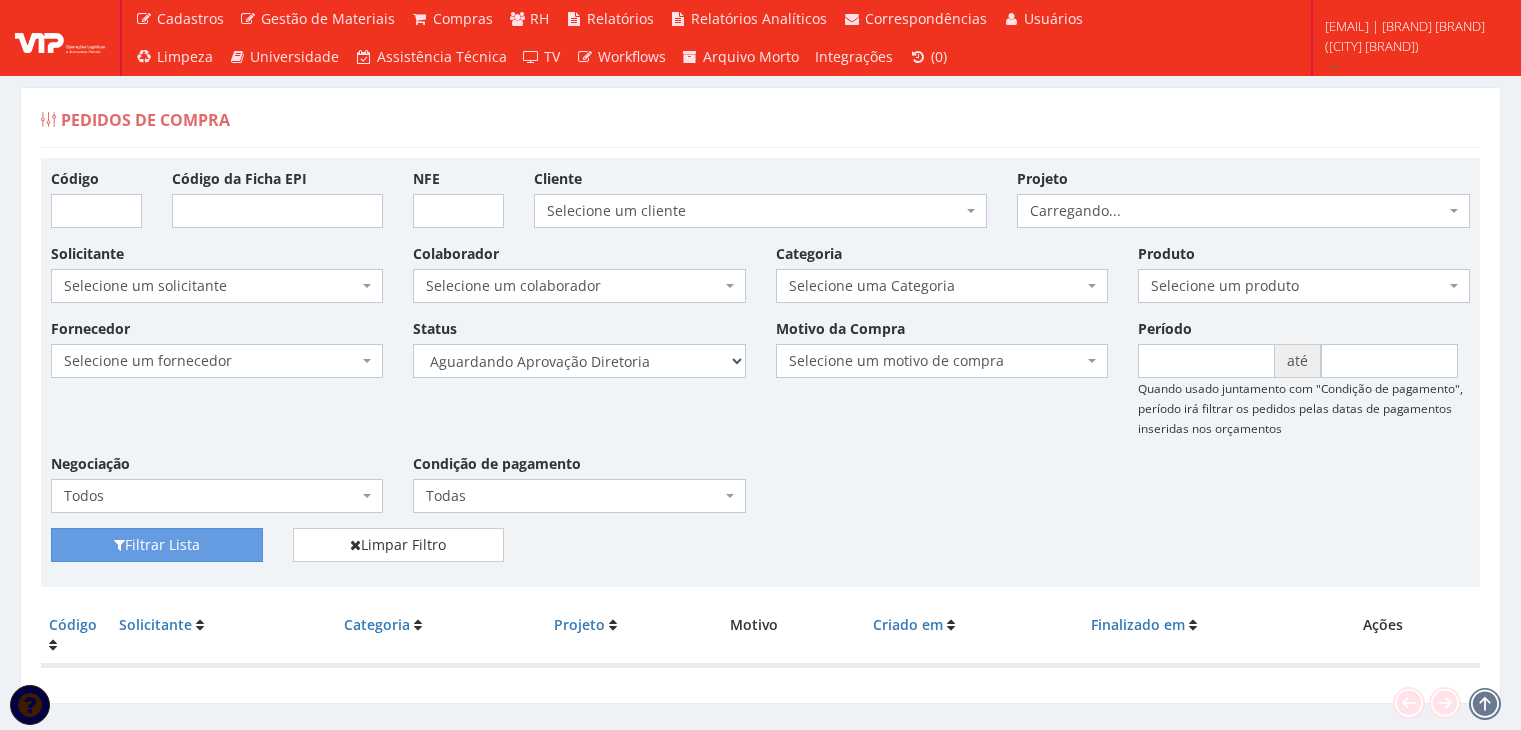 scroll, scrollTop: 0, scrollLeft: 0, axis: both 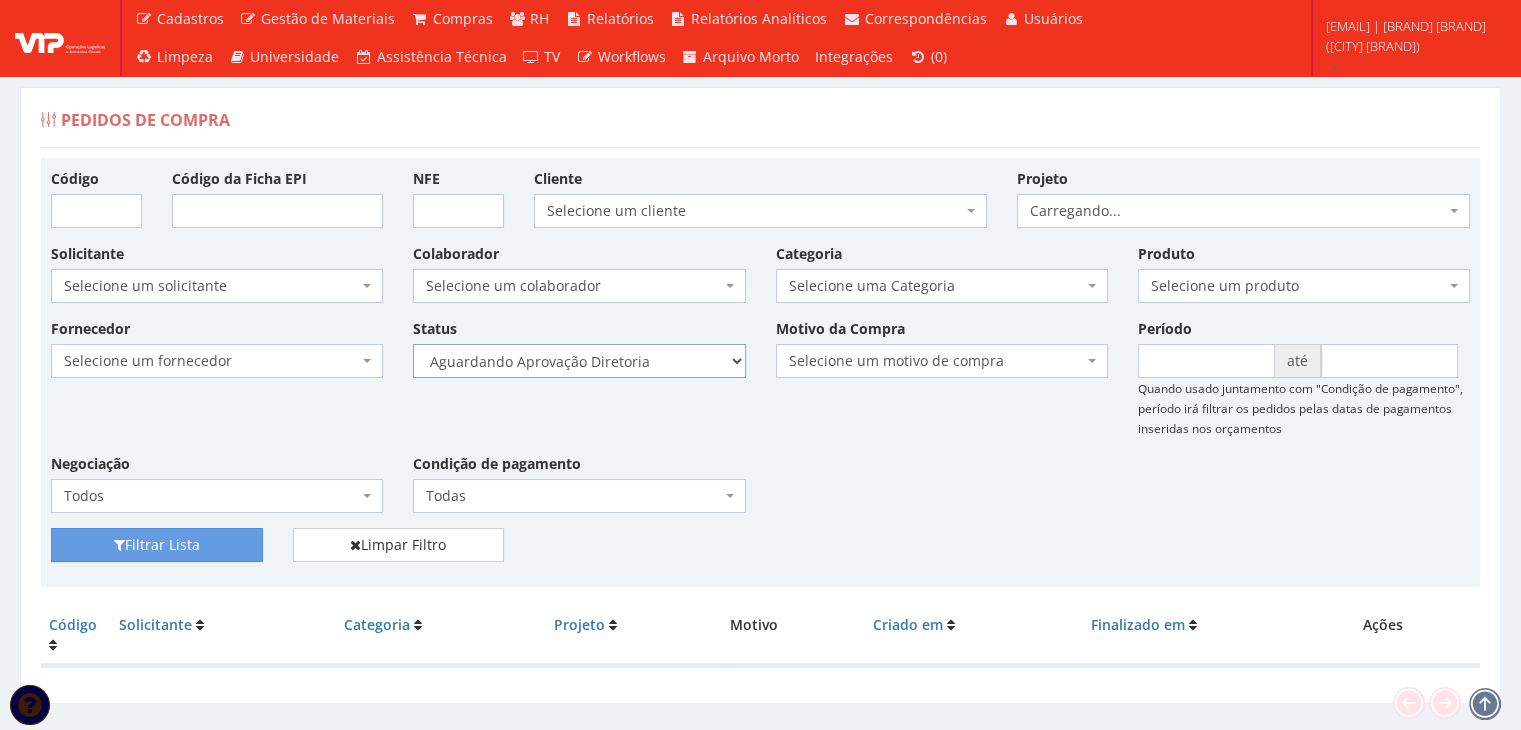 click on "Selecione um status Cancelado Aguardando Aprovação Diretoria Pedido Aprovado Aguardando Aprovação de Orçamento Orçamento Aprovado Compra Efetuada Entrega Efetuada Entrega Registrada" at bounding box center [579, 361] 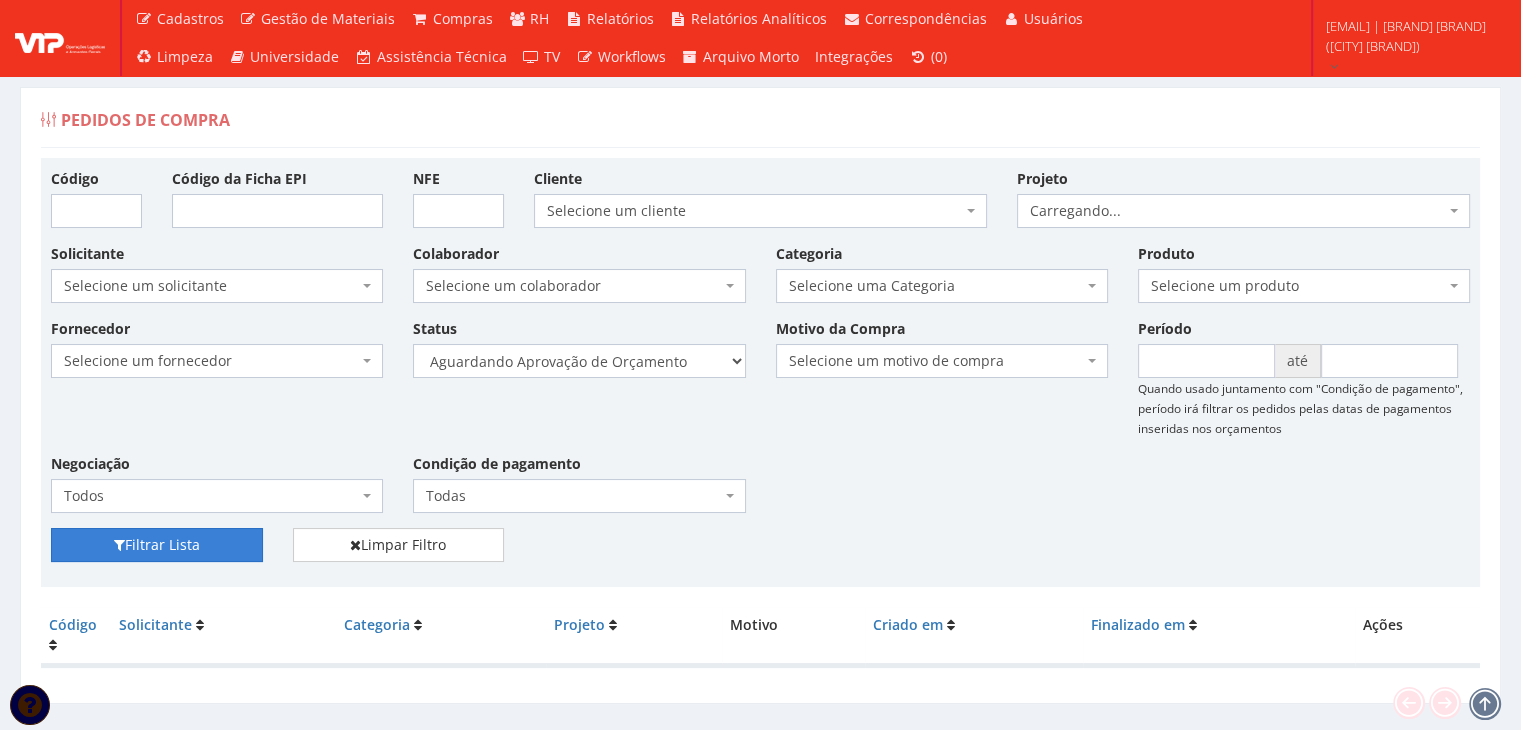 click on "Filtrar Lista" at bounding box center (157, 545) 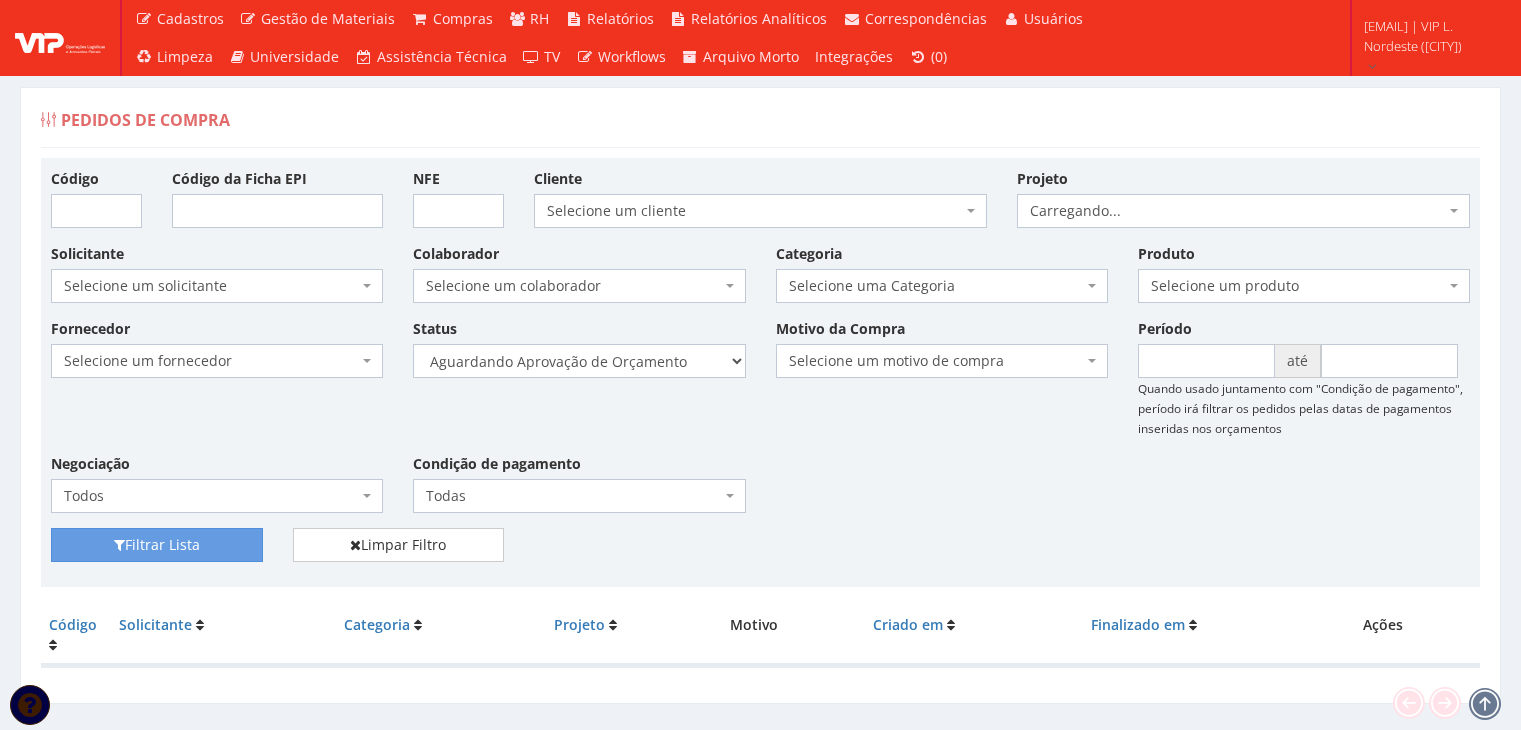 scroll, scrollTop: 0, scrollLeft: 0, axis: both 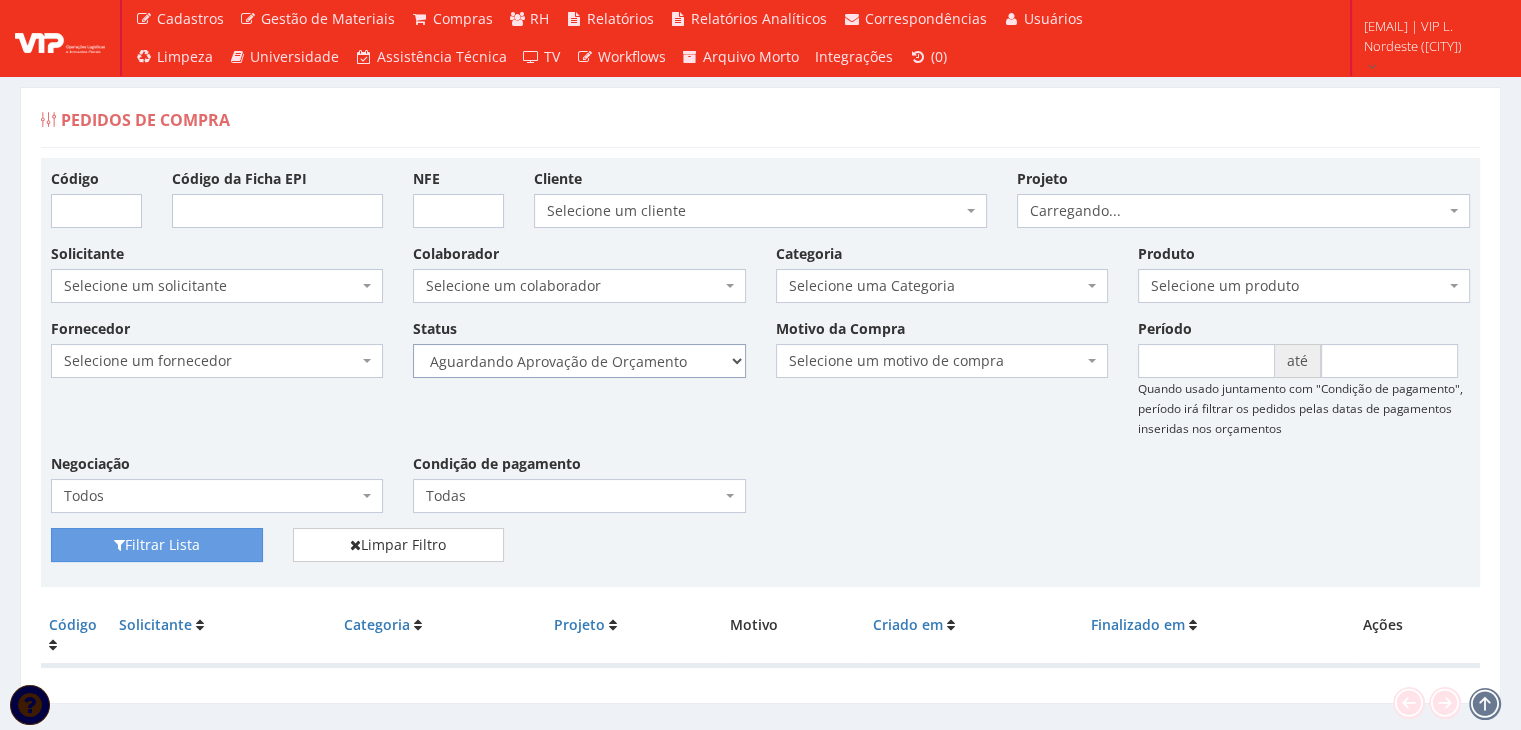 click on "Selecione um status Cancelado Aguardando Aprovação Diretoria Pedido Aprovado Aguardando Aprovação de Orçamento Orçamento Aprovado Compra Efetuada Entrega Efetuada Entrega Registrada" at bounding box center [579, 361] 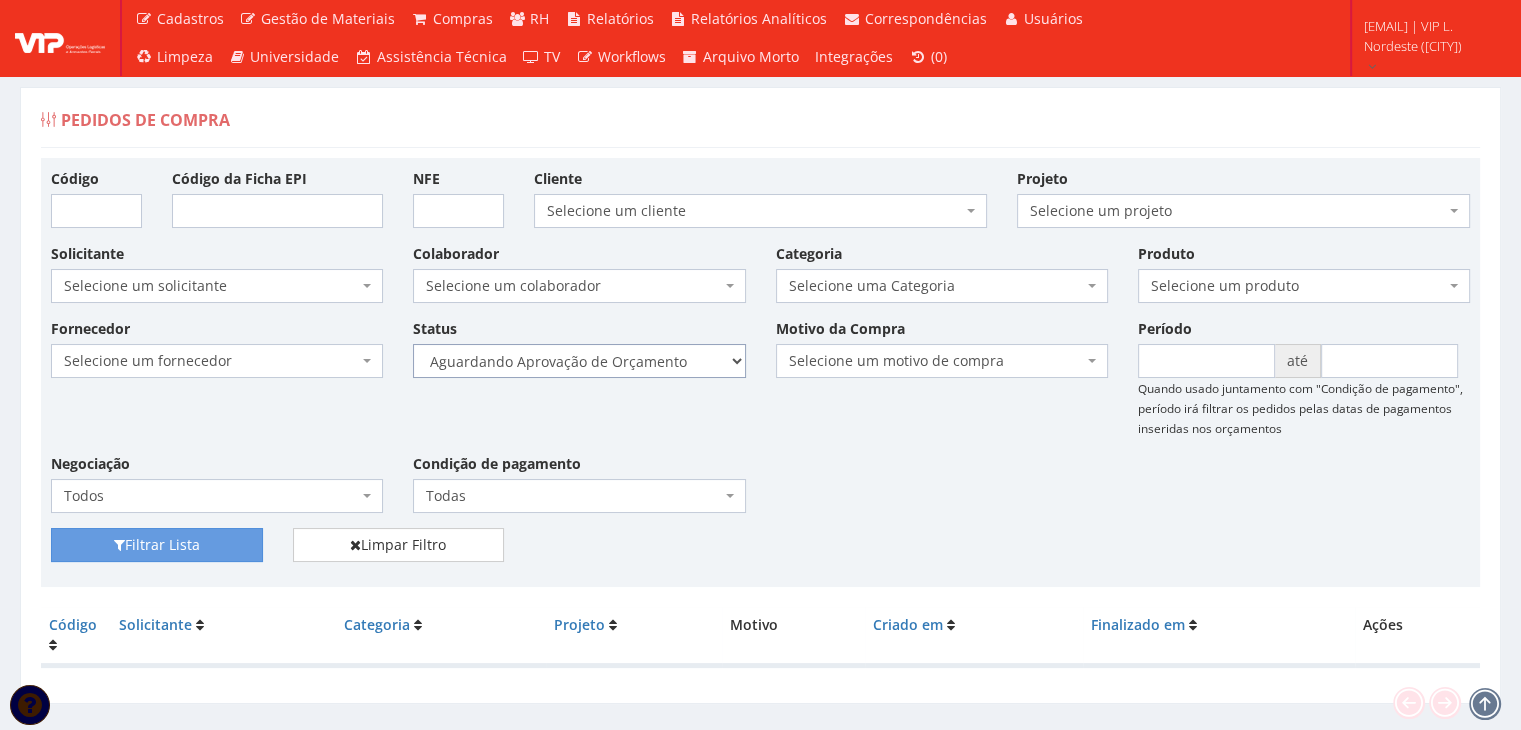 select on "1" 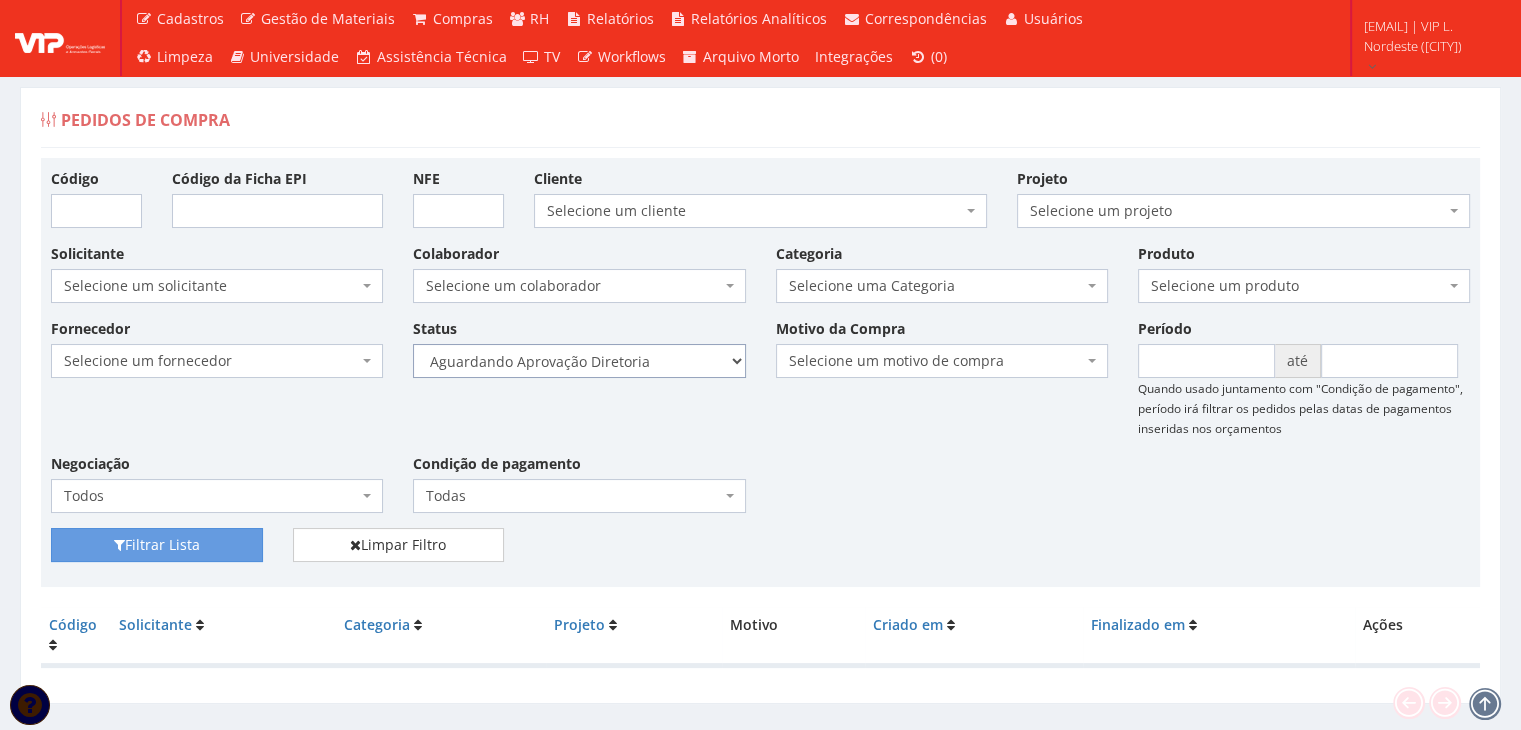 click on "Selecione um status Cancelado Aguardando Aprovação Diretoria Pedido Aprovado Aguardando Aprovação de Orçamento Orçamento Aprovado Compra Efetuada Entrega Efetuada Entrega Registrada" at bounding box center (579, 361) 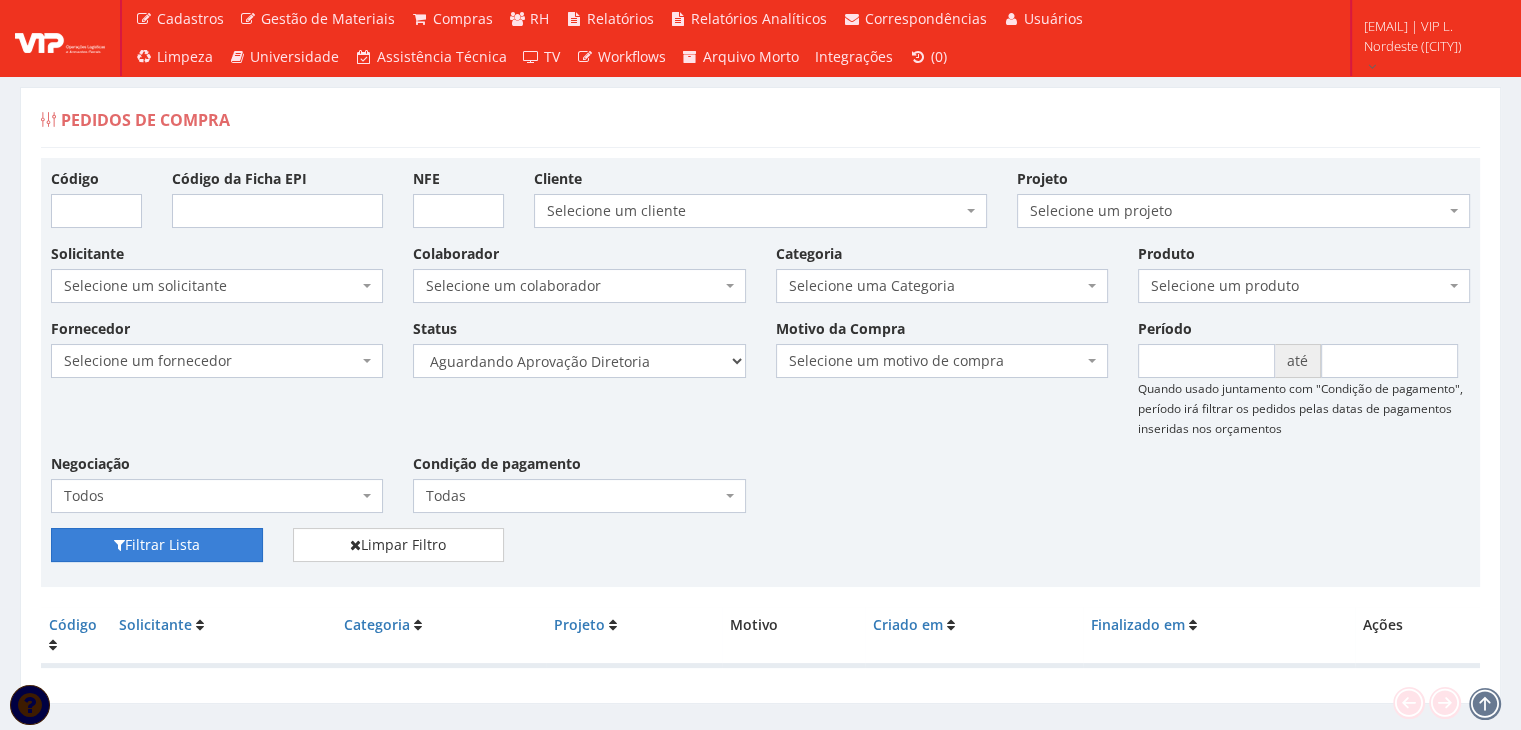 click on "Filtrar Lista" at bounding box center (157, 545) 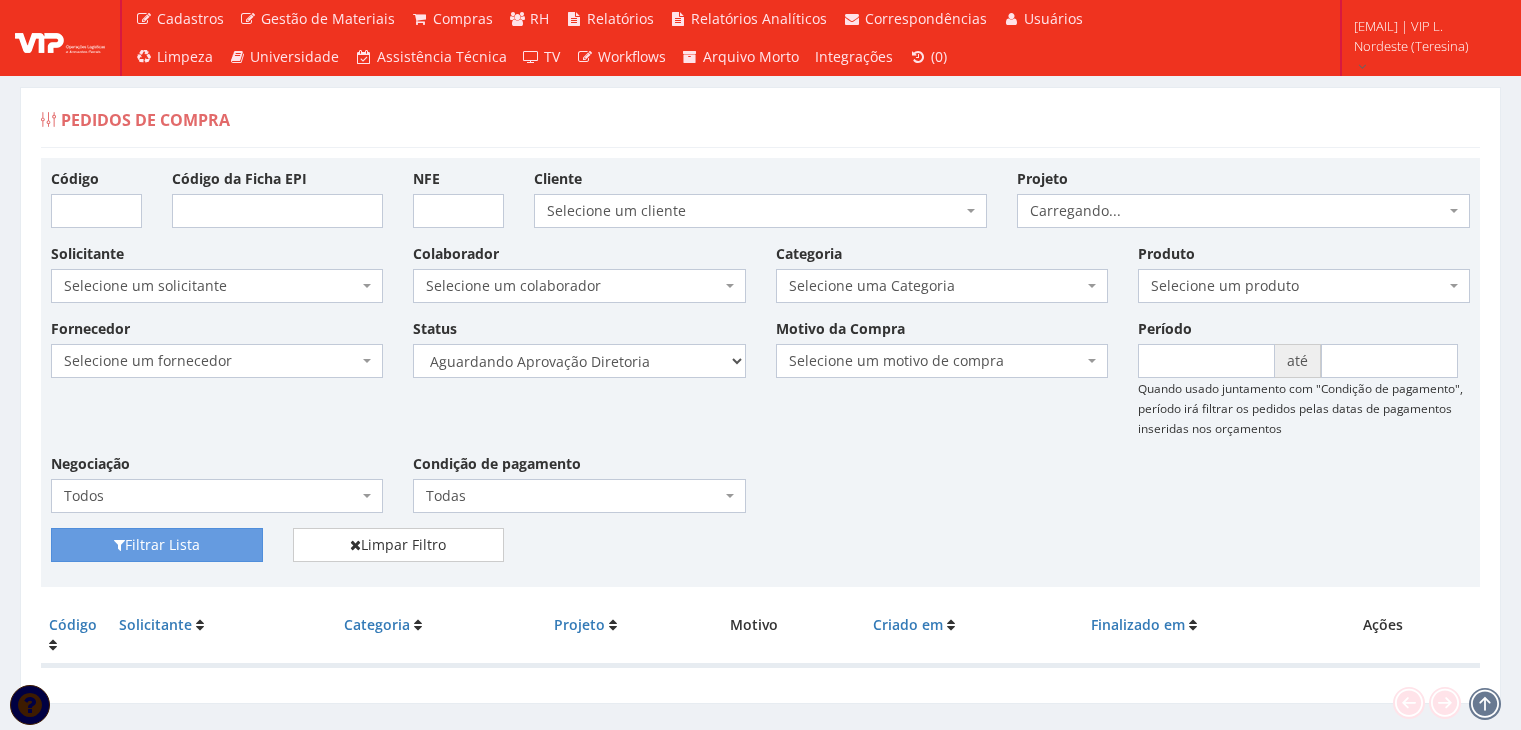 scroll, scrollTop: 0, scrollLeft: 0, axis: both 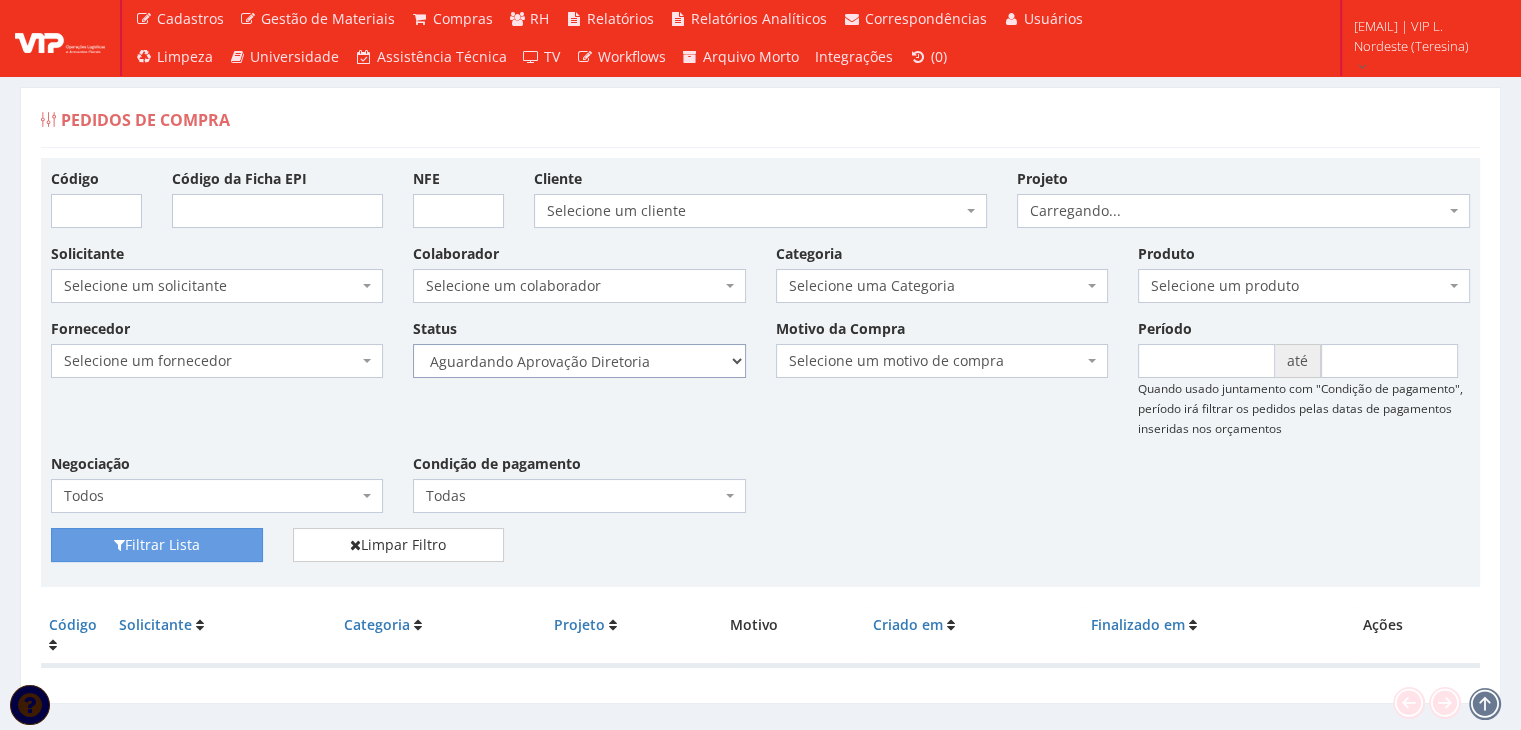 drag, startPoint x: 0, startPoint y: 0, endPoint x: 652, endPoint y: 365, distance: 747.2142 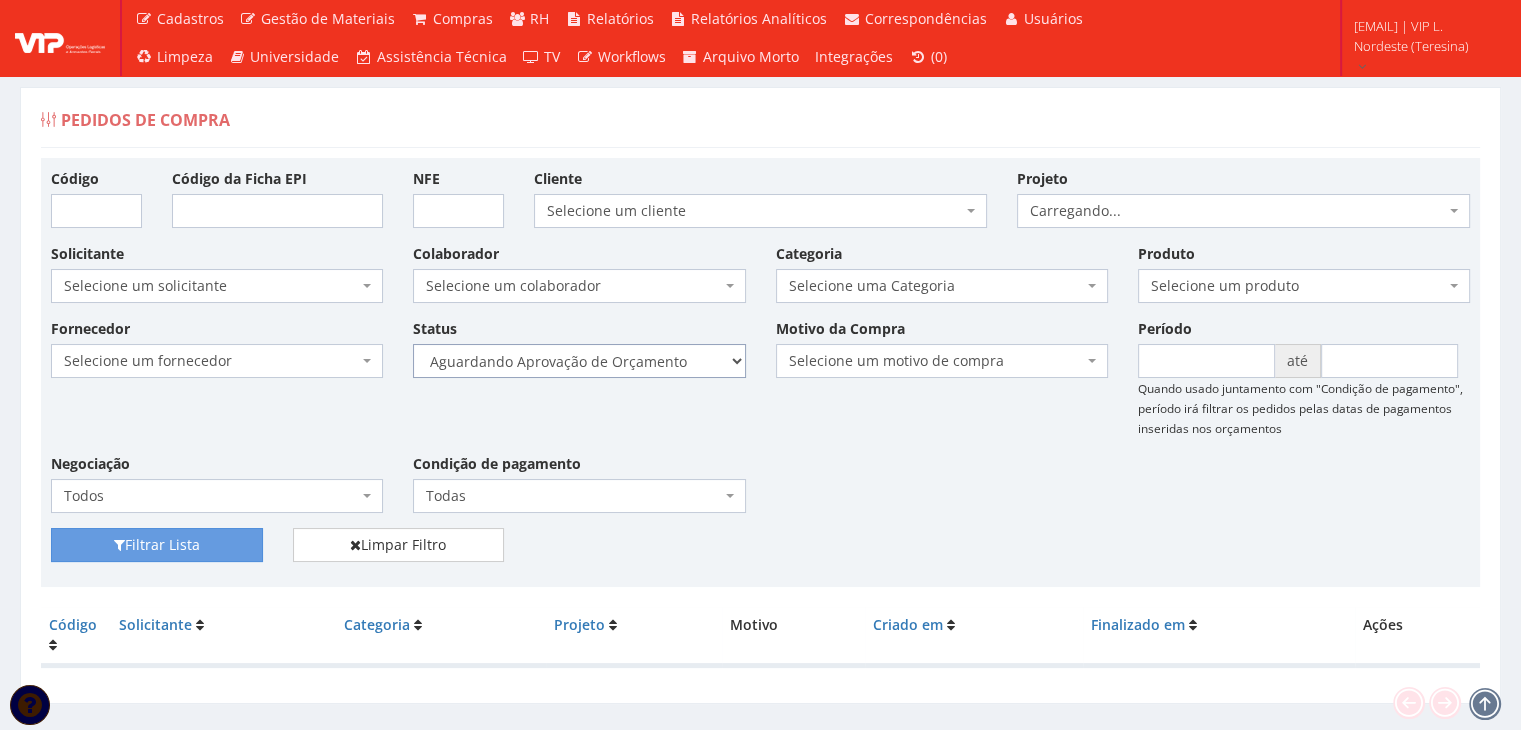 click on "Selecione um status Cancelado Aguardando Aprovação Diretoria Pedido Aprovado Aguardando Aprovação de Orçamento Orçamento Aprovado Compra Efetuada Entrega Efetuada Entrega Registrada" at bounding box center [579, 361] 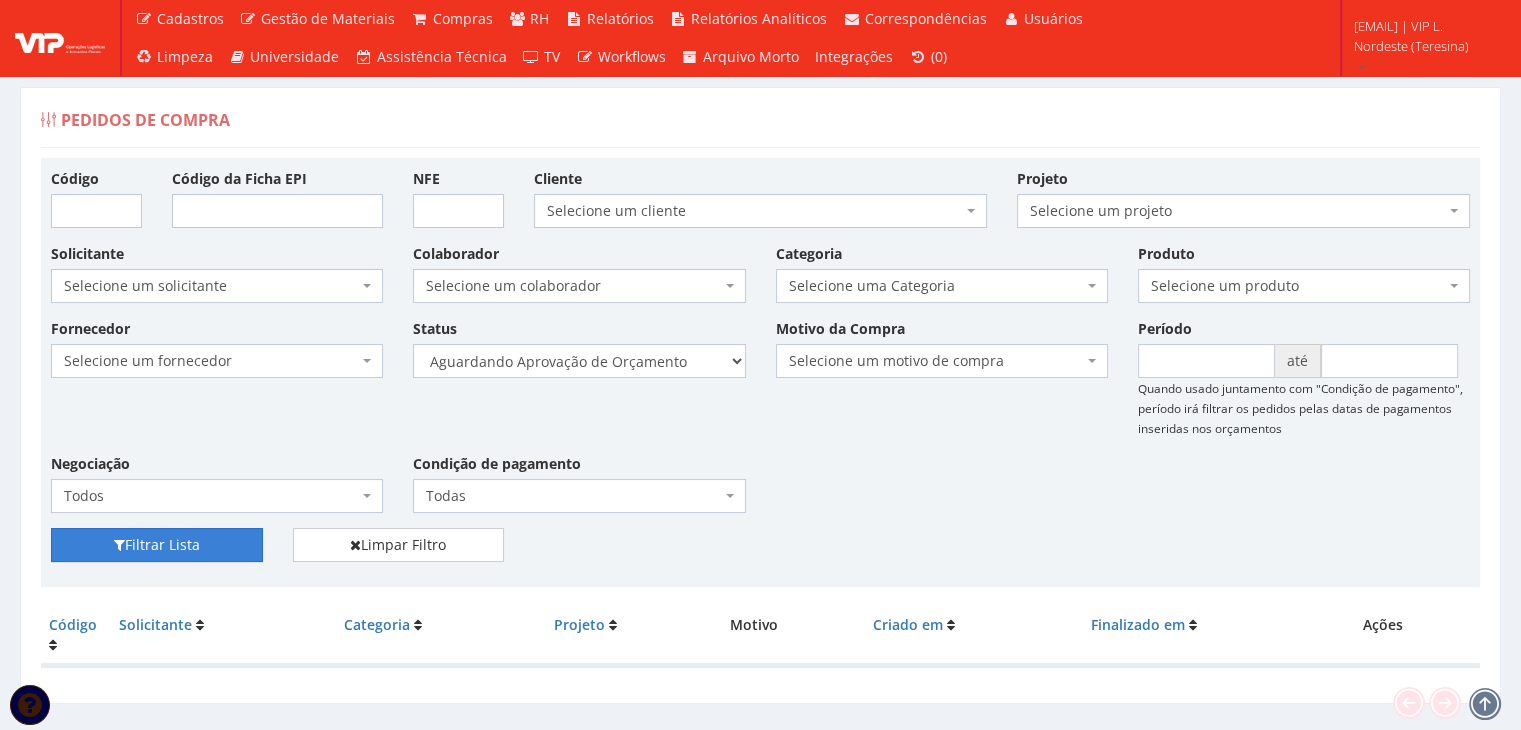 click on "Filtrar Lista" at bounding box center [157, 545] 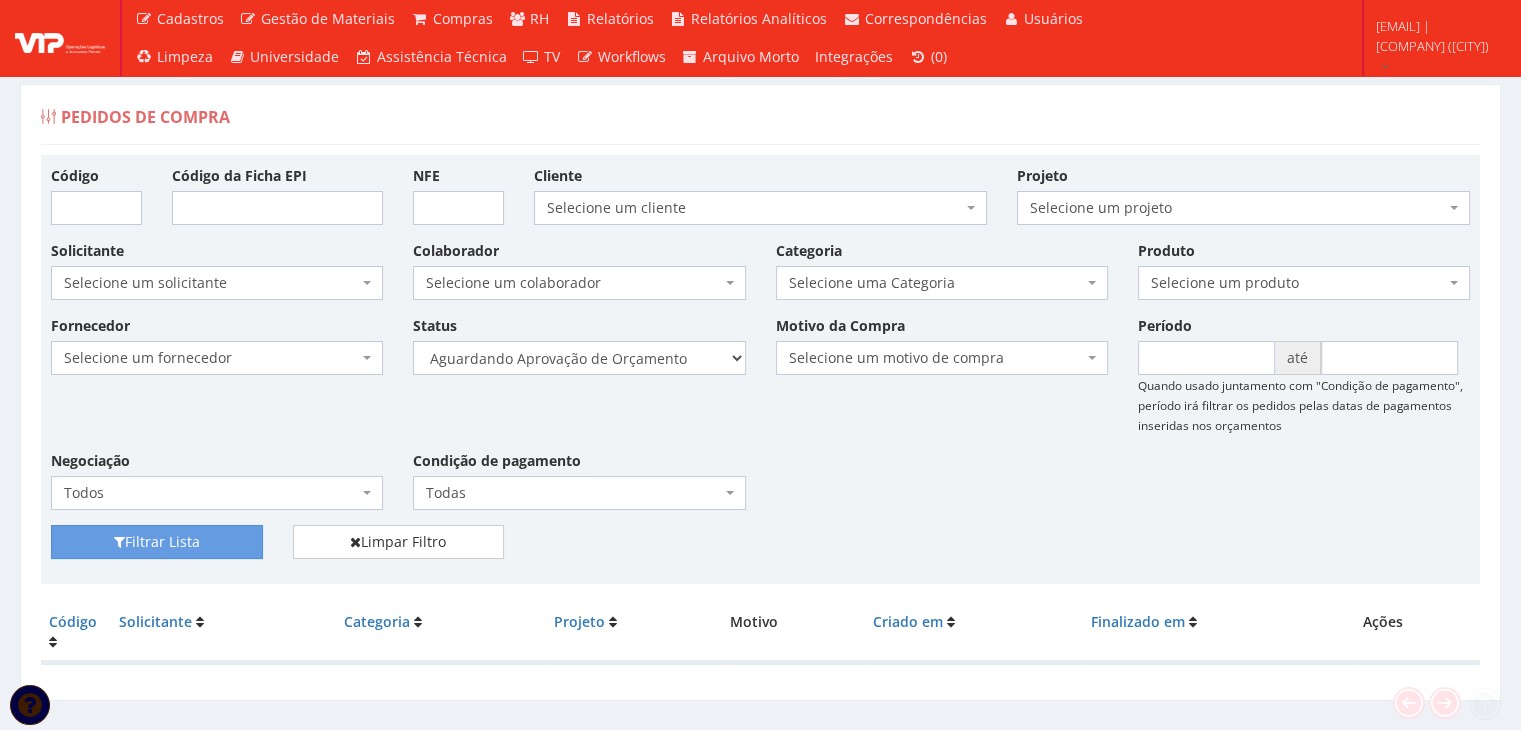 scroll, scrollTop: 0, scrollLeft: 0, axis: both 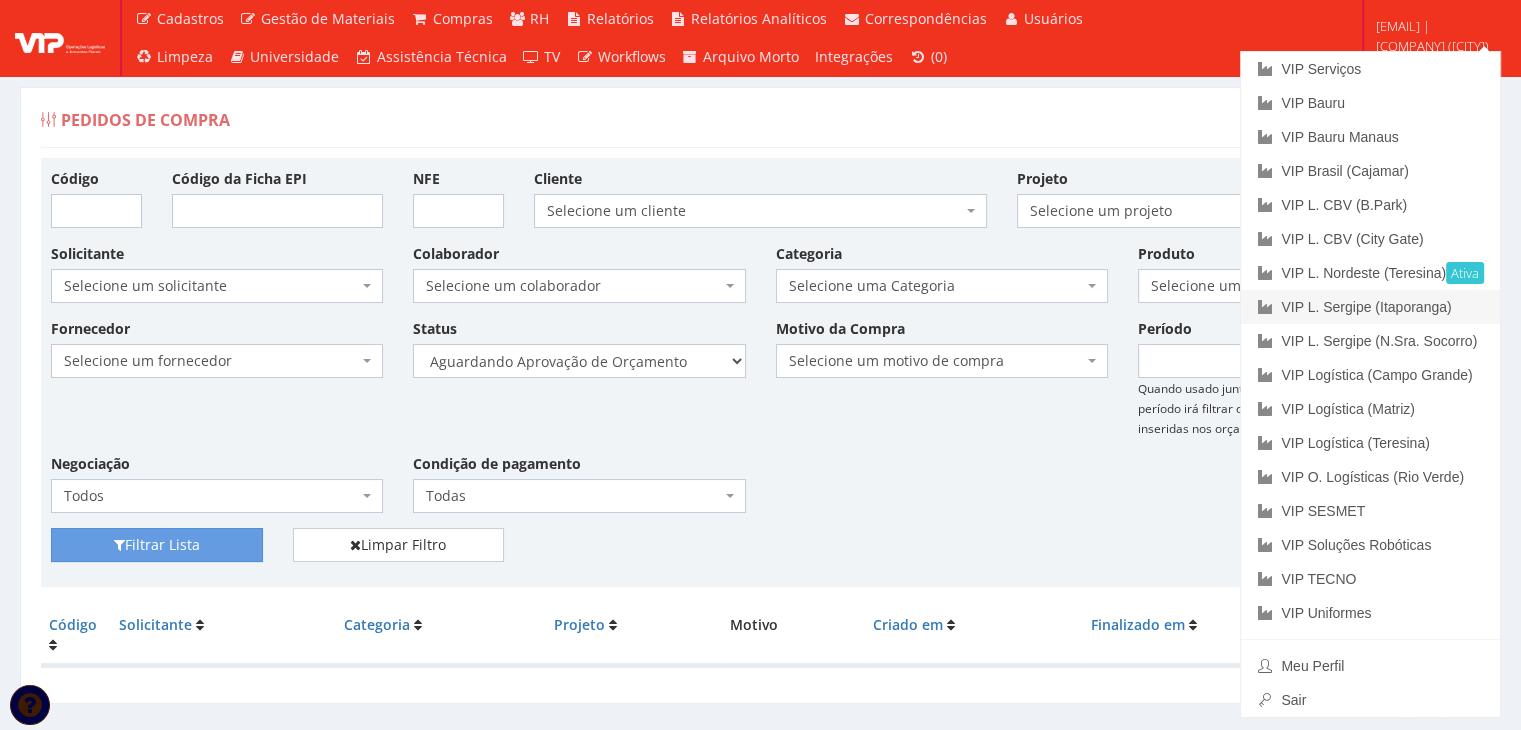 click on "VIP L. Sergipe (Itaporanga)" at bounding box center (1370, 307) 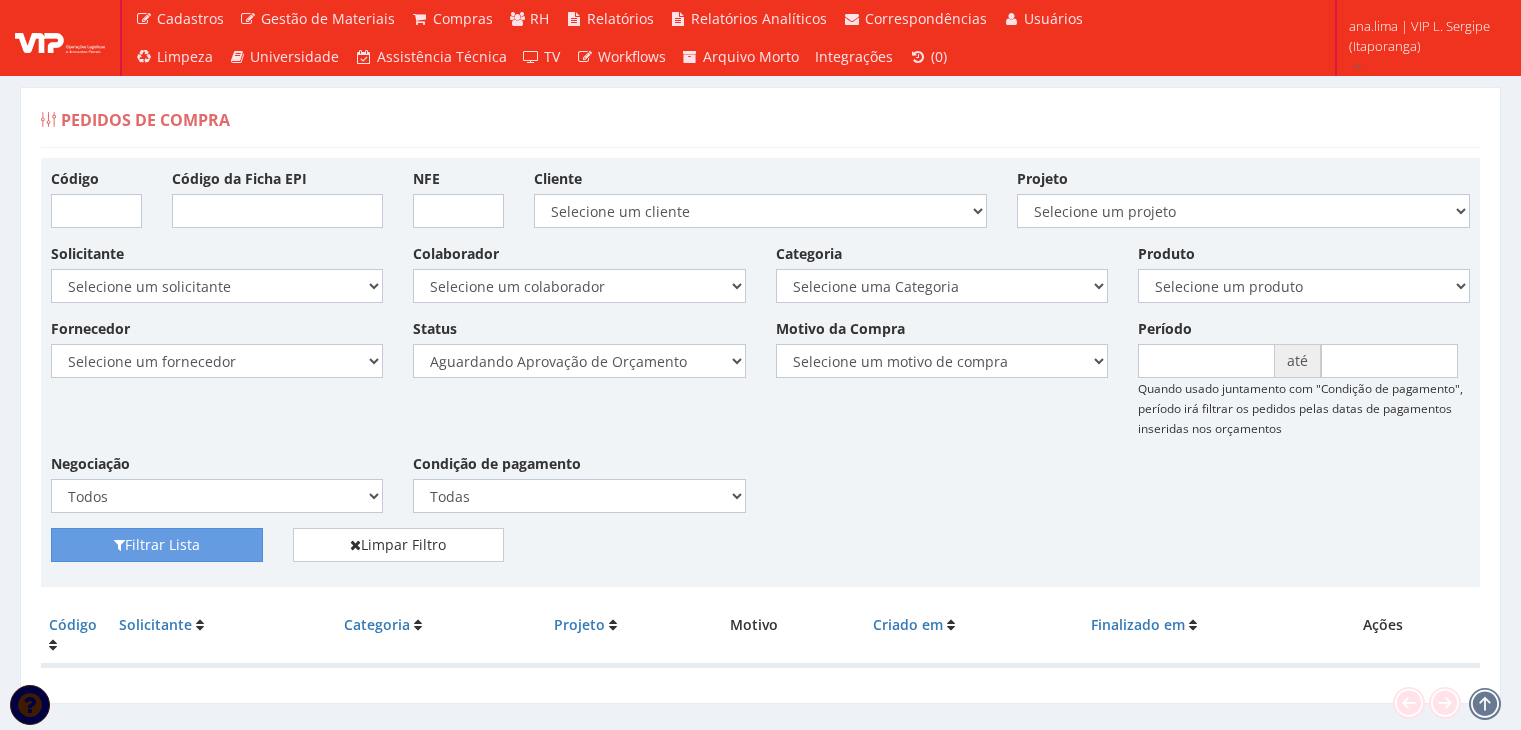 scroll, scrollTop: 0, scrollLeft: 0, axis: both 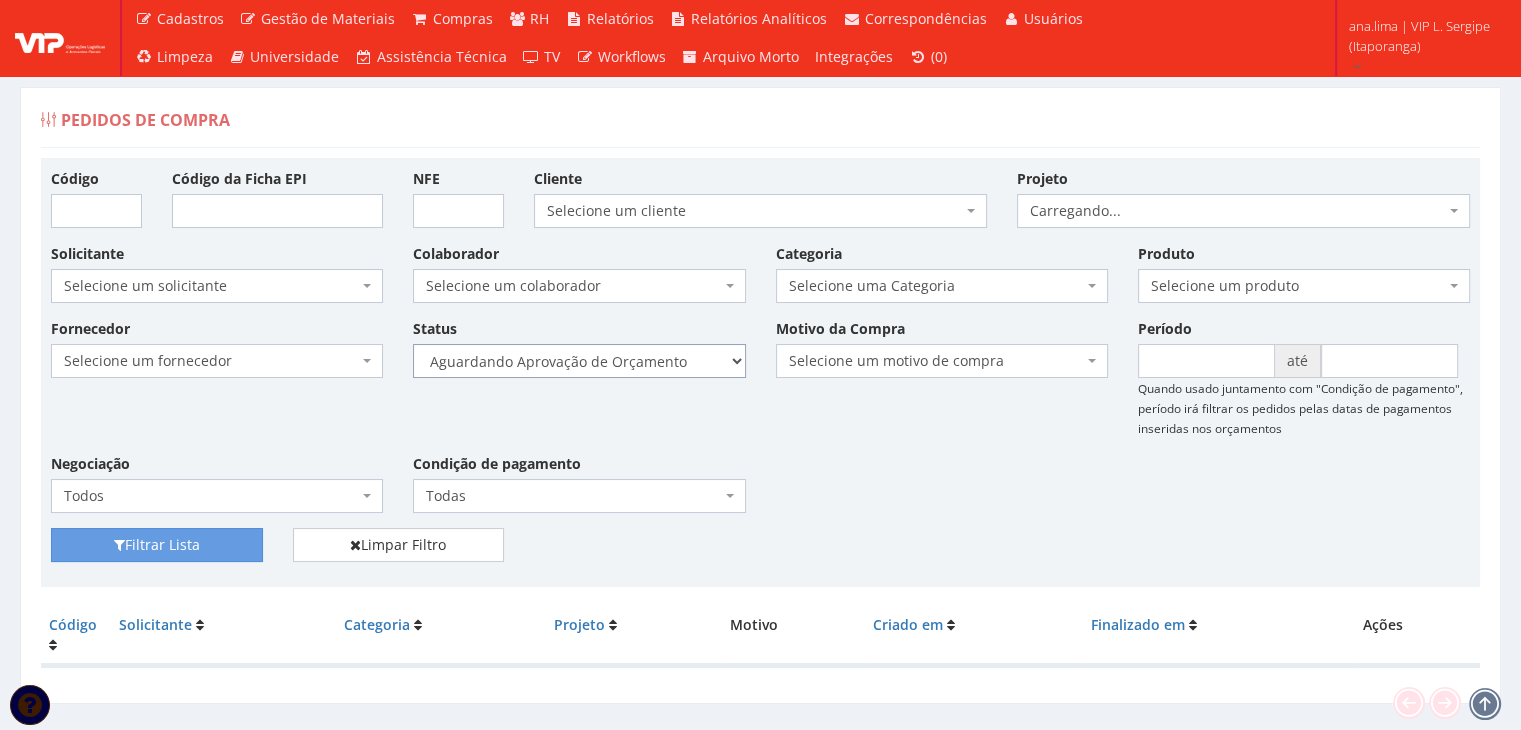 click on "Selecione um status Cancelado Aguardando Aprovação Diretoria Pedido Aprovado Aguardando Aprovação de Orçamento Orçamento Aprovado Compra Efetuada Entrega Efetuada Entrega Registrada" at bounding box center (579, 361) 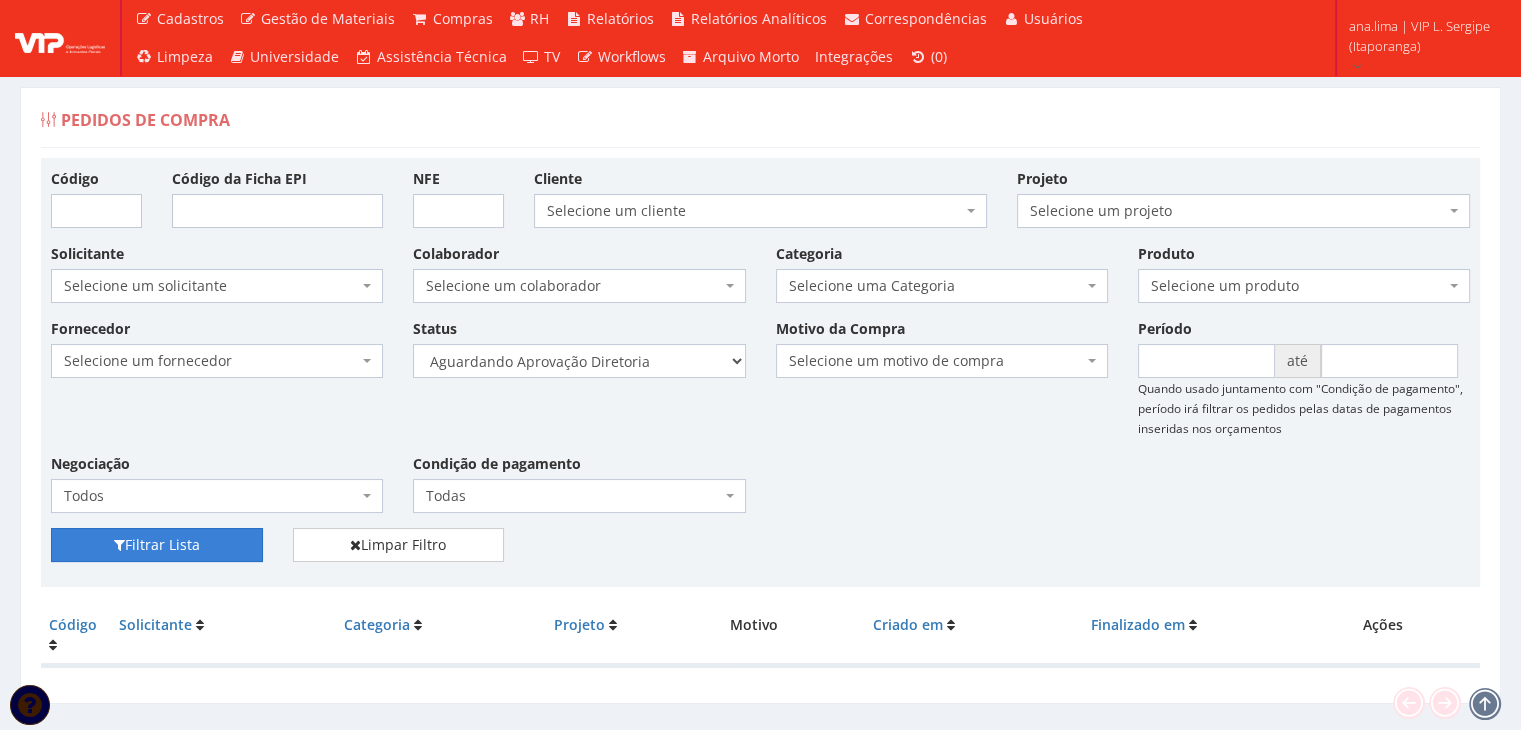 click on "Filtrar Lista" at bounding box center [157, 545] 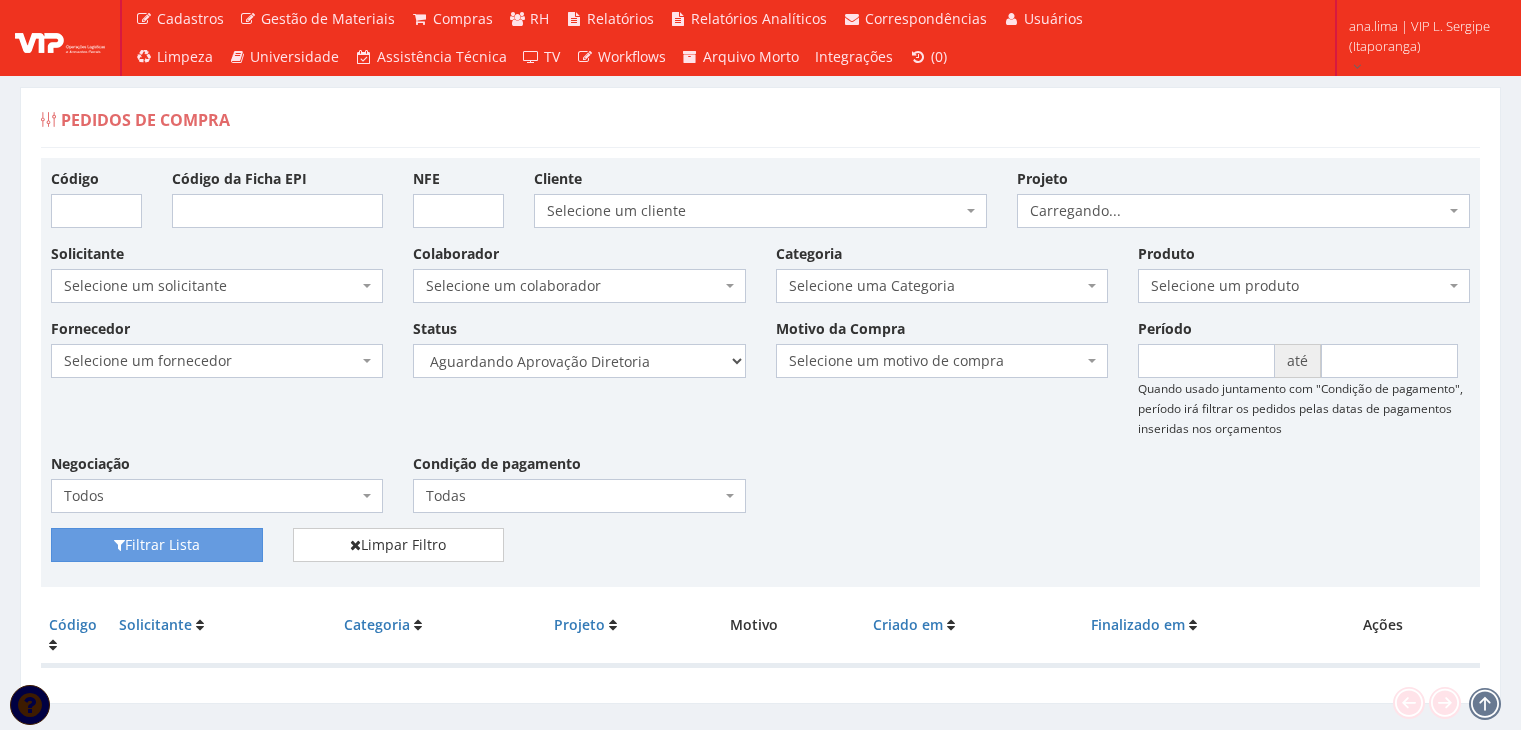 scroll, scrollTop: 0, scrollLeft: 0, axis: both 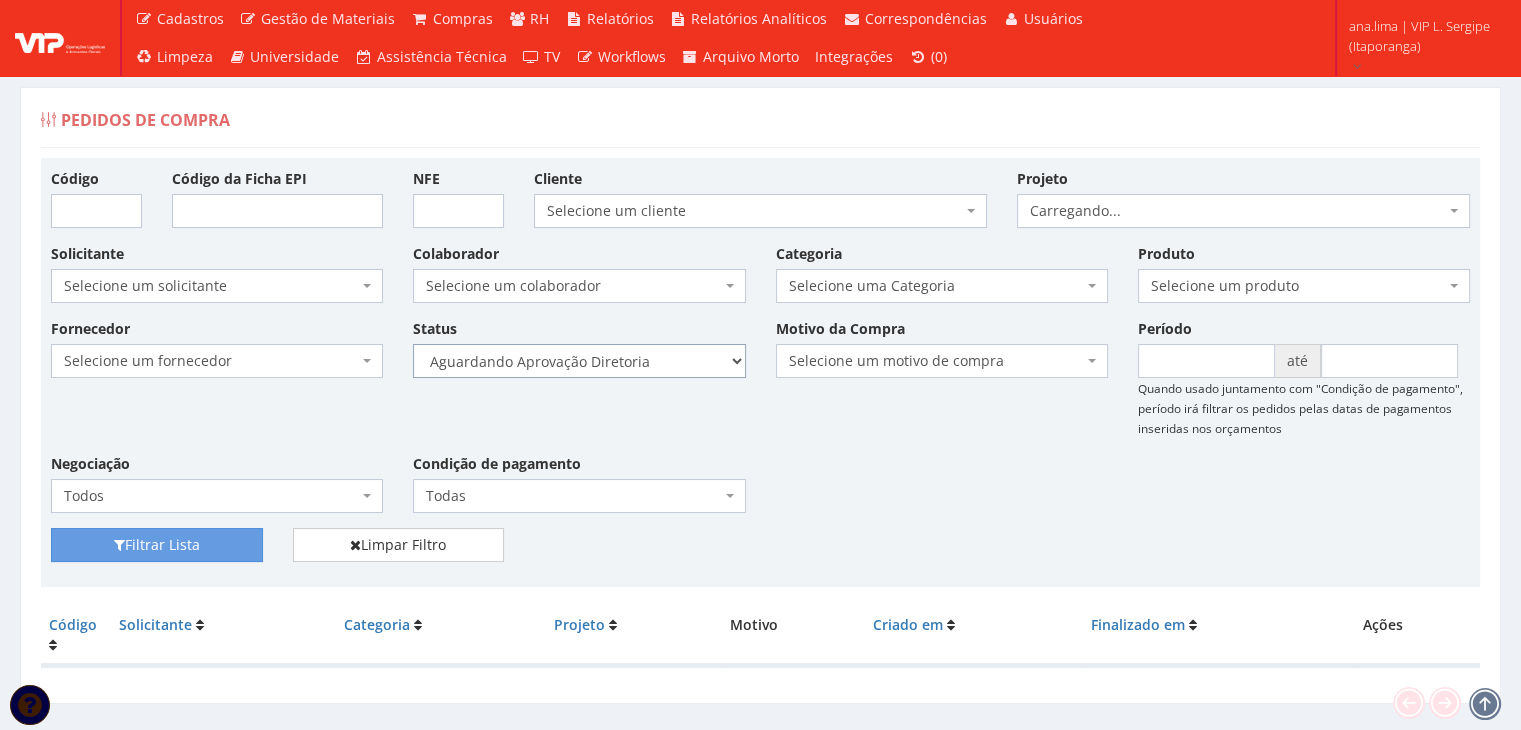 click on "Selecione um status Cancelado Aguardando Aprovação Diretoria Pedido Aprovado Aguardando Aprovação de Orçamento Orçamento Aprovado Compra Efetuada Entrega Efetuada Entrega Registrada" at bounding box center [579, 361] 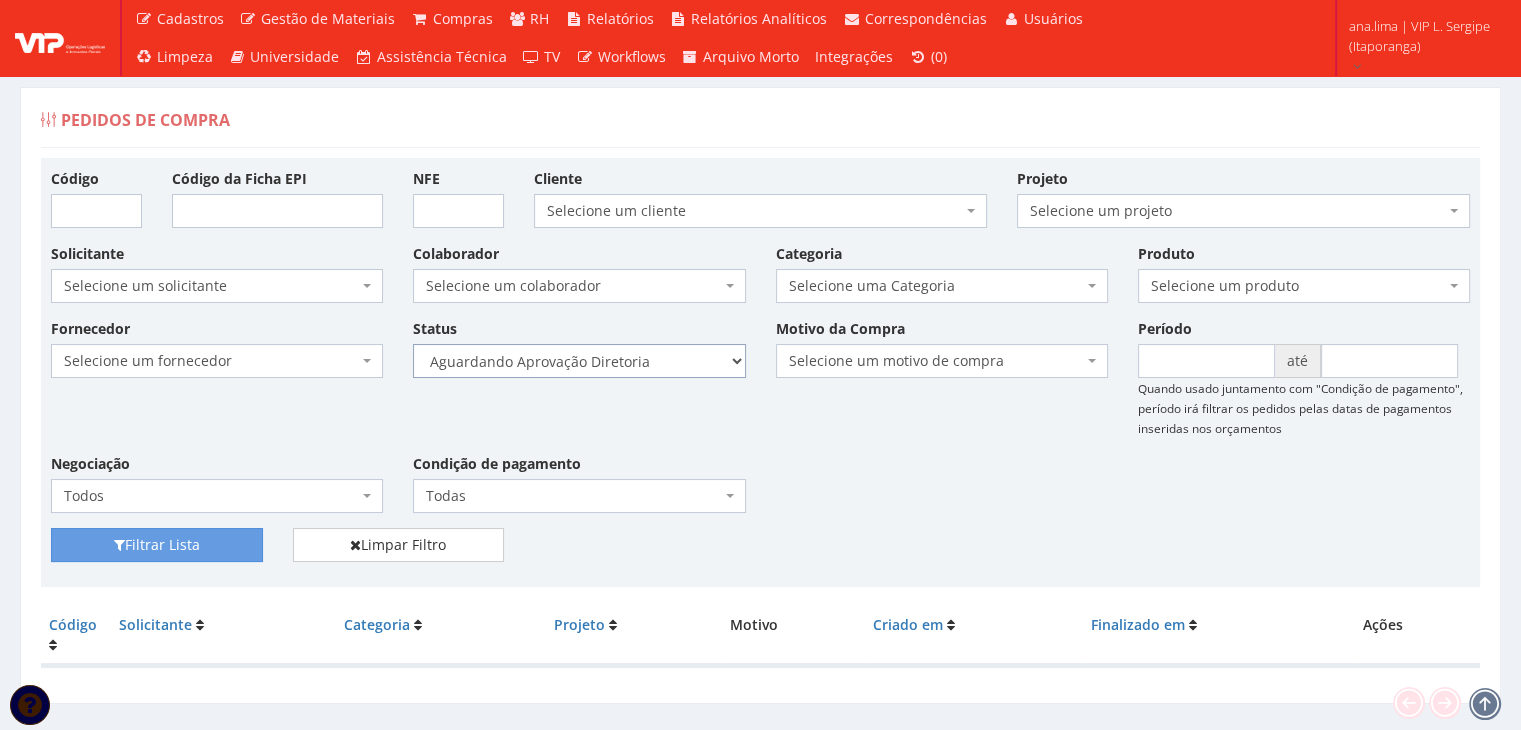 select on "4" 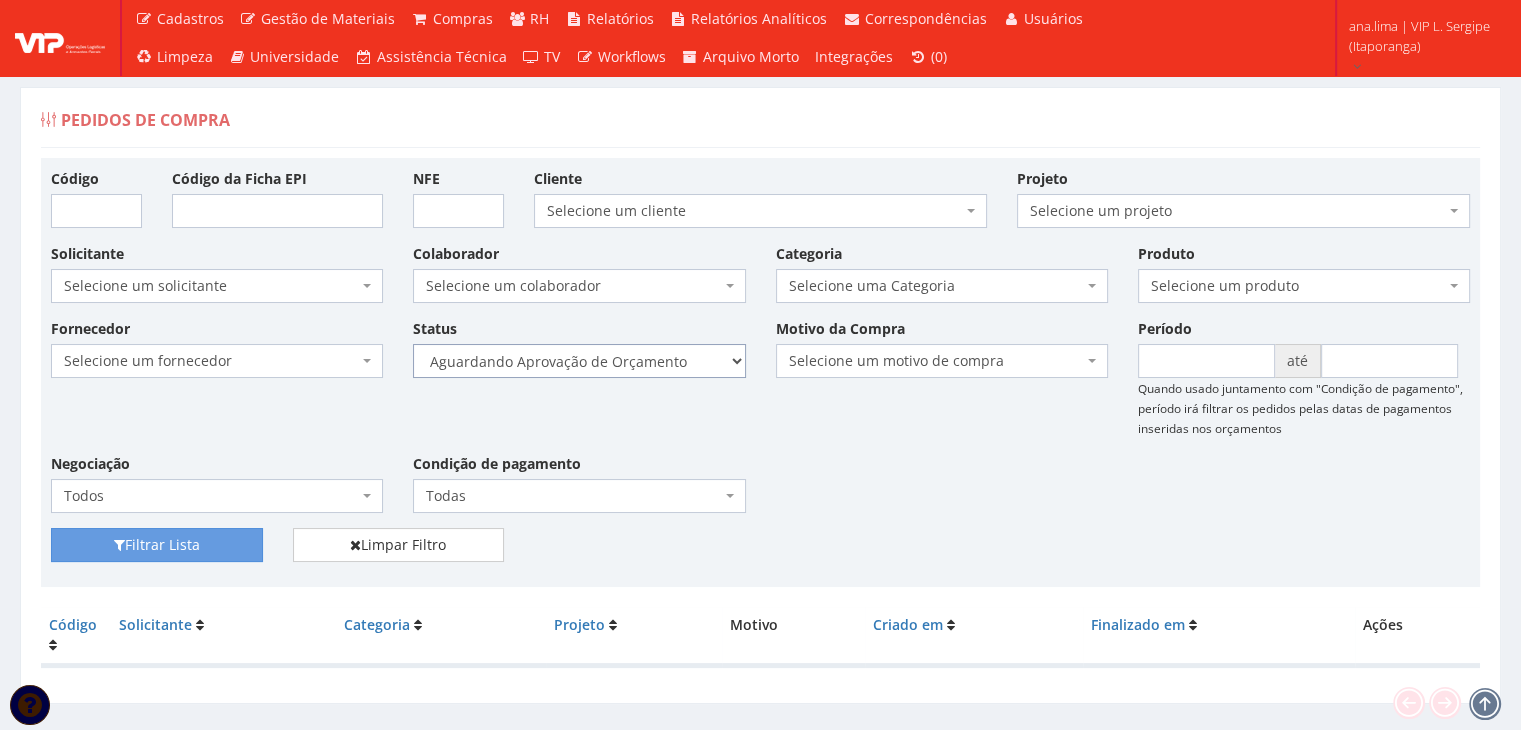 click on "Selecione um status Cancelado Aguardando Aprovação Diretoria Pedido Aprovado Aguardando Aprovação de Orçamento Orçamento Aprovado Compra Efetuada Entrega Efetuada Entrega Registrada" at bounding box center (579, 361) 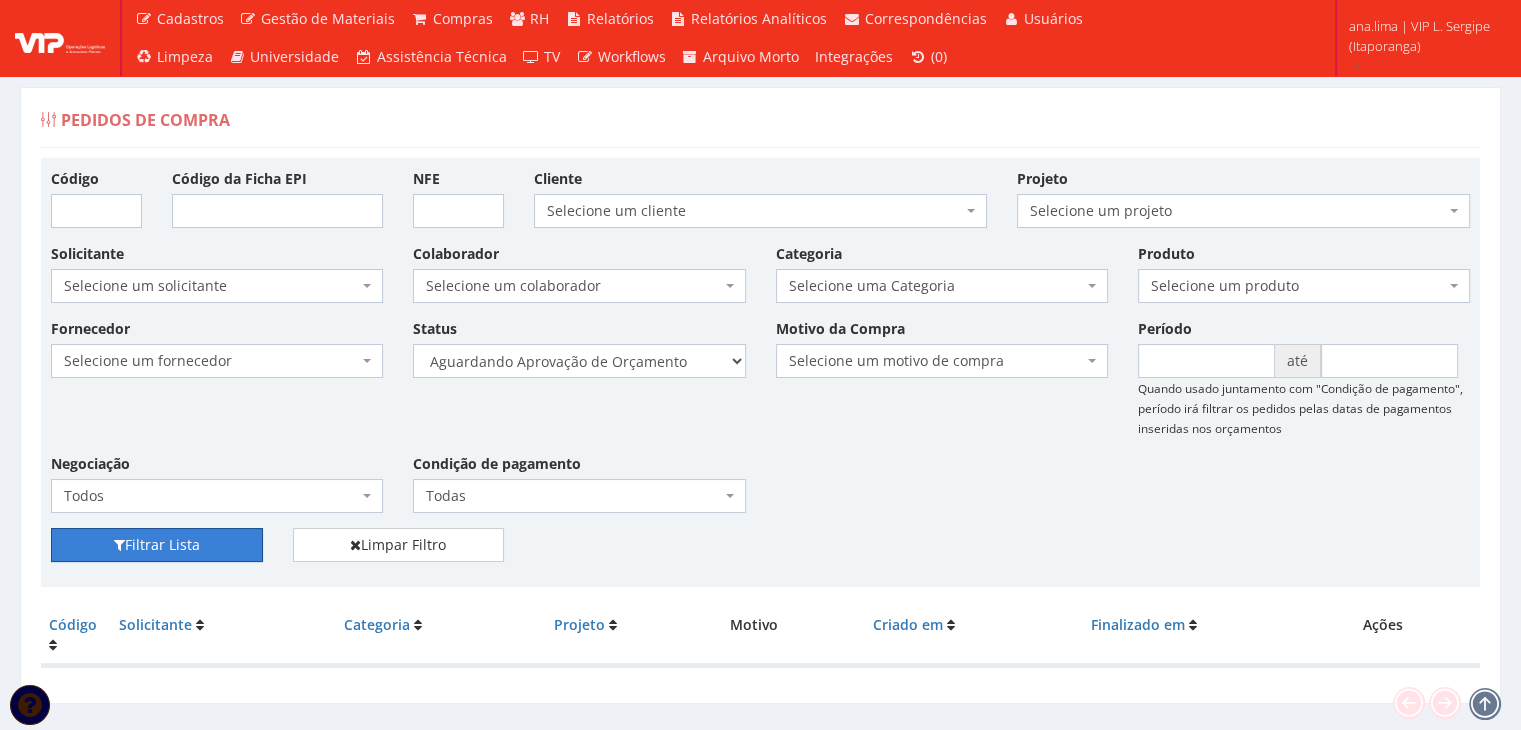 drag, startPoint x: 241, startPoint y: 537, endPoint x: 380, endPoint y: 485, distance: 148.40822 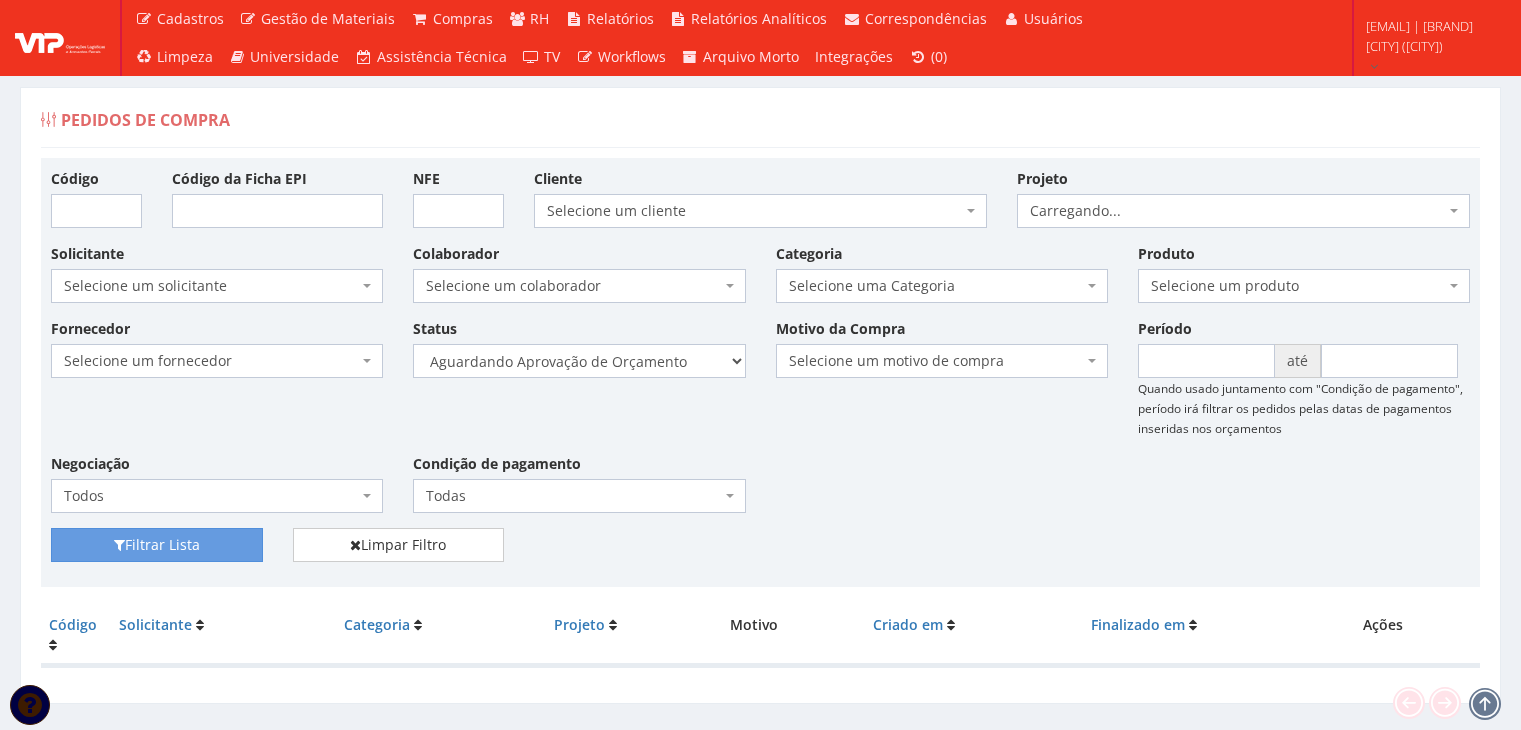 scroll, scrollTop: 0, scrollLeft: 0, axis: both 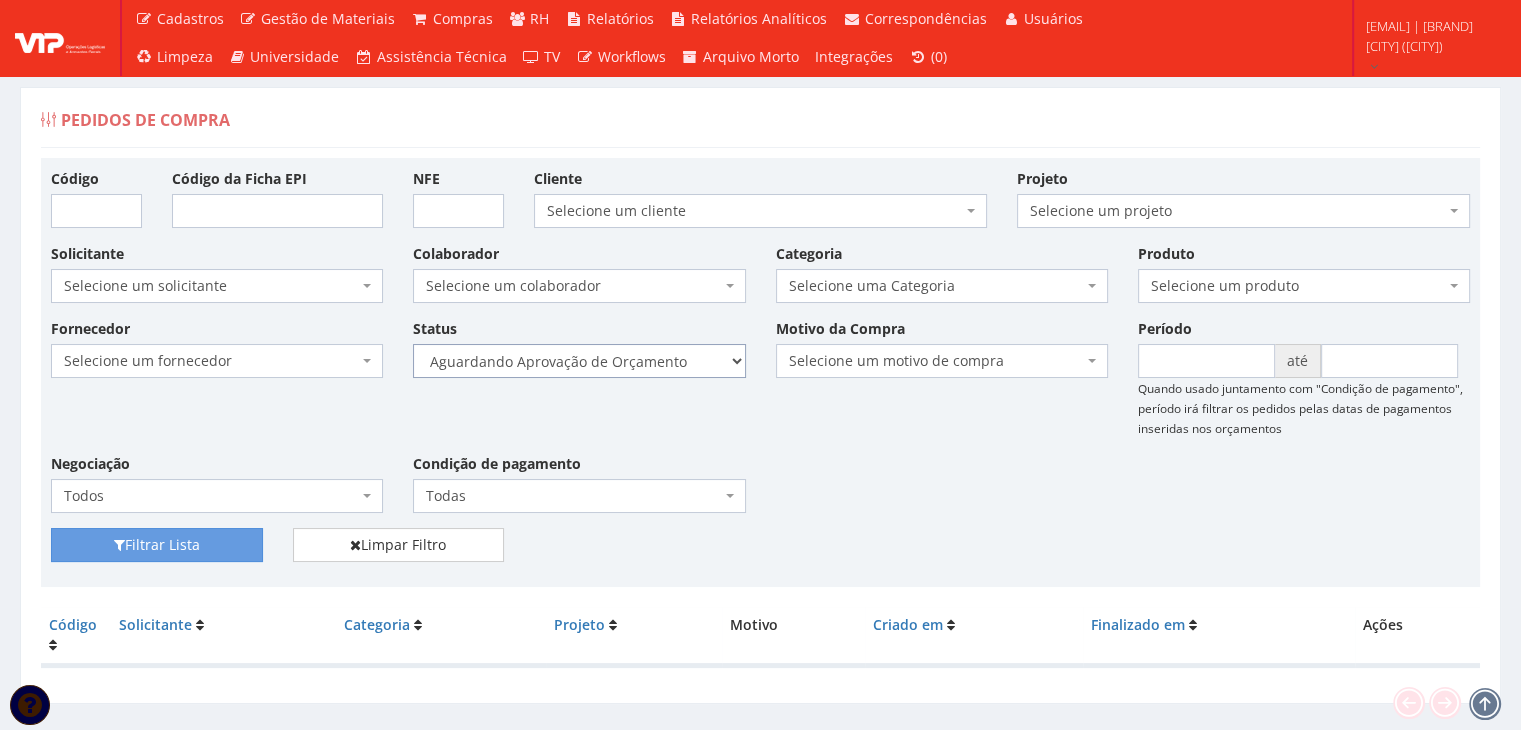 drag, startPoint x: 654, startPoint y: 361, endPoint x: 654, endPoint y: 376, distance: 15 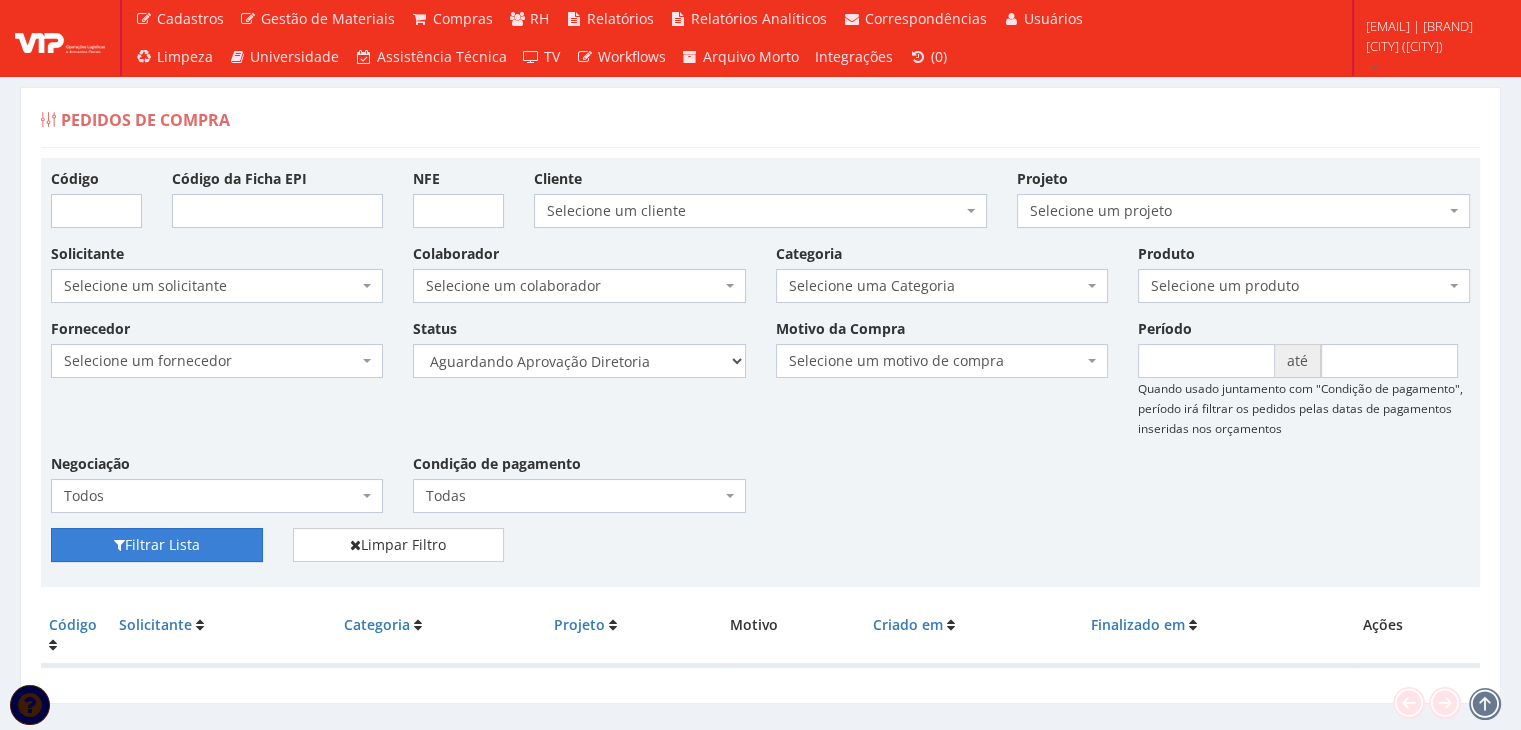 click on "Filtrar Lista" at bounding box center (157, 545) 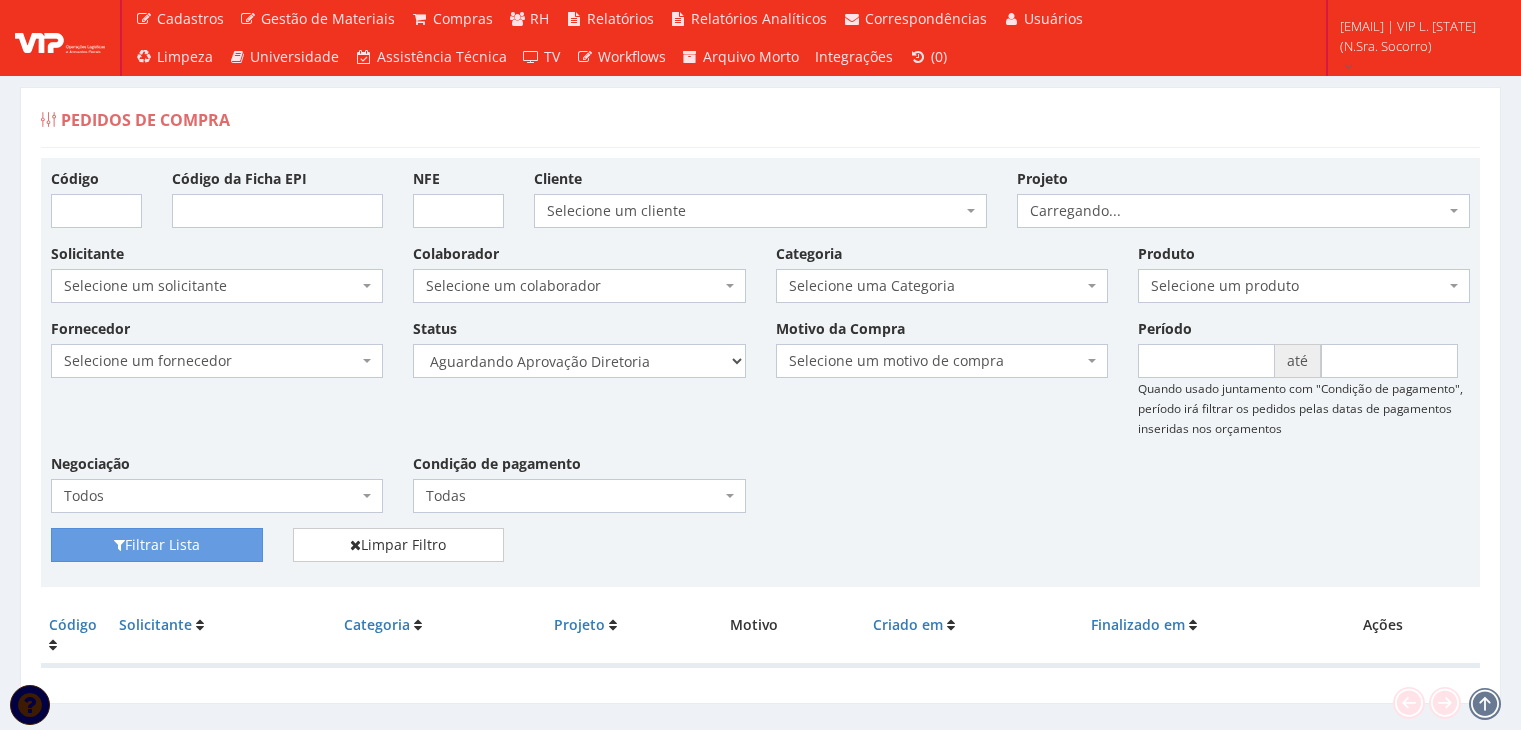 scroll, scrollTop: 0, scrollLeft: 0, axis: both 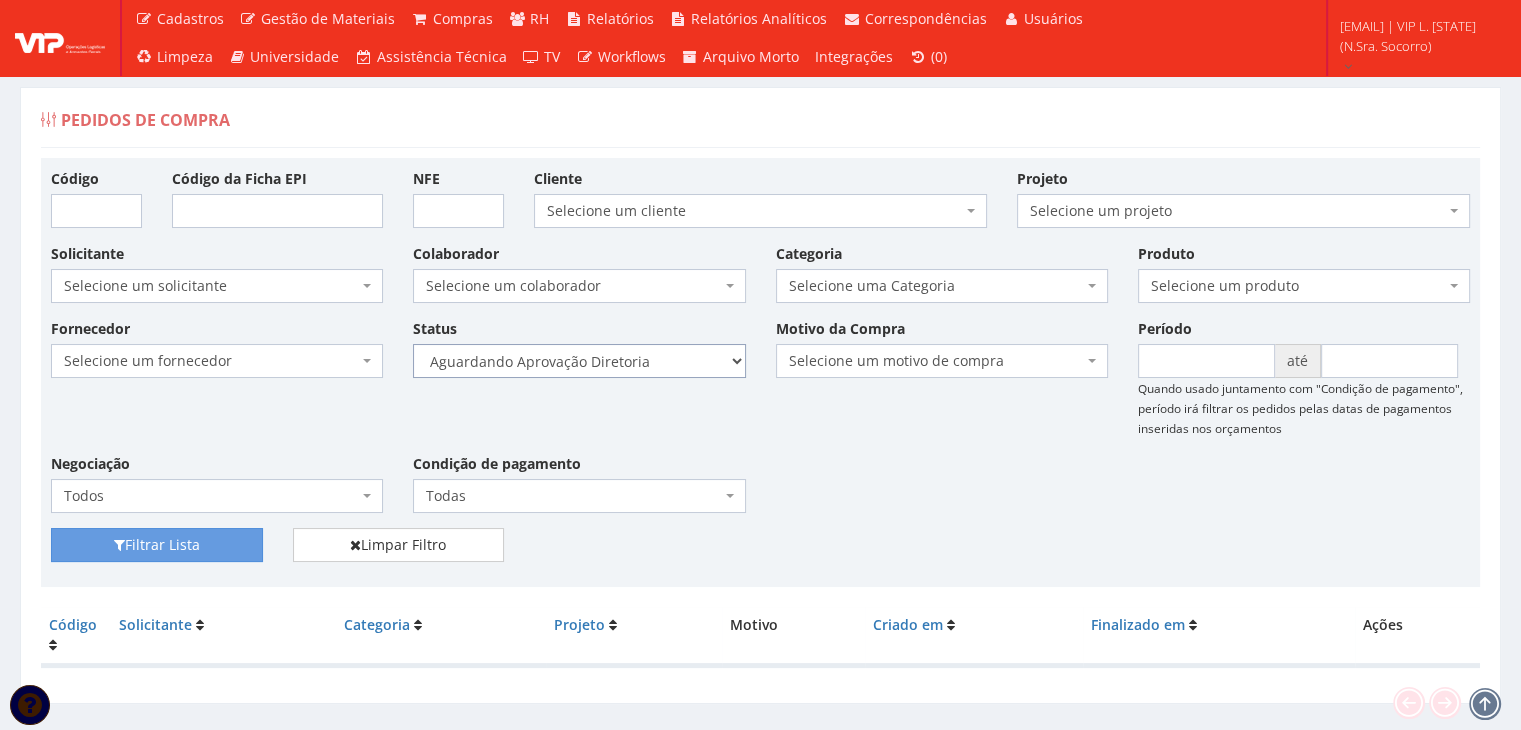 click on "Selecione um status Cancelado Aguardando Aprovação Diretoria Pedido Aprovado Aguardando Aprovação de Orçamento Orçamento Aprovado Compra Efetuada Entrega Efetuada Entrega Registrada" at bounding box center (579, 361) 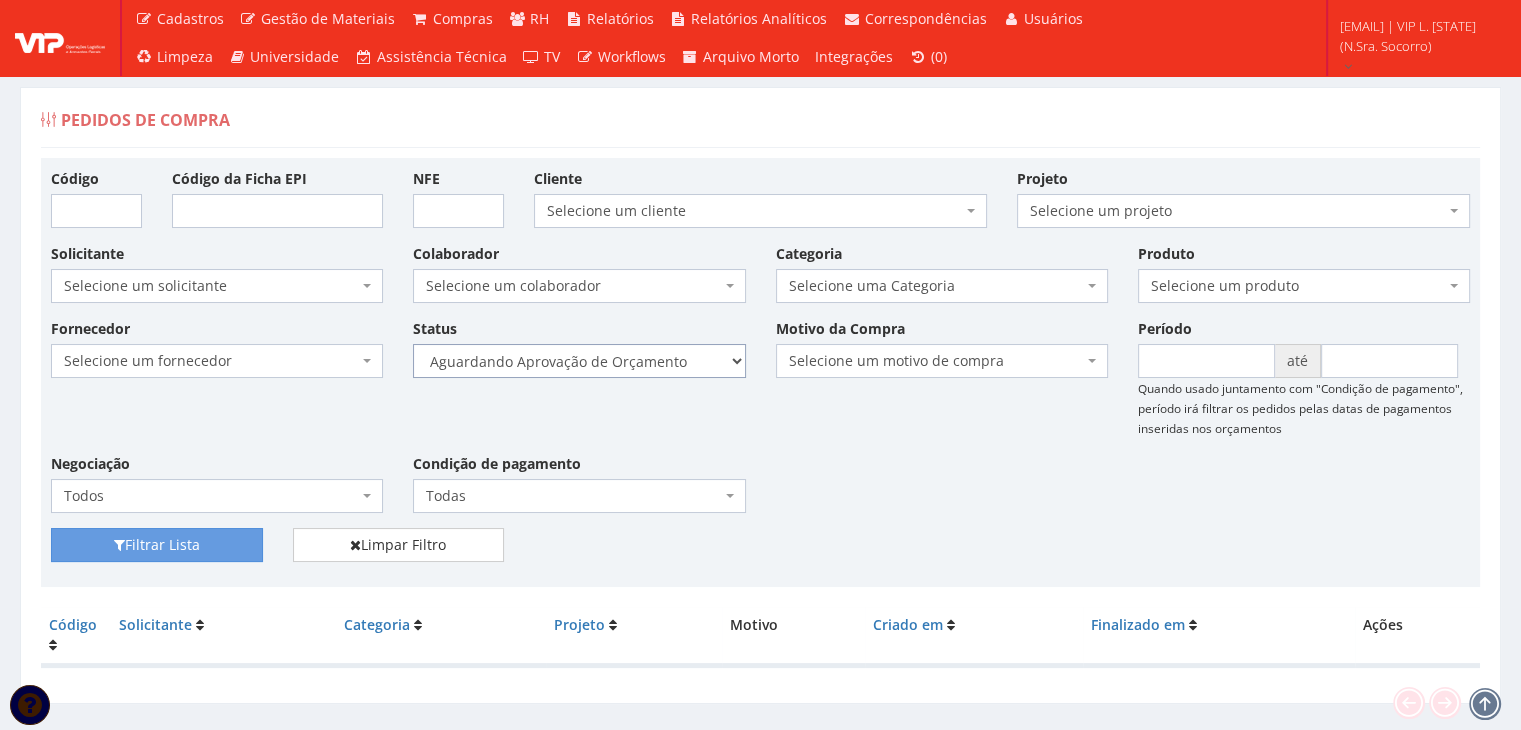 click on "Selecione um status Cancelado Aguardando Aprovação Diretoria Pedido Aprovado Aguardando Aprovação de Orçamento Orçamento Aprovado Compra Efetuada Entrega Efetuada Entrega Registrada" at bounding box center [579, 361] 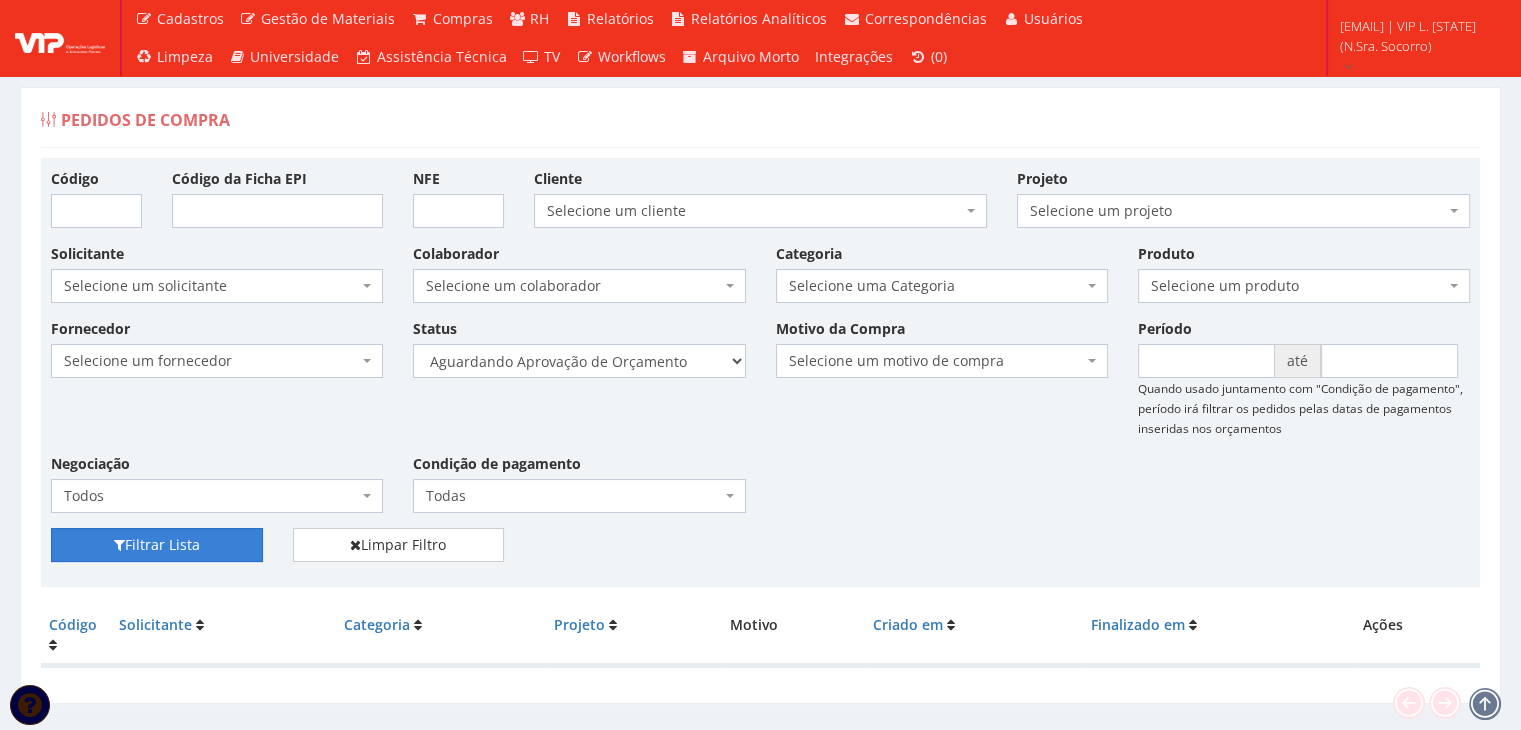 click on "Filtrar Lista" at bounding box center [157, 545] 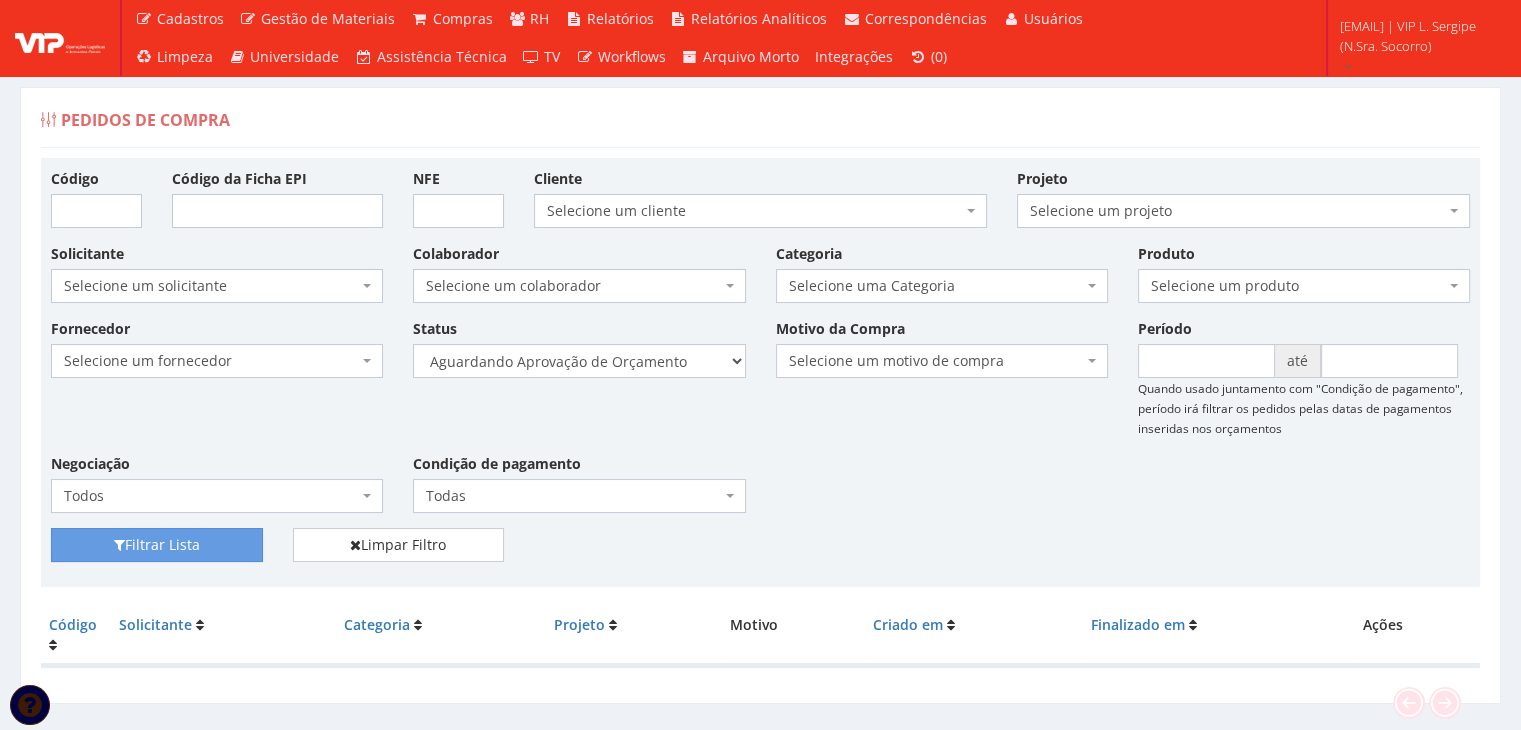 scroll, scrollTop: 0, scrollLeft: 0, axis: both 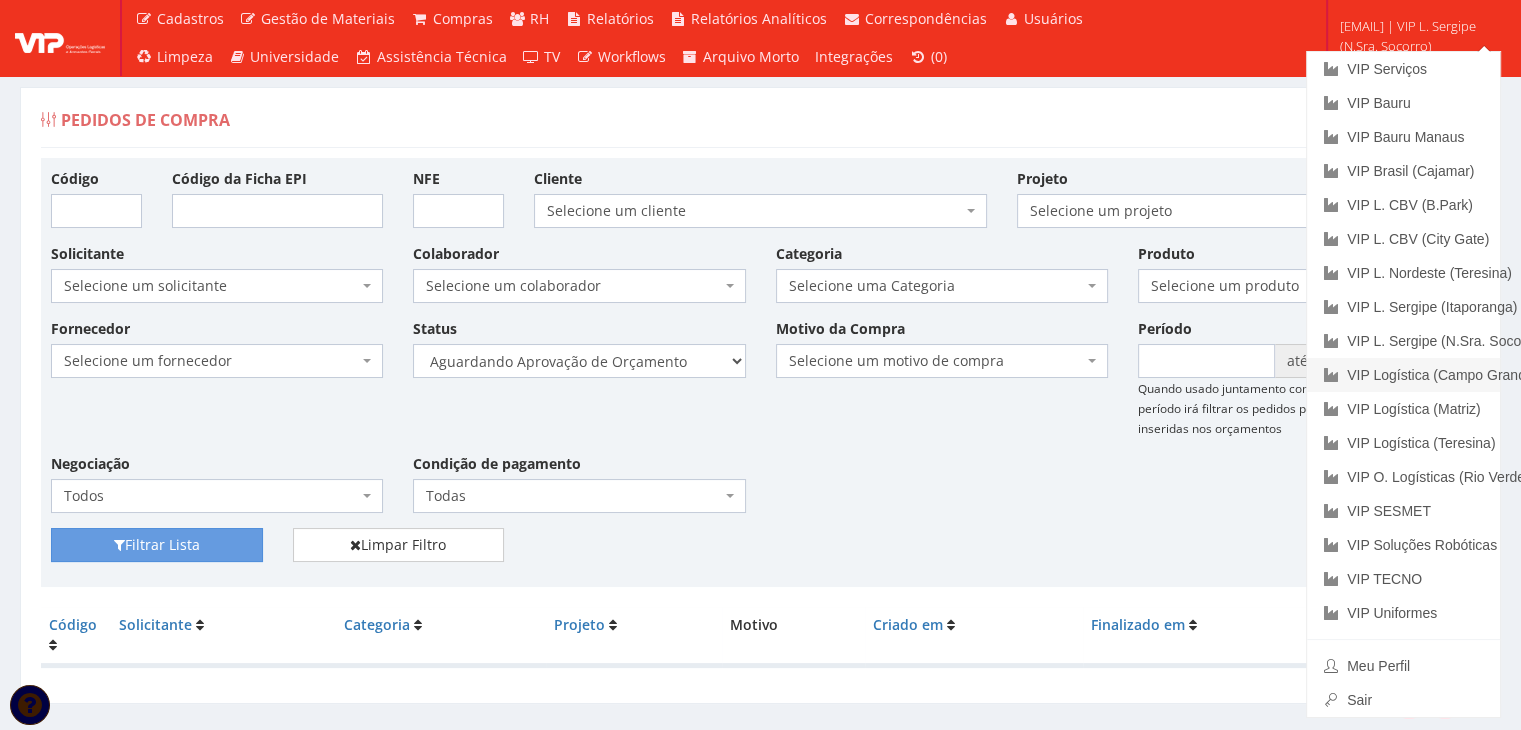 click on "VIP Logística (Campo Grande)" at bounding box center [1403, 375] 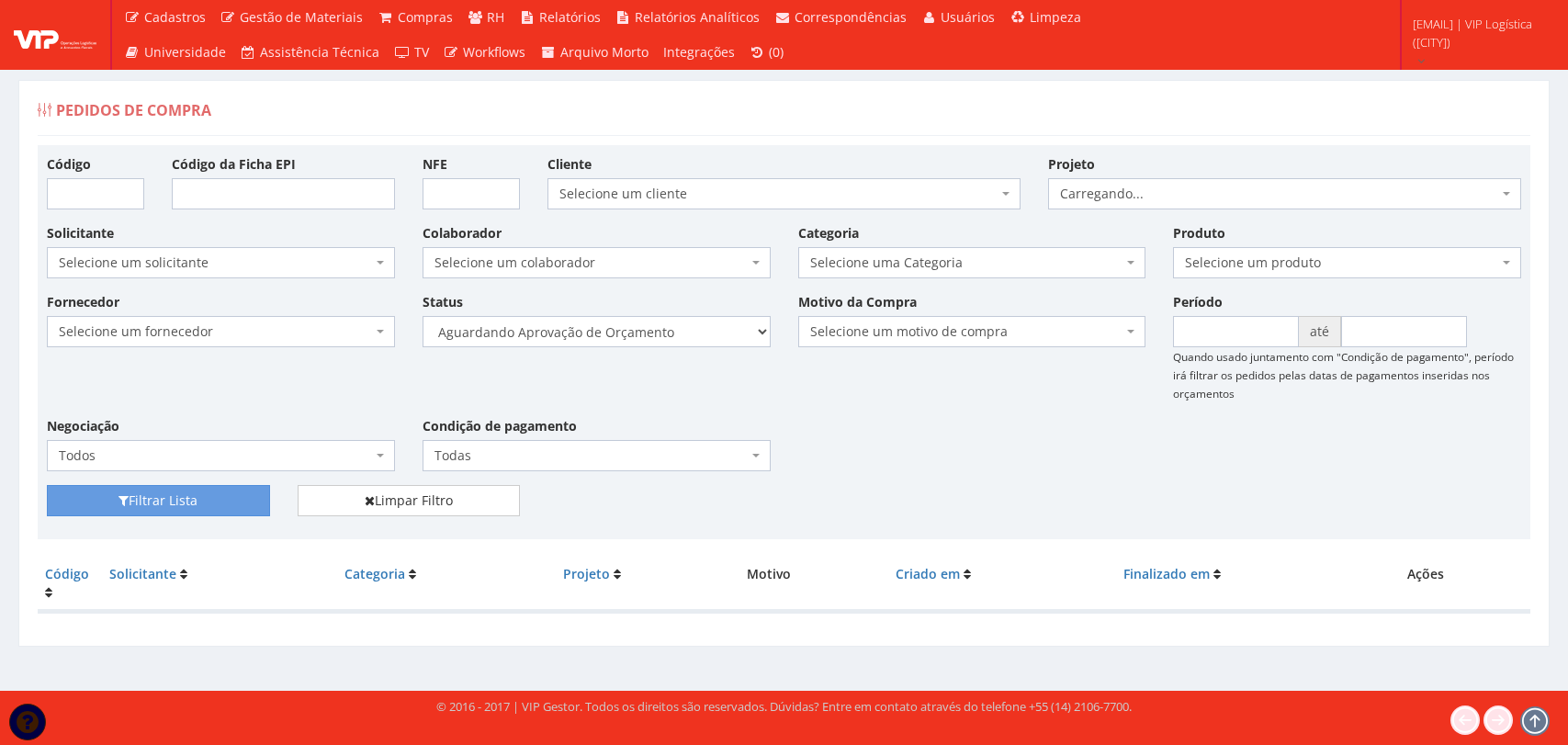 scroll, scrollTop: 0, scrollLeft: 0, axis: both 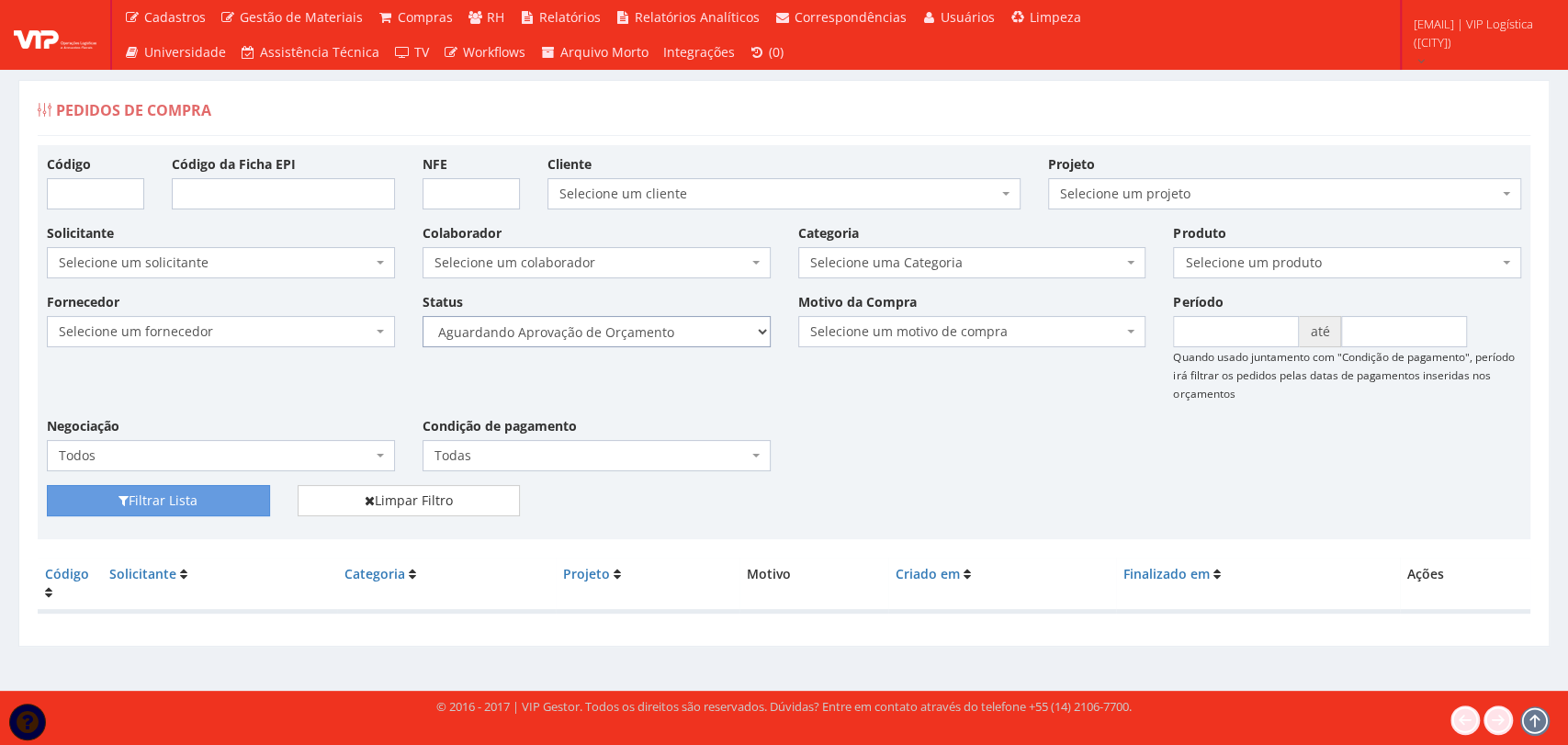 click on "Selecione um status Cancelado Aguardando Aprovação Diretoria Pedido Aprovado Aguardando Aprovação de Orçamento Orçamento Aprovado Compra Efetuada Entrega Efetuada Entrega Registrada" at bounding box center [596, 332] 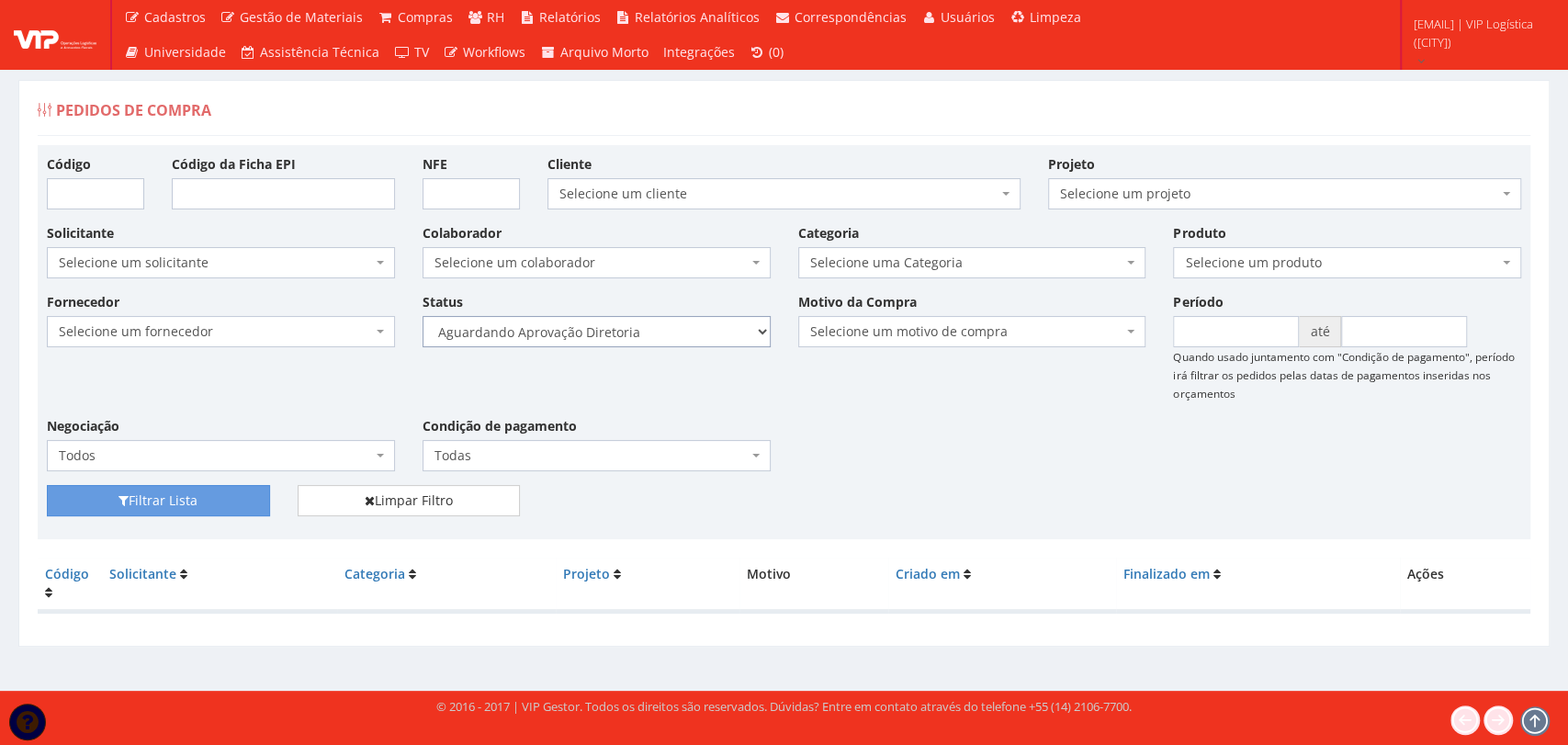 click on "Selecione um status Cancelado Aguardando Aprovação Diretoria Pedido Aprovado Aguardando Aprovação de Orçamento Orçamento Aprovado Compra Efetuada Entrega Efetuada Entrega Registrada" at bounding box center (596, 332) 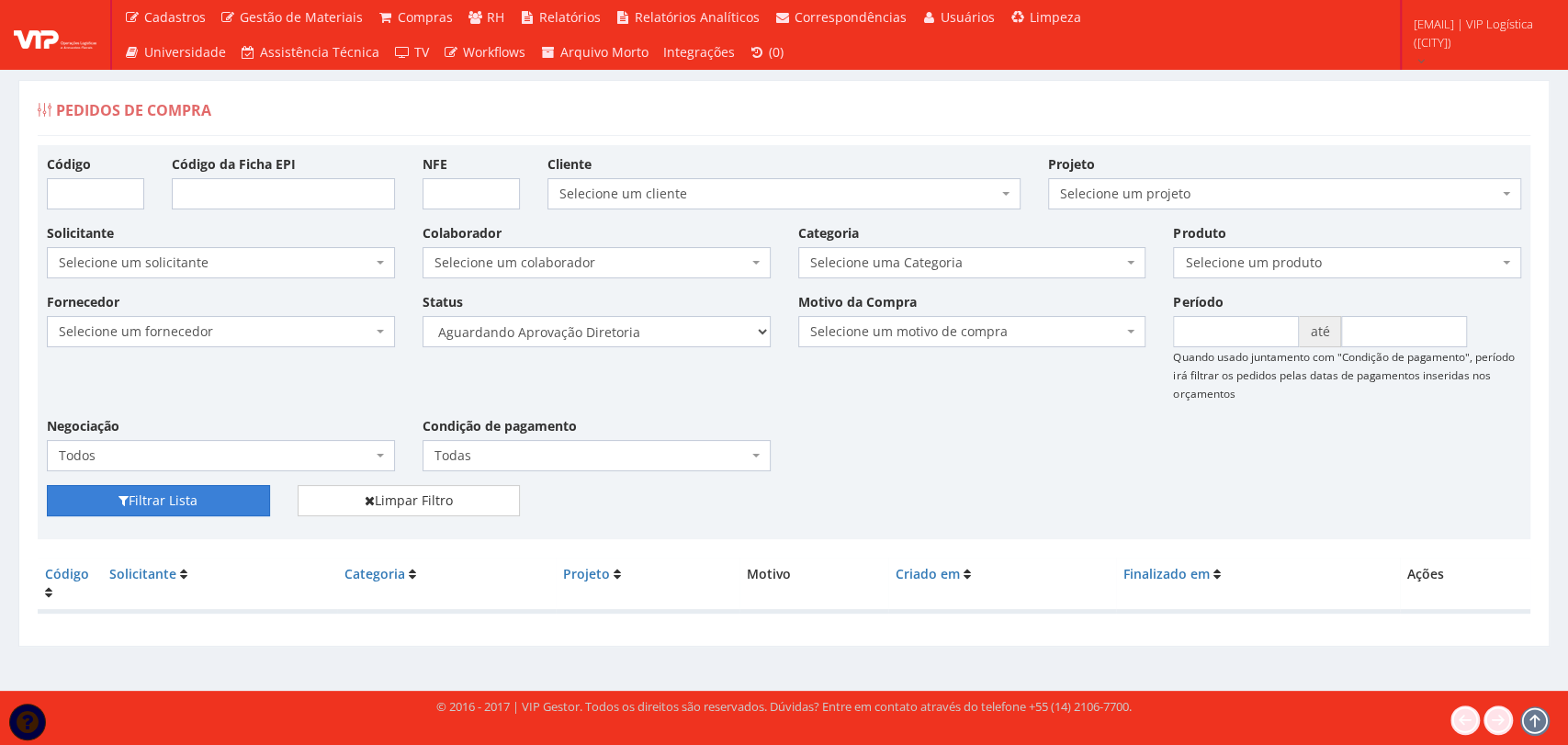 click on "Filtrar Lista" at bounding box center (158, 501) 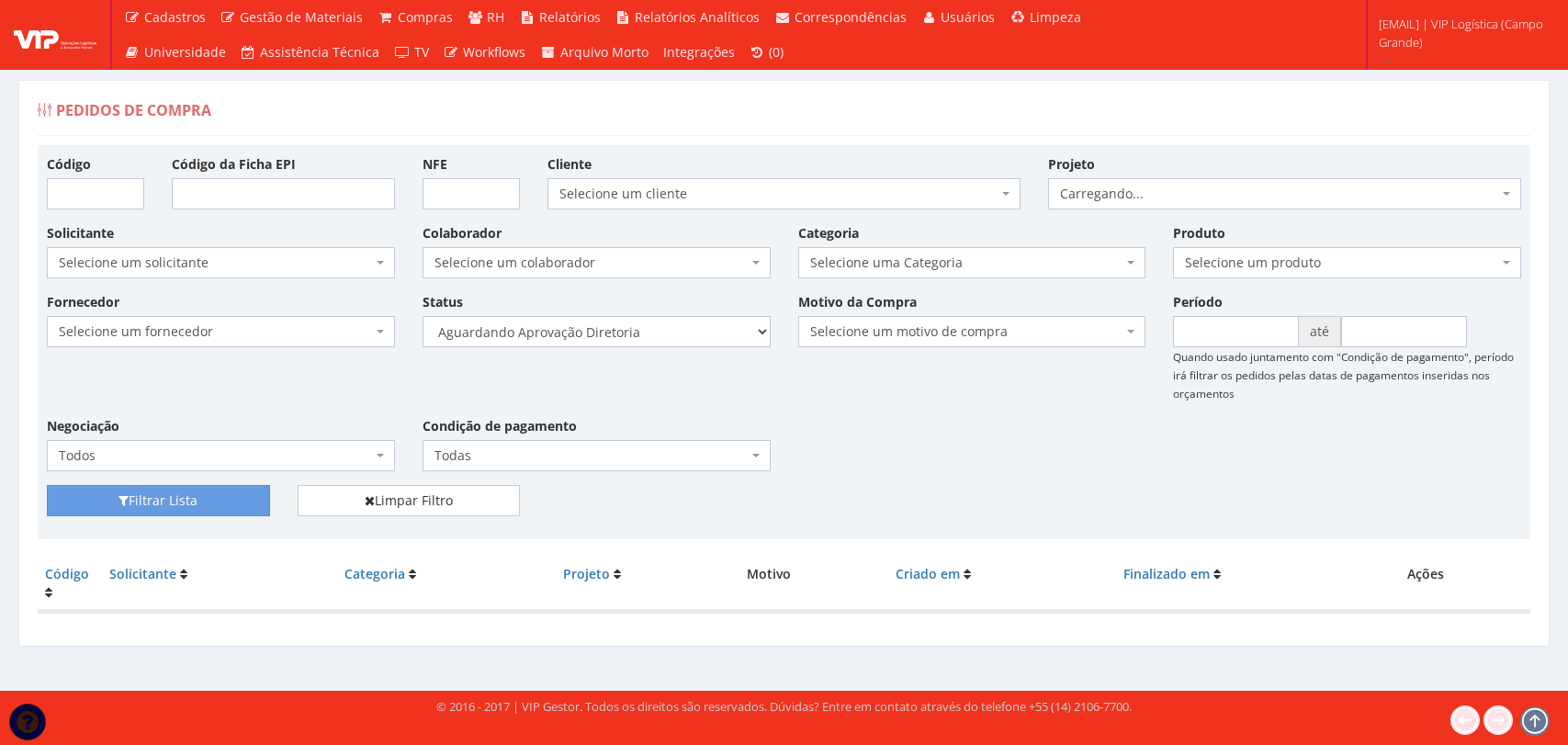 scroll, scrollTop: 0, scrollLeft: 0, axis: both 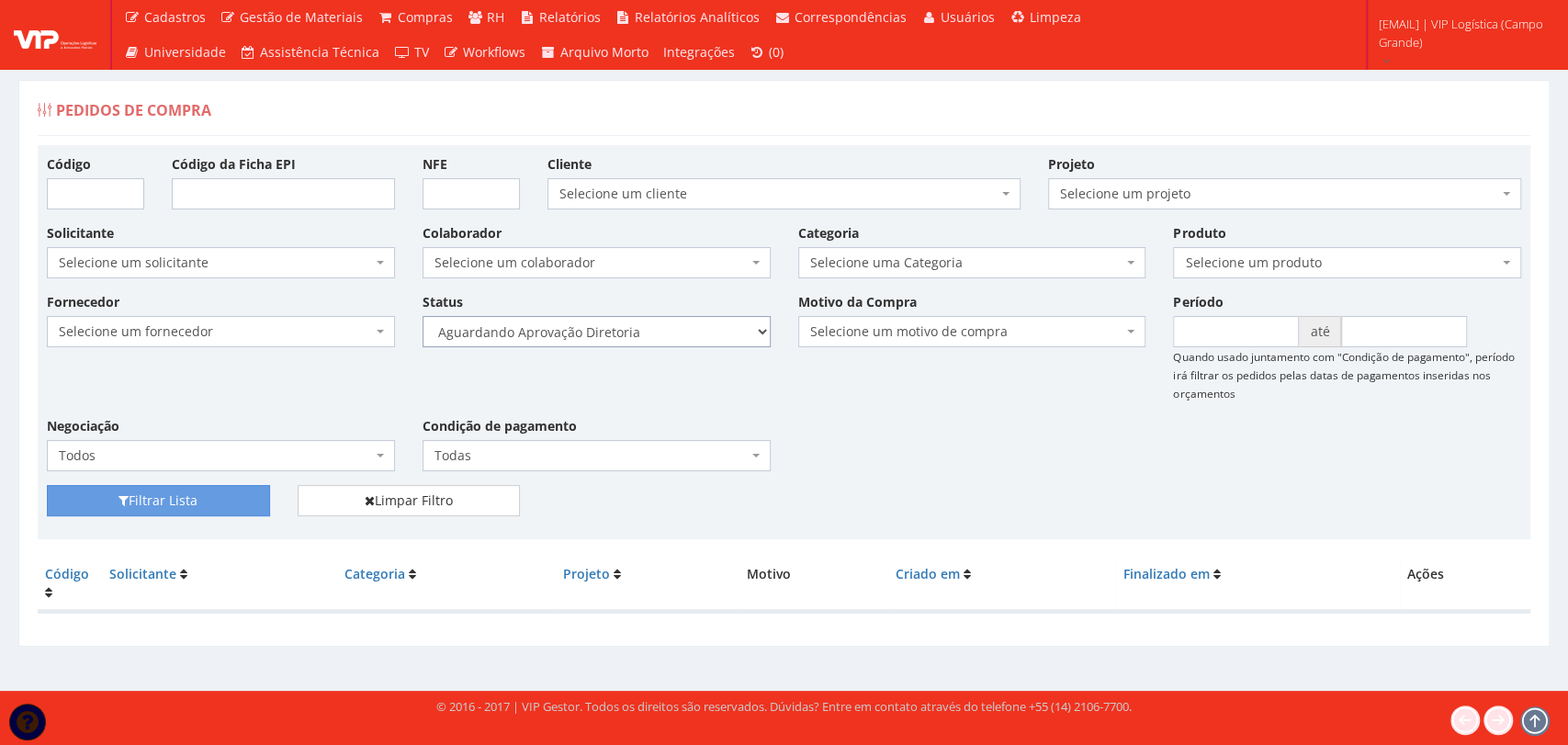 click on "Selecione um status Cancelado Aguardando Aprovação Diretoria Pedido Aprovado Aguardando Aprovação de Orçamento Orçamento Aprovado Compra Efetuada Entrega Efetuada Entrega Registrada" at bounding box center [596, 332] 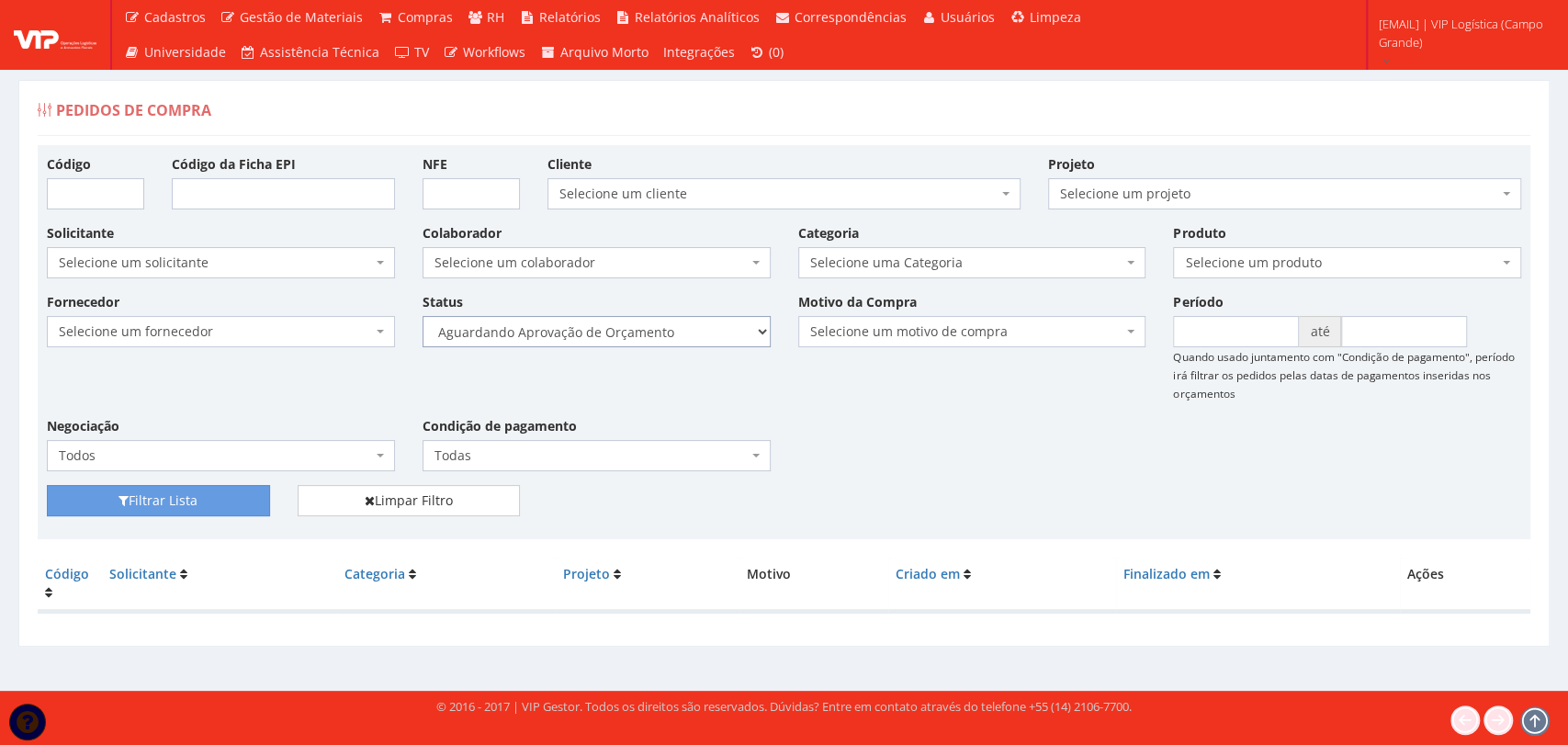click on "Selecione um status Cancelado Aguardando Aprovação Diretoria Pedido Aprovado Aguardando Aprovação de Orçamento Orçamento Aprovado Compra Efetuada Entrega Efetuada Entrega Registrada" at bounding box center [596, 332] 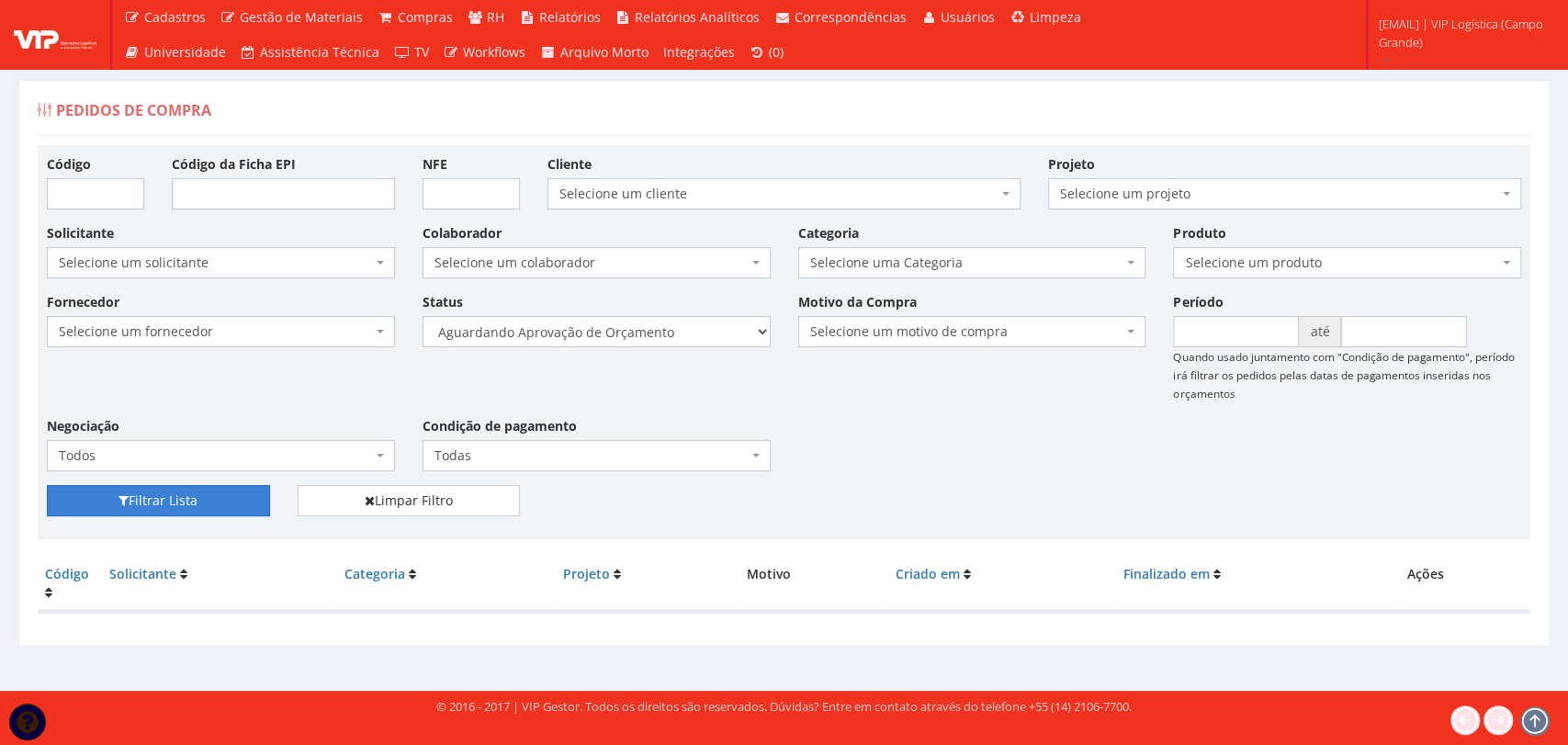 click on "Filtrar Lista" at bounding box center [158, 501] 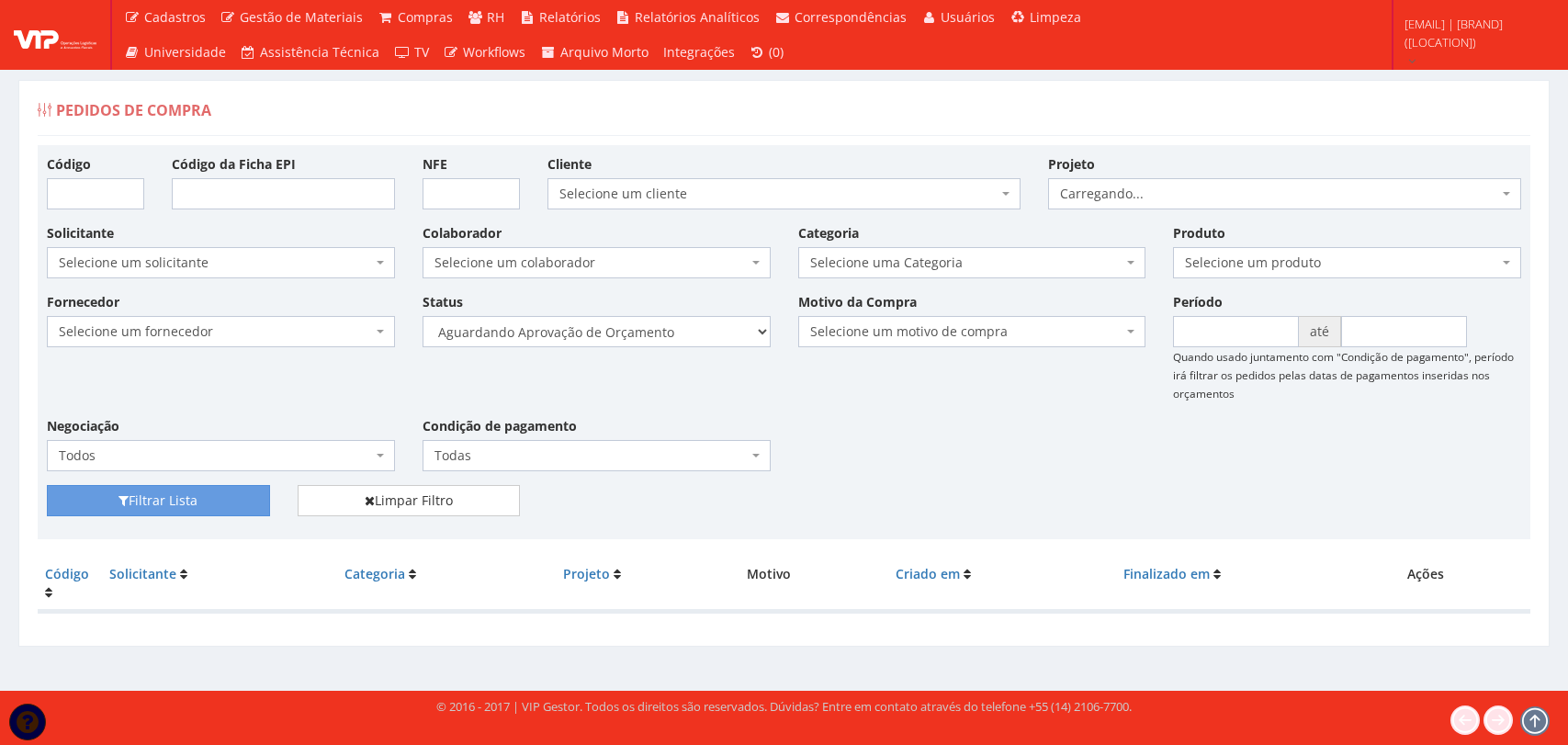 scroll, scrollTop: 0, scrollLeft: 0, axis: both 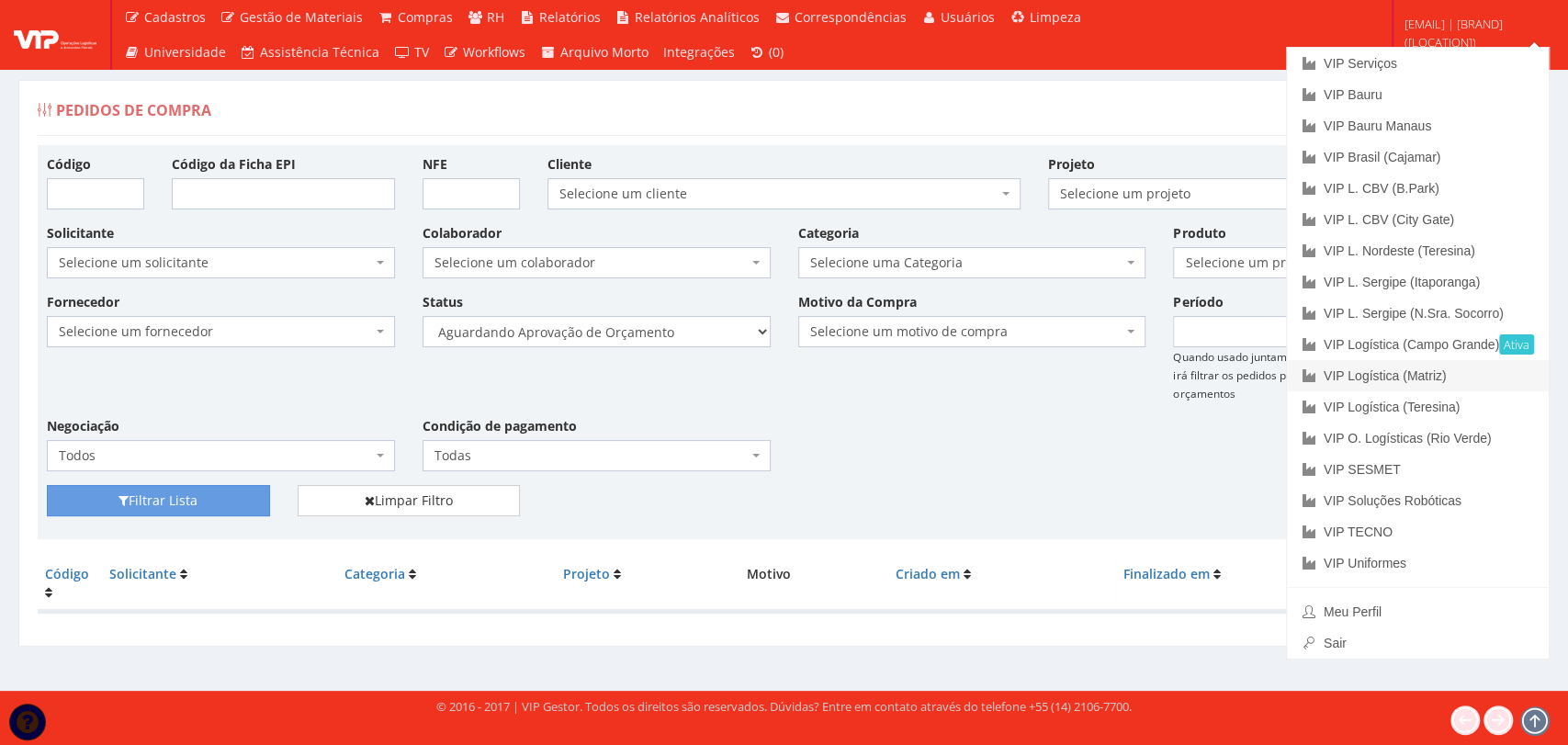 click on "VIP Logística (Matriz)" at bounding box center (1417, 376) 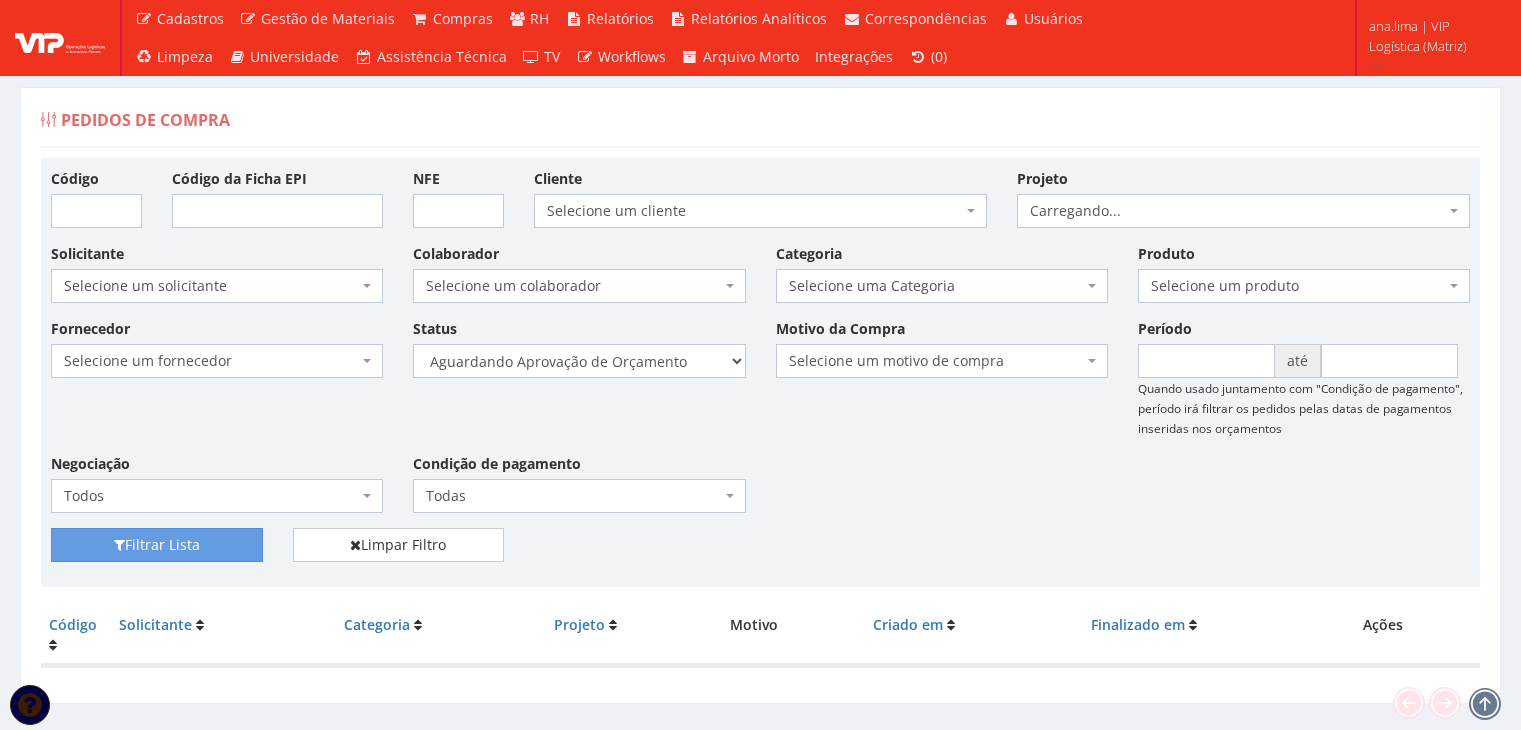 scroll, scrollTop: 0, scrollLeft: 0, axis: both 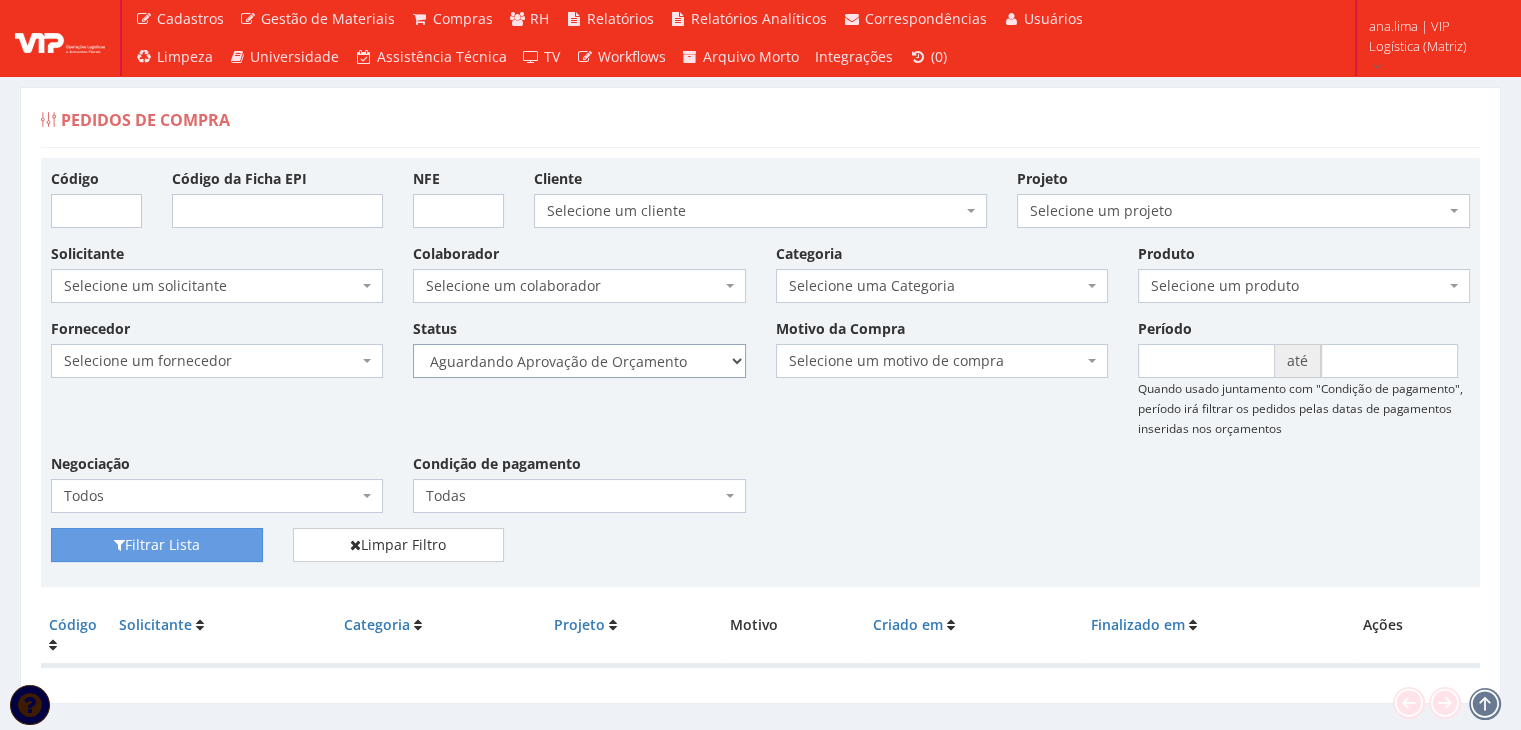 click on "Selecione um status Cancelado Aguardando Aprovação Diretoria Pedido Aprovado Aguardando Aprovação de Orçamento Orçamento Aprovado Compra Efetuada Entrega Efetuada Entrega Registrada" at bounding box center [579, 361] 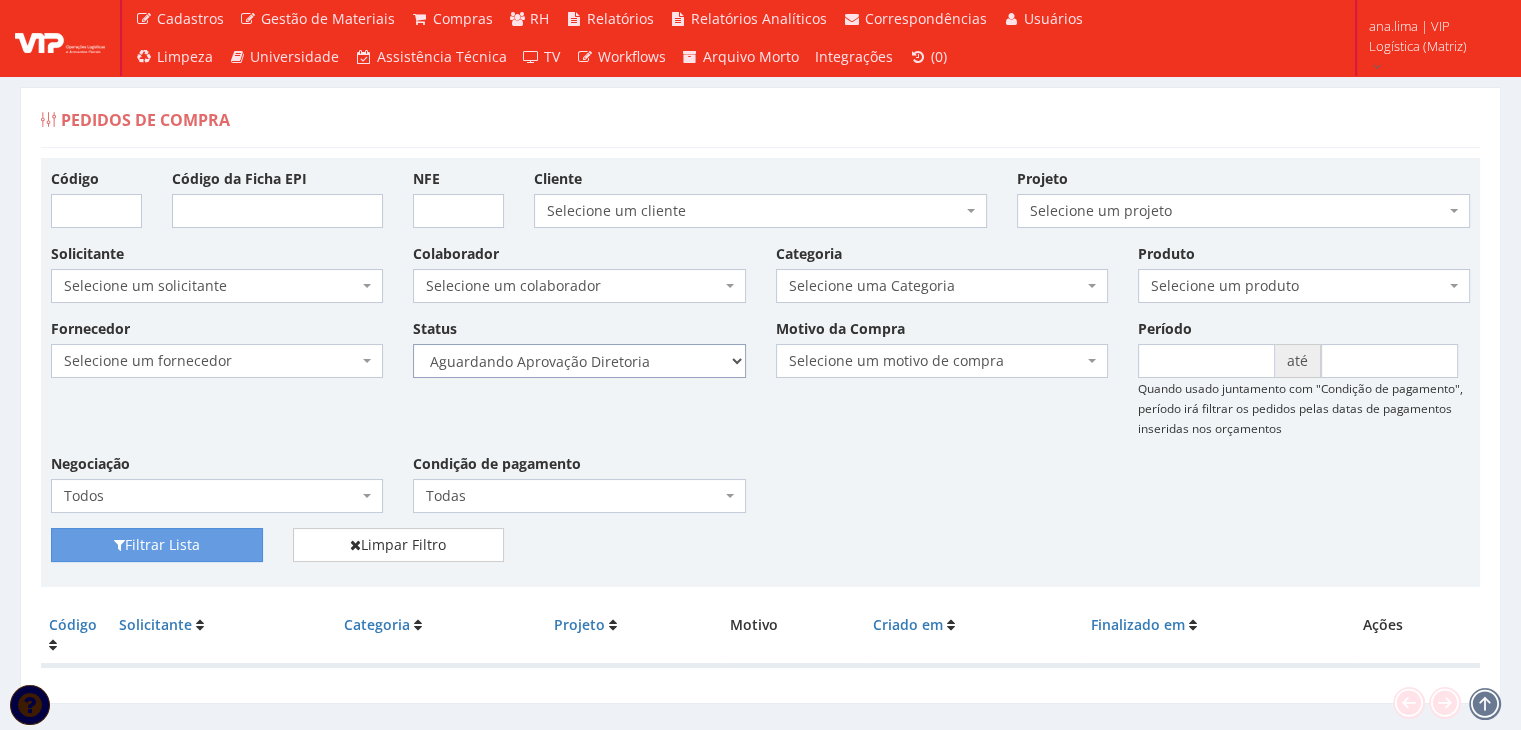 click on "Selecione um status Cancelado Aguardando Aprovação Diretoria Pedido Aprovado Aguardando Aprovação de Orçamento Orçamento Aprovado Compra Efetuada Entrega Efetuada Entrega Registrada" at bounding box center (579, 361) 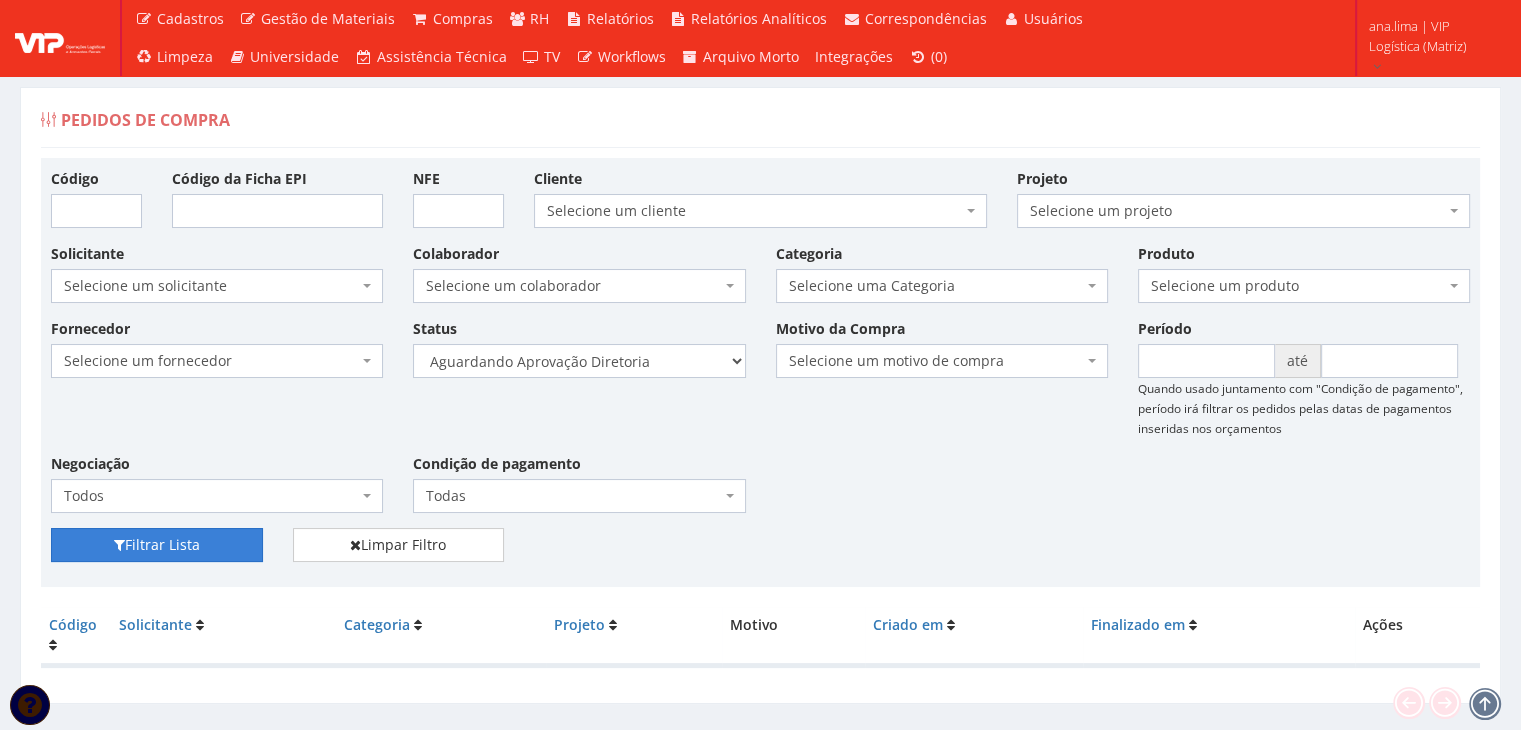 click on "Filtrar Lista" at bounding box center [157, 545] 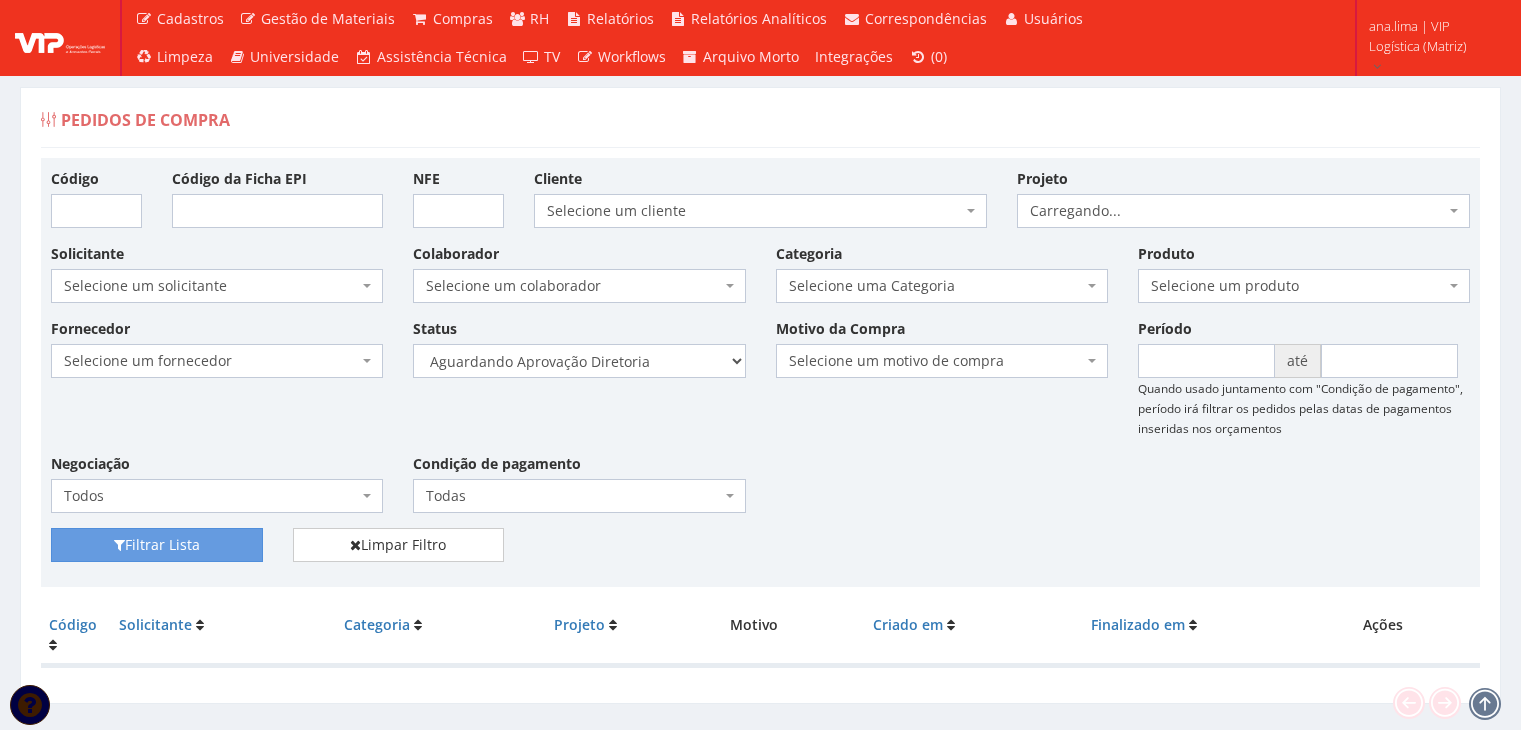 scroll, scrollTop: 0, scrollLeft: 0, axis: both 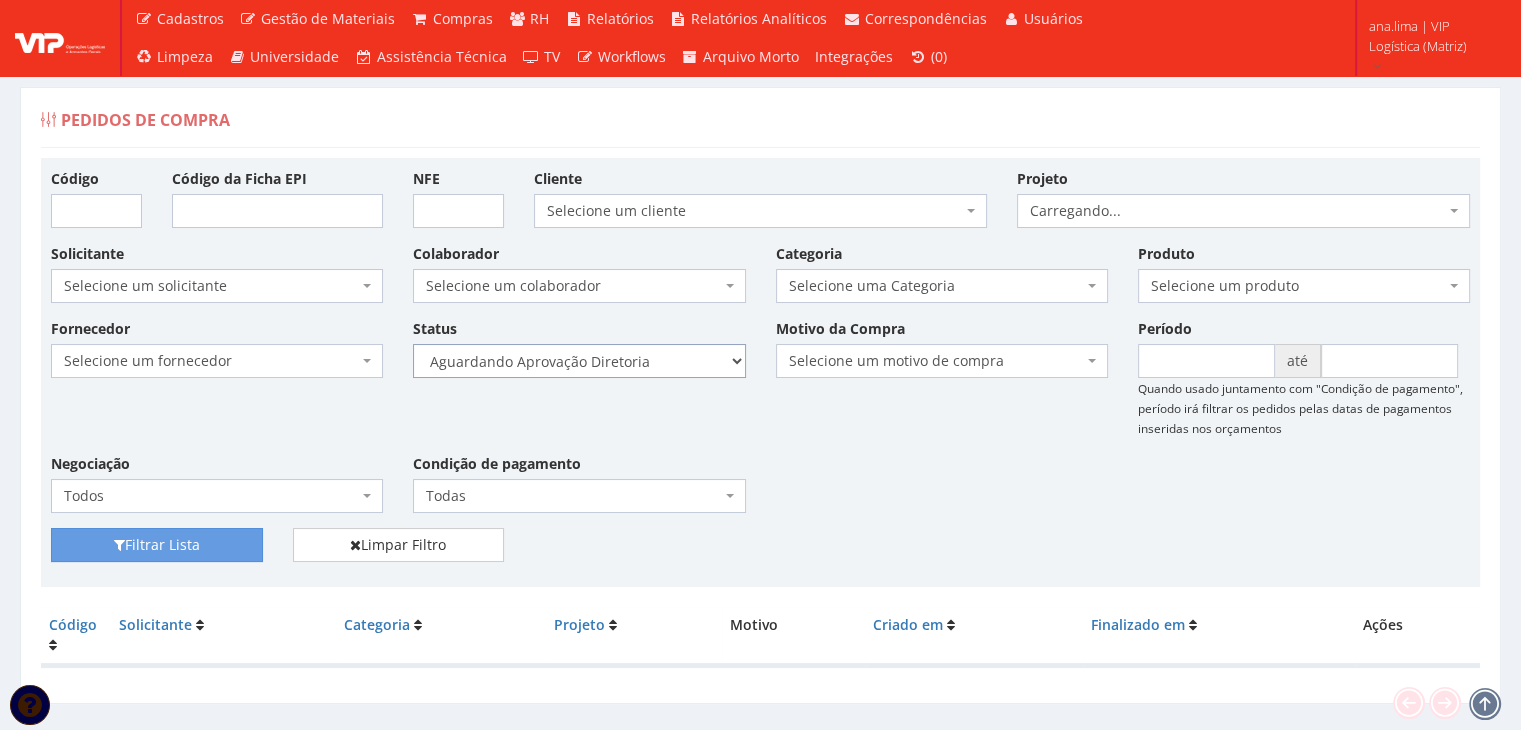 drag, startPoint x: 669, startPoint y: 365, endPoint x: 676, endPoint y: 373, distance: 10.630146 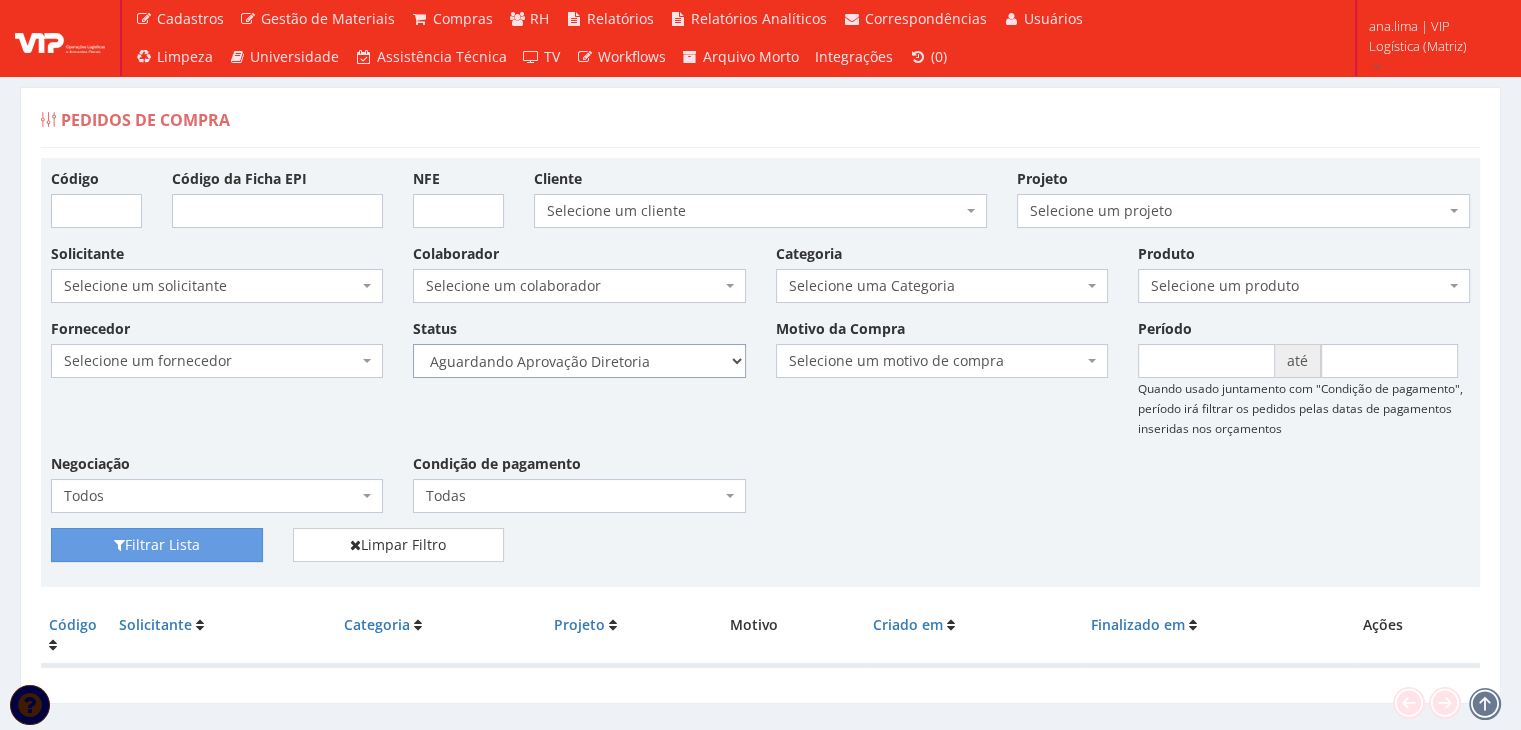 select on "4" 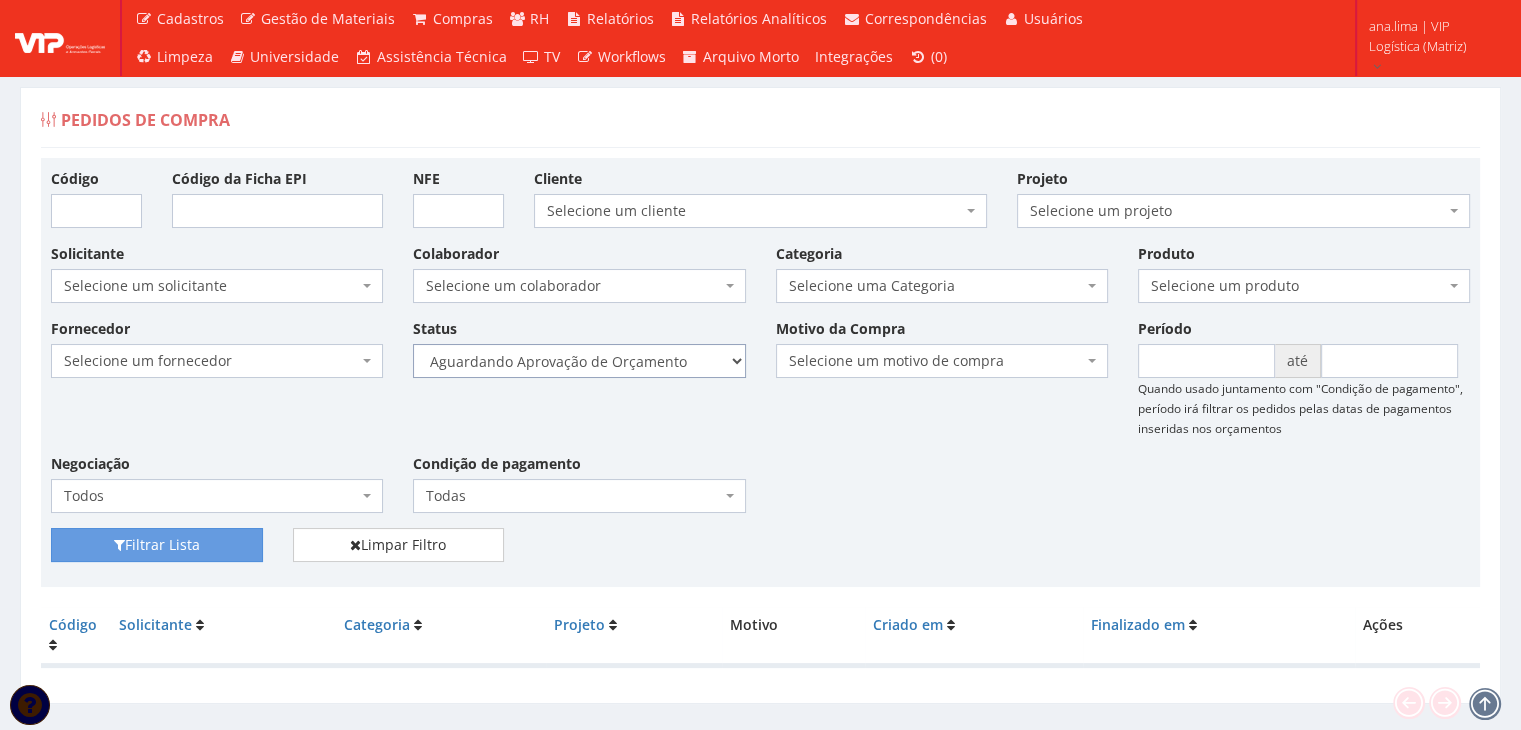 click on "Selecione um status Cancelado Aguardando Aprovação Diretoria Pedido Aprovado Aguardando Aprovação de Orçamento Orçamento Aprovado Compra Efetuada Entrega Efetuada Entrega Registrada" at bounding box center (579, 361) 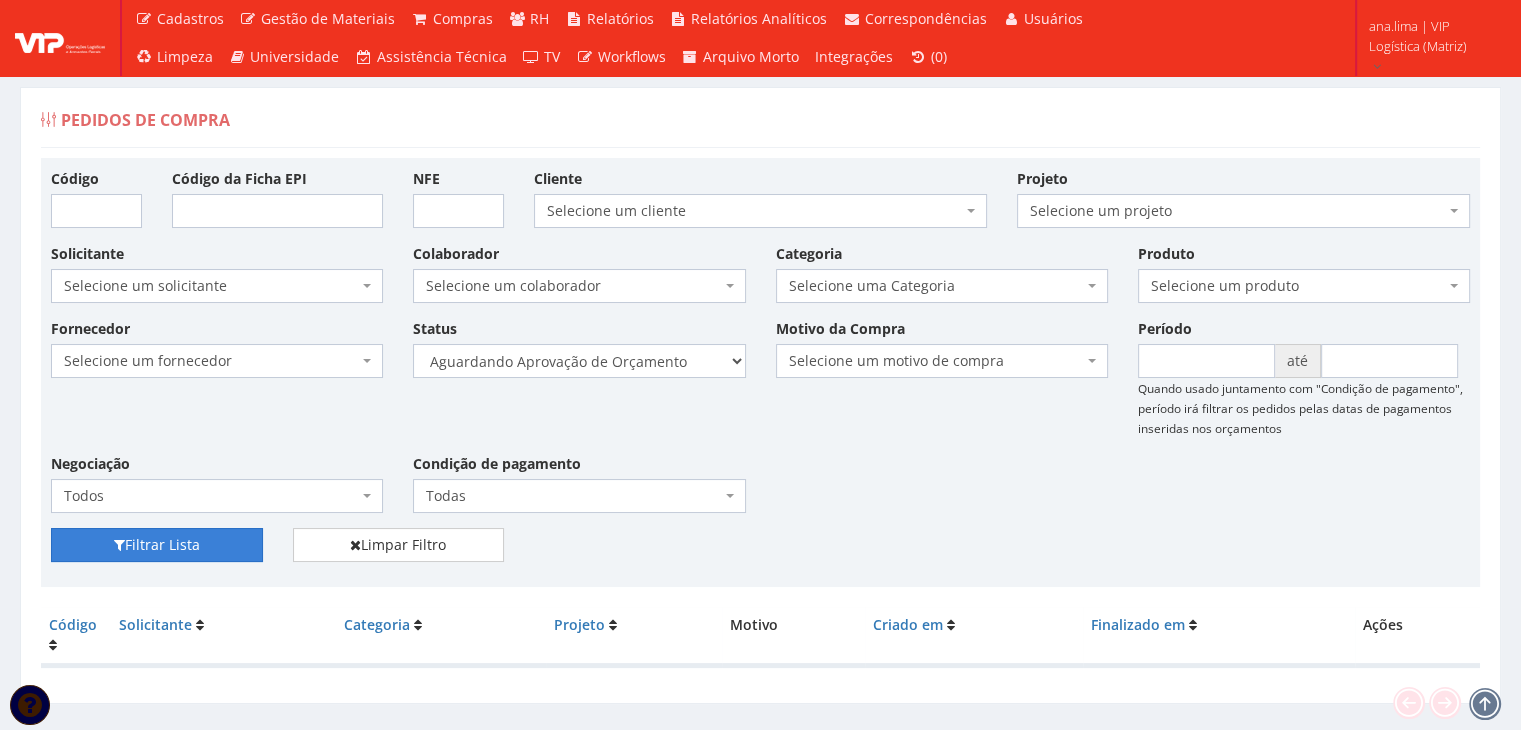 click on "Filtrar Lista" at bounding box center (157, 545) 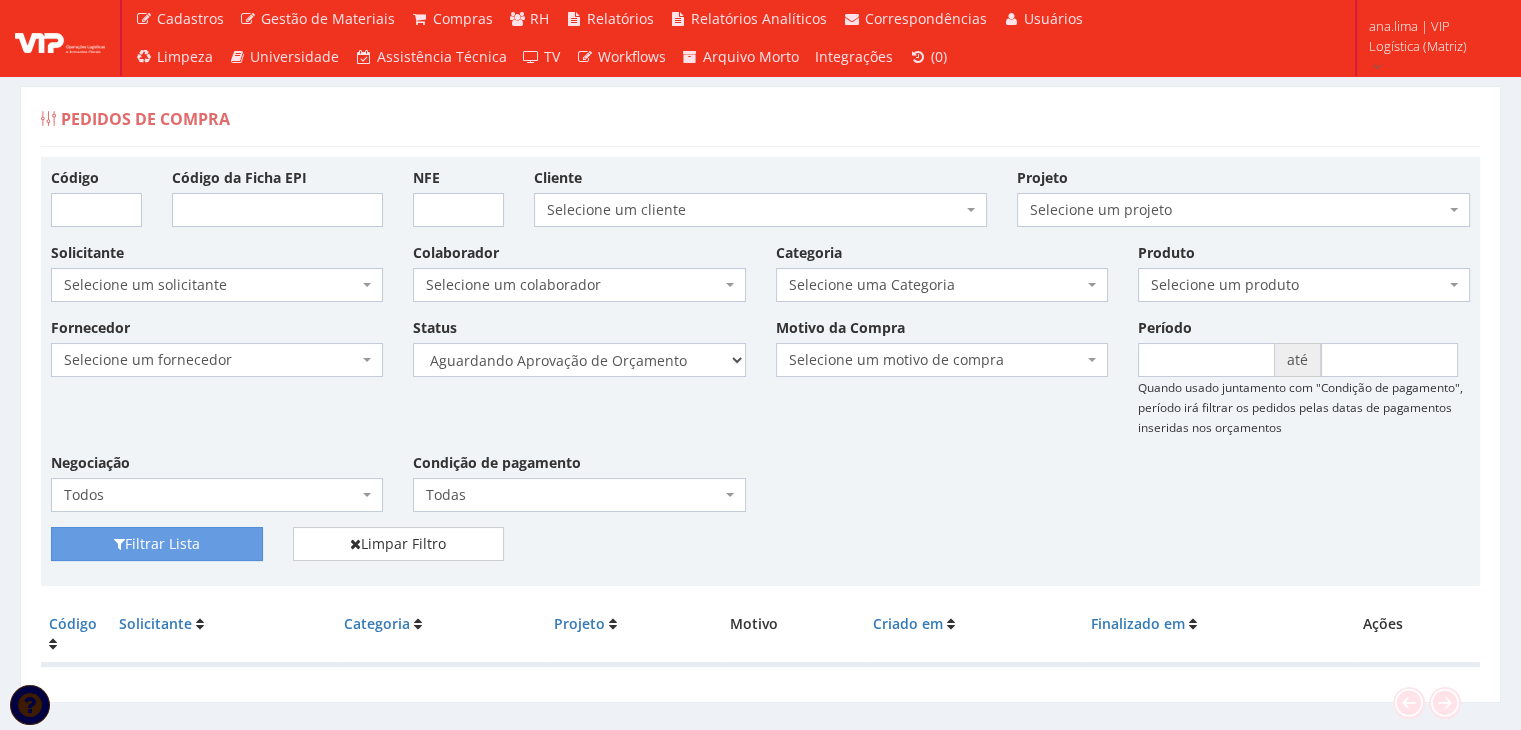 scroll, scrollTop: 0, scrollLeft: 0, axis: both 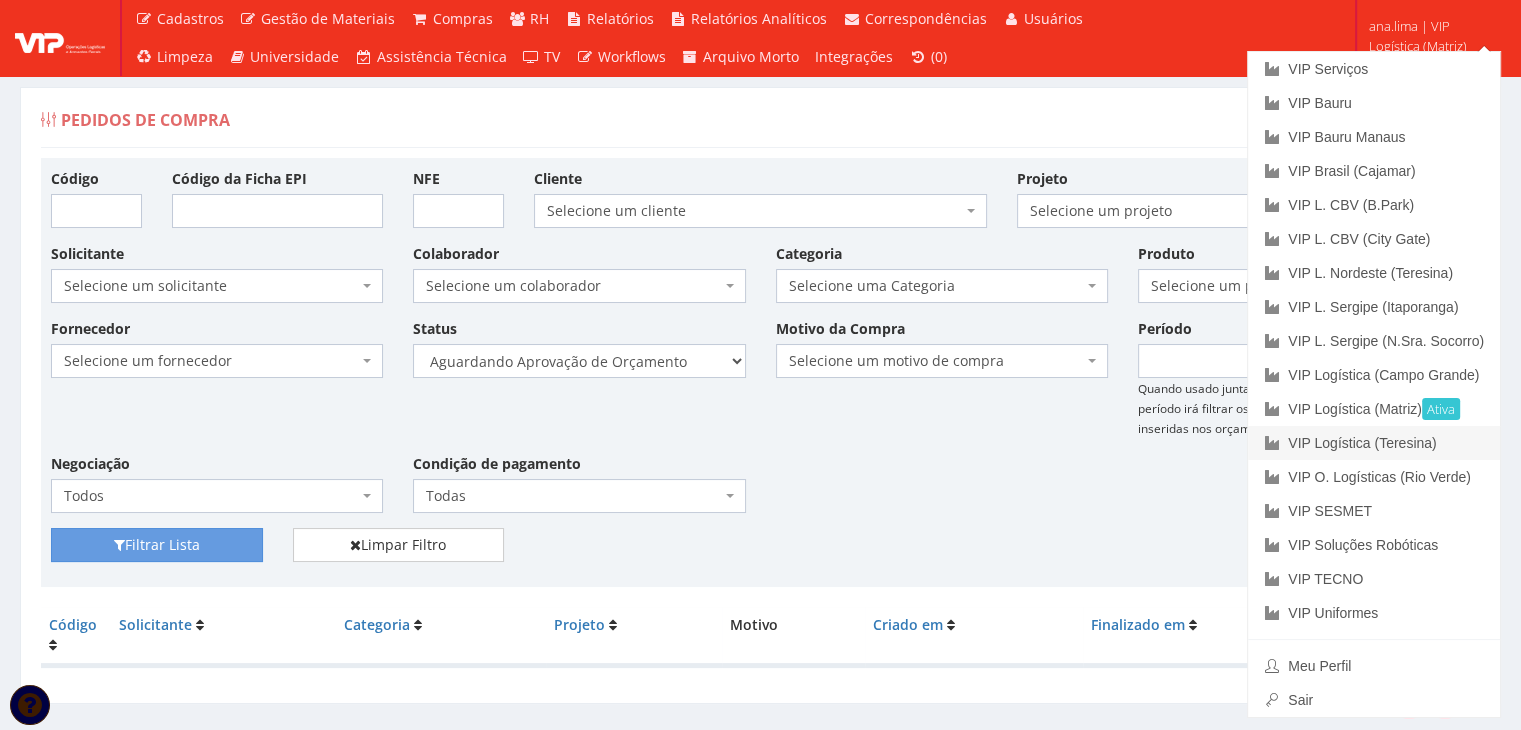 drag, startPoint x: 1390, startPoint y: 447, endPoint x: 916, endPoint y: 458, distance: 474.12762 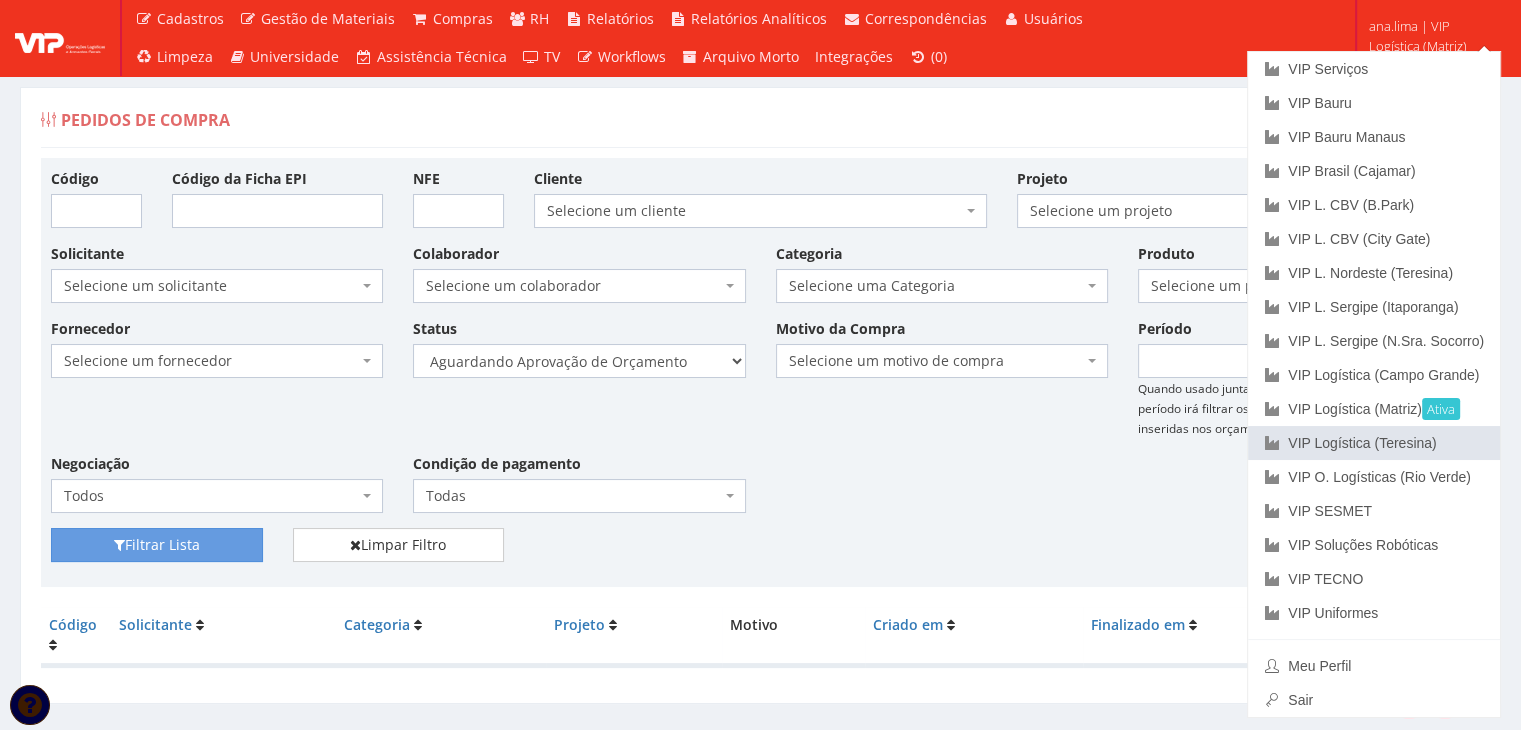 click on "VIP Logística (Teresina)" at bounding box center [1374, 443] 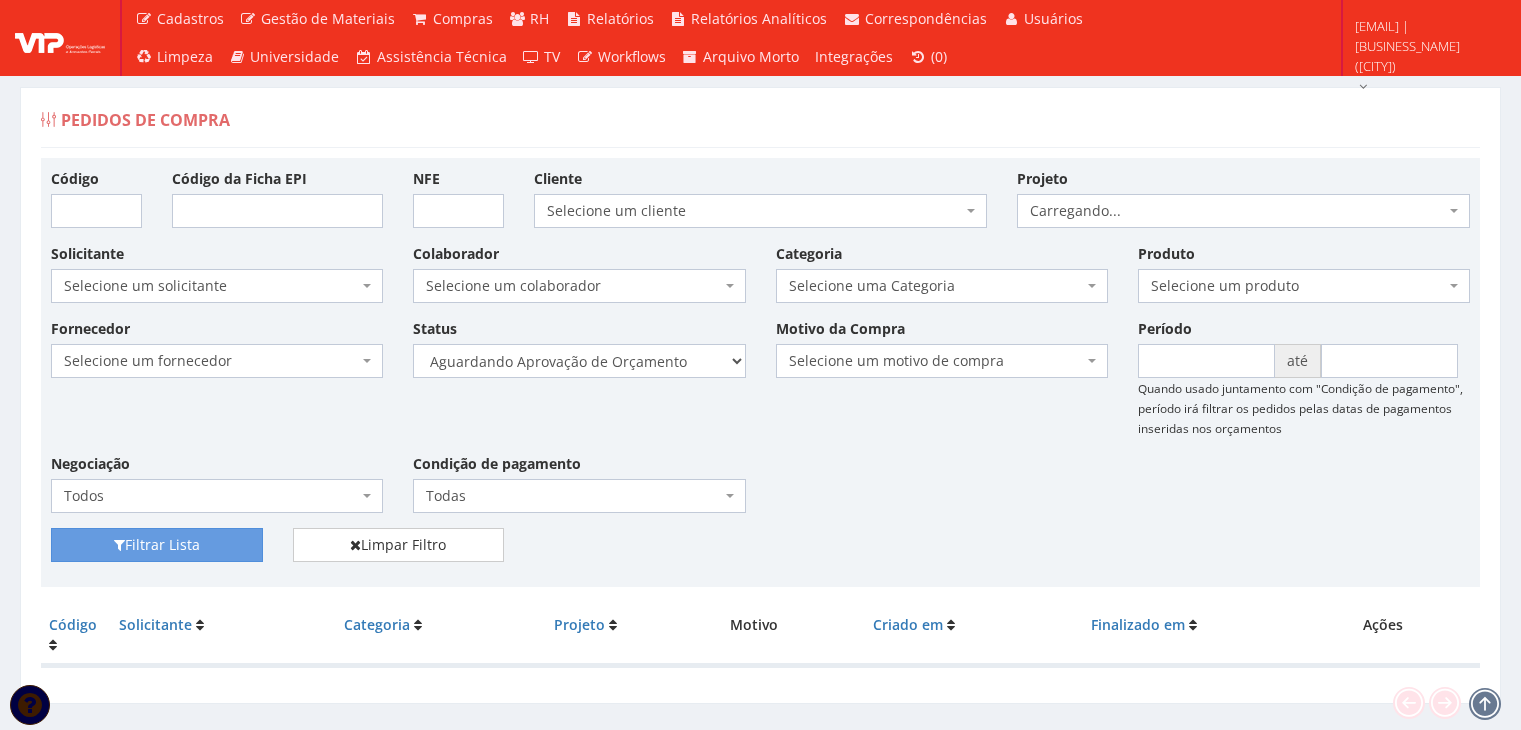 scroll, scrollTop: 0, scrollLeft: 0, axis: both 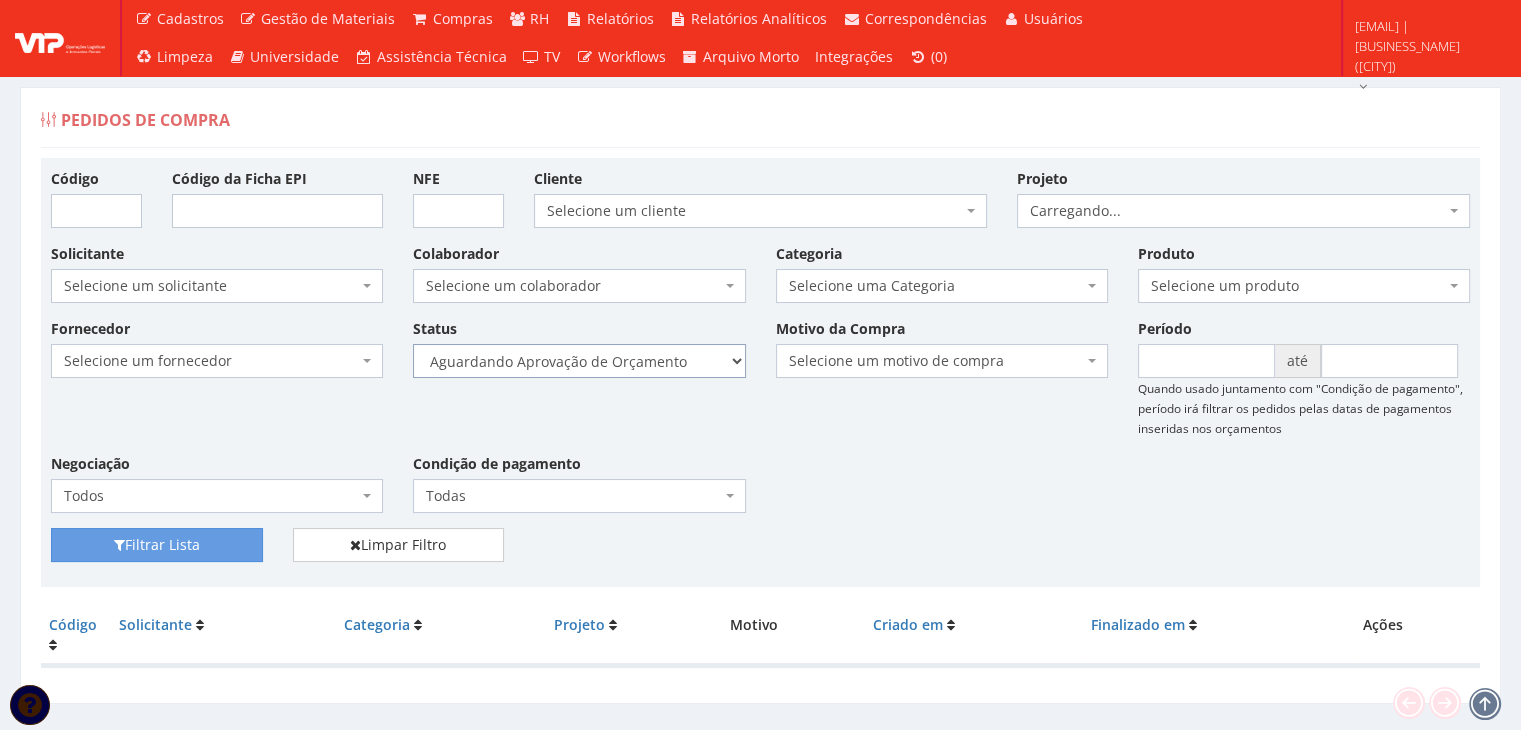 drag, startPoint x: 0, startPoint y: 0, endPoint x: 685, endPoint y: 368, distance: 777.5918 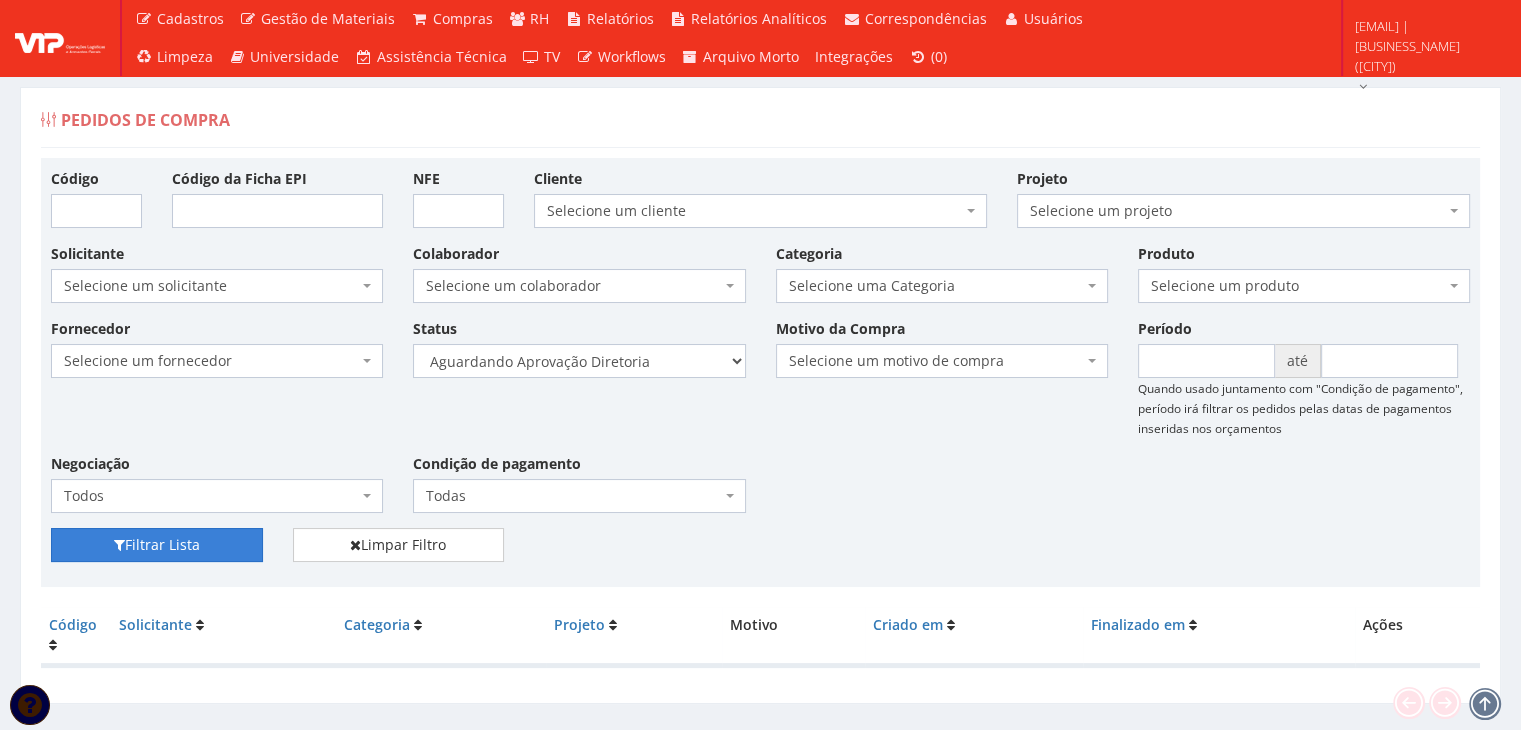 click on "Filtrar Lista" at bounding box center [157, 545] 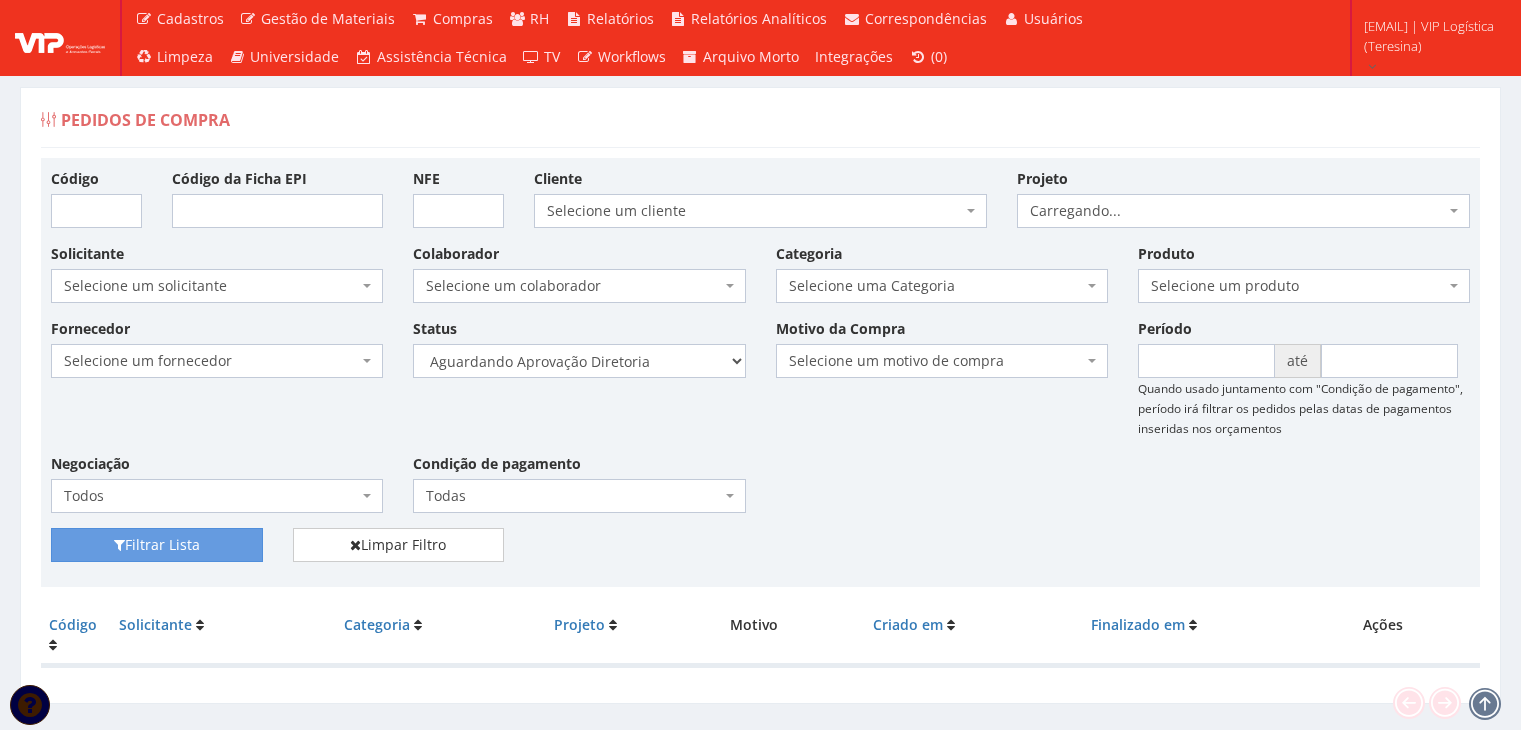 scroll, scrollTop: 0, scrollLeft: 0, axis: both 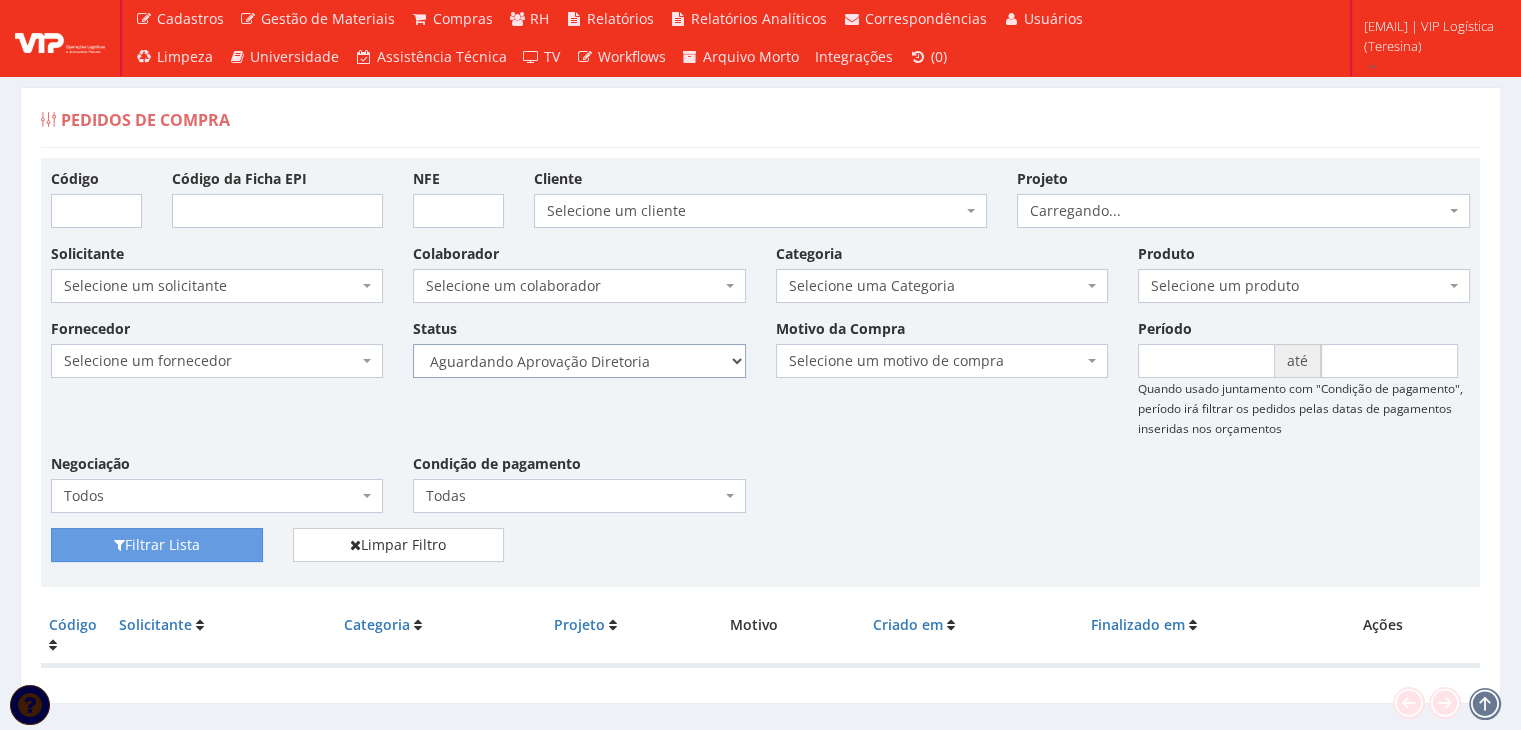 click on "Selecione um status Cancelado Aguardando Aprovação Diretoria Pedido Aprovado Aguardando Aprovação de Orçamento Orçamento Aprovado Compra Efetuada Entrega Efetuada Entrega Registrada" at bounding box center [579, 361] 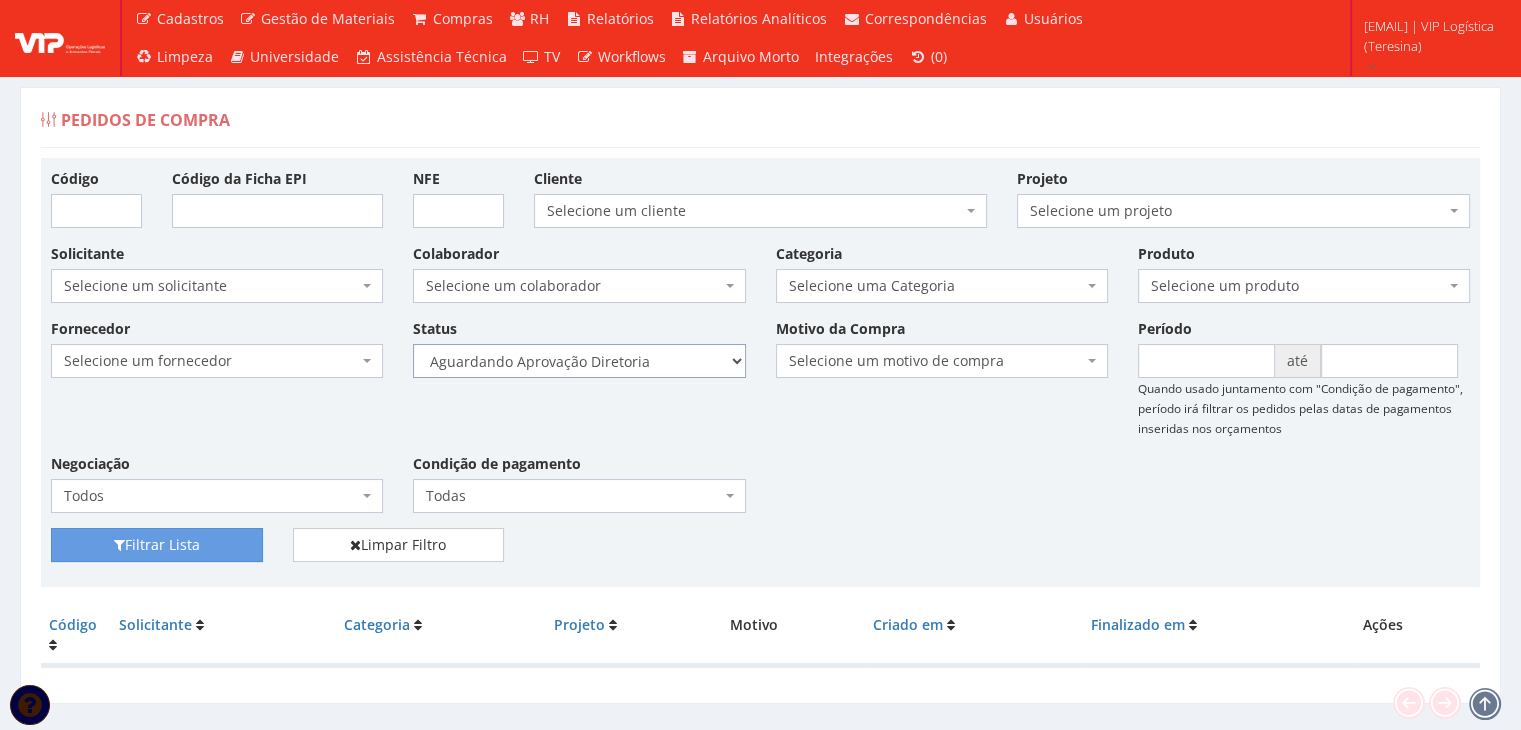 select on "4" 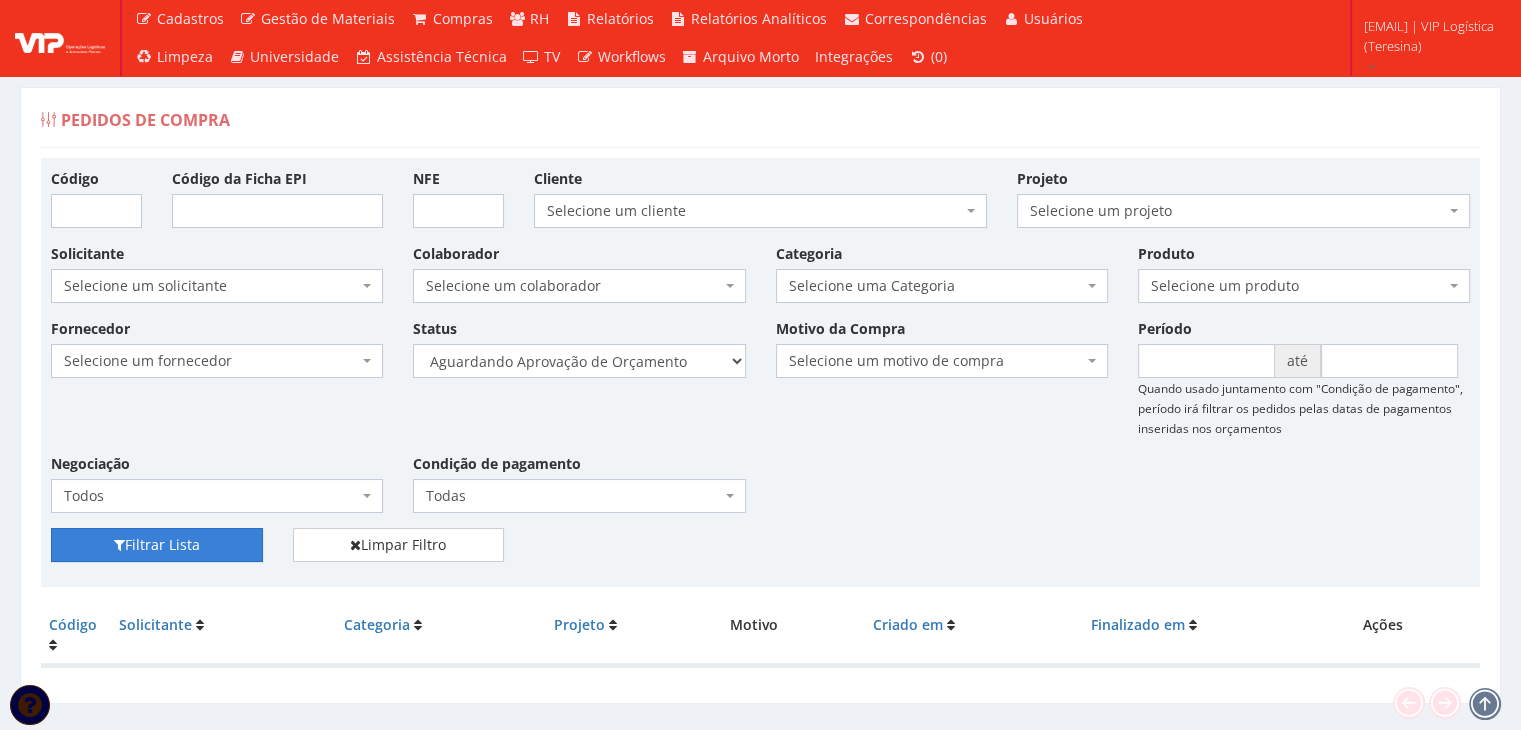 click on "Filtrar Lista" at bounding box center [157, 545] 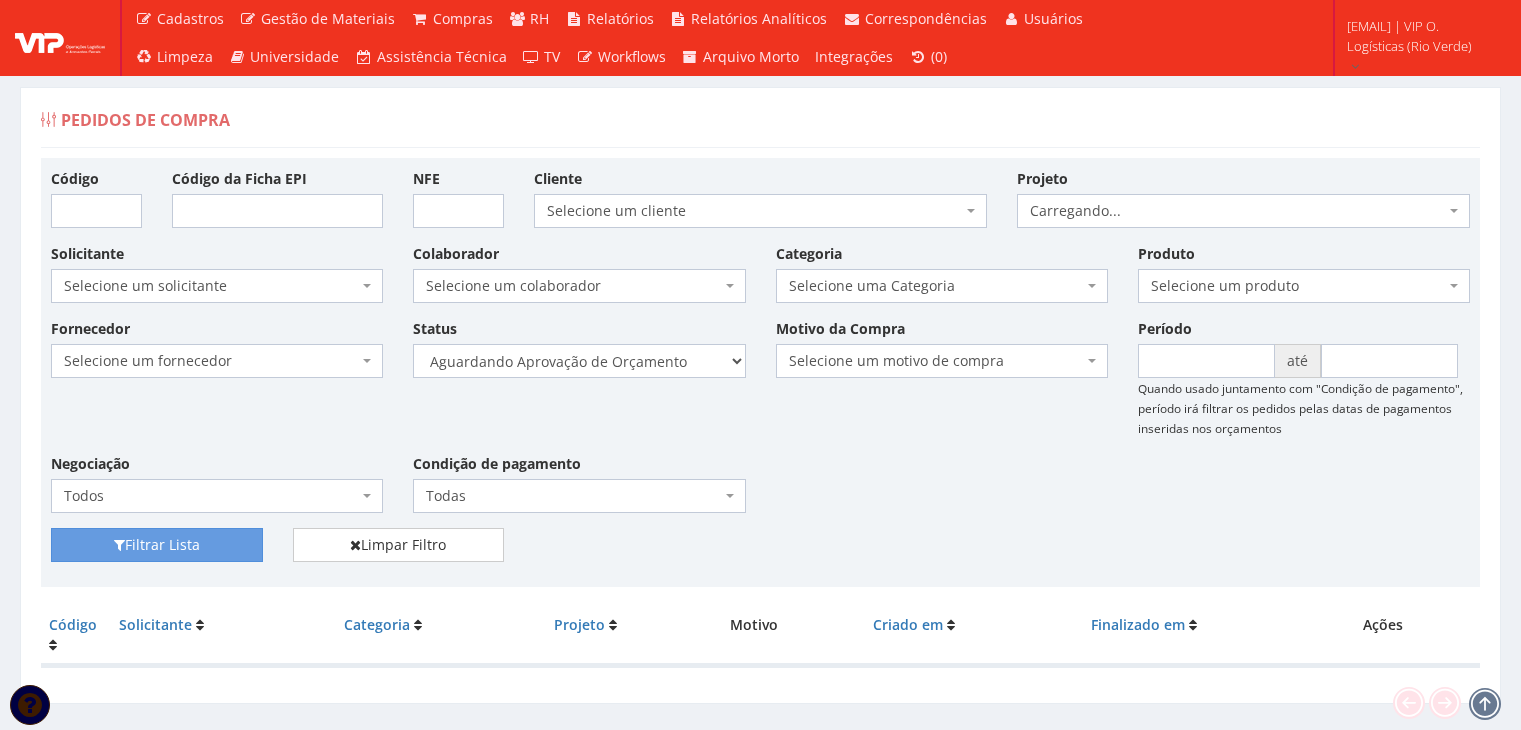 scroll, scrollTop: 0, scrollLeft: 0, axis: both 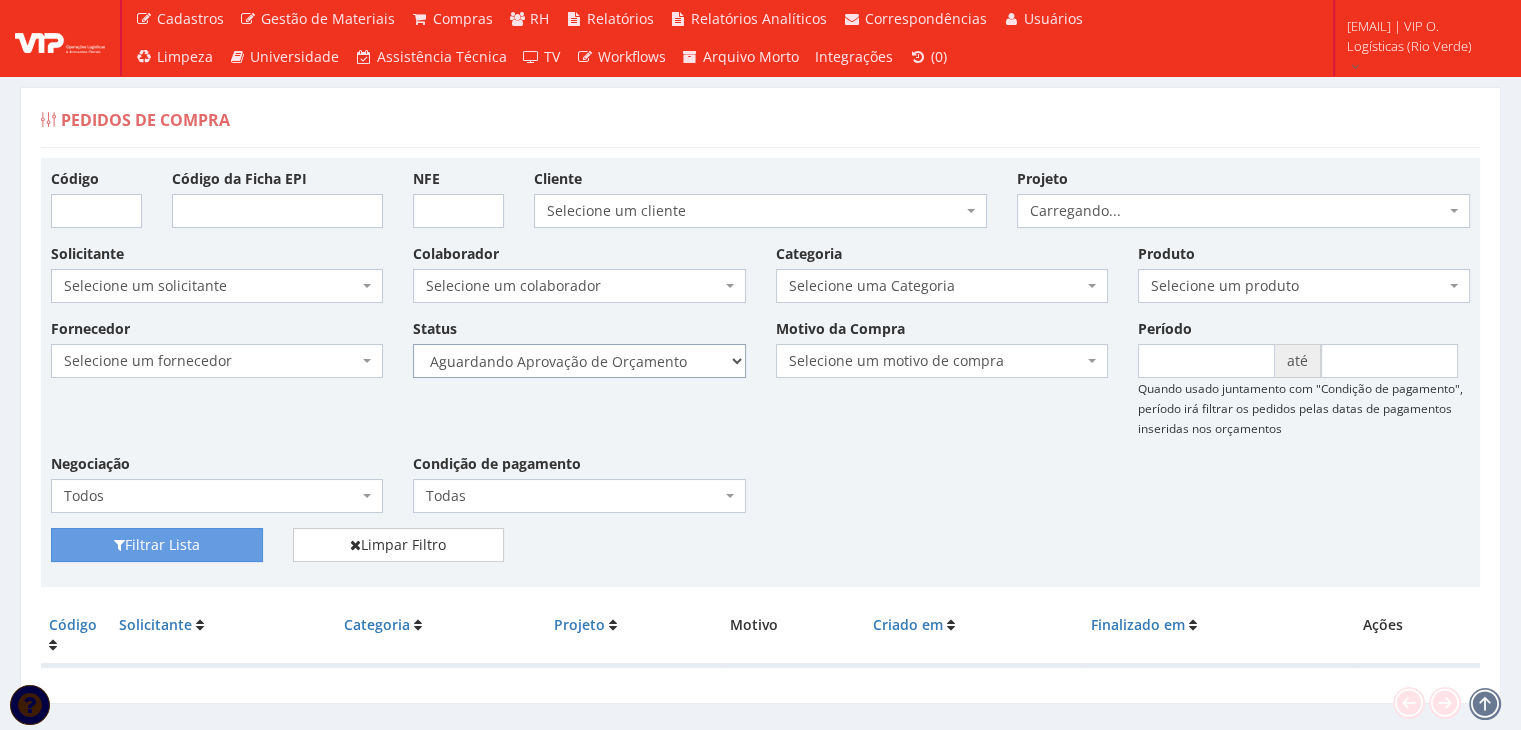 click on "Selecione um status Cancelado Aguardando Aprovação Diretoria Pedido Aprovado Aguardando Aprovação de Orçamento Orçamento Aprovado Compra Efetuada Entrega Efetuada Entrega Registrada" at bounding box center [579, 361] 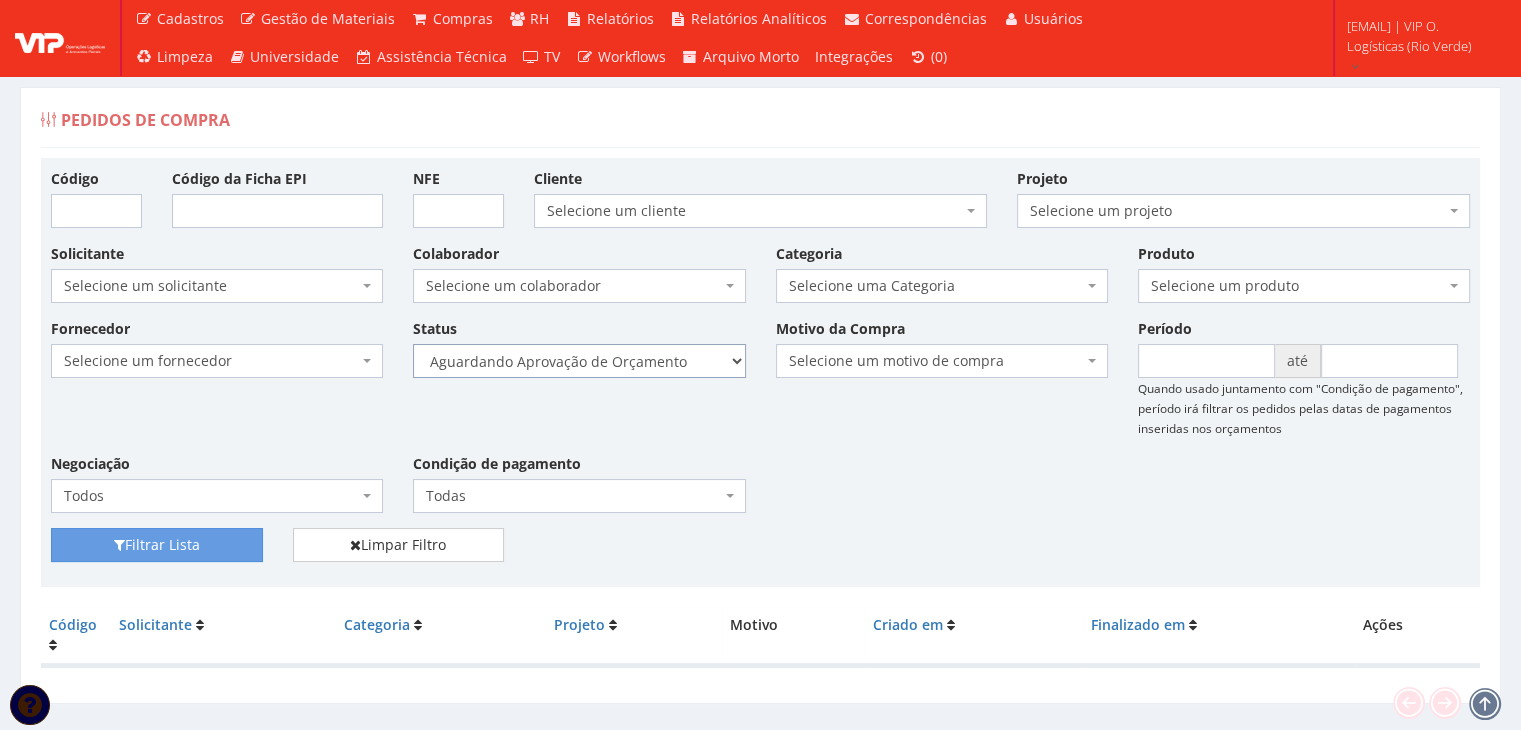 select on "1" 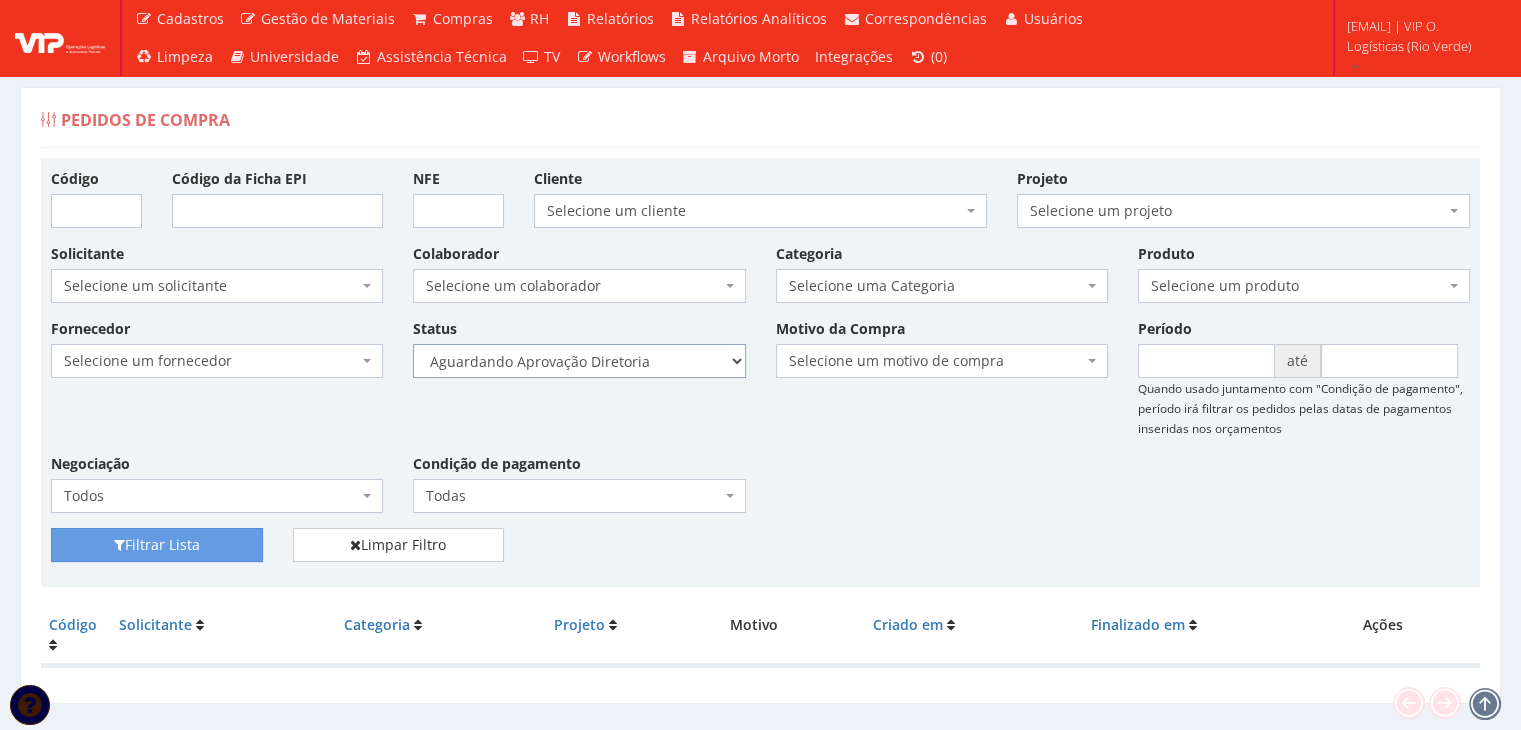 click on "Selecione um status Cancelado Aguardando Aprovação Diretoria Pedido Aprovado Aguardando Aprovação de Orçamento Orçamento Aprovado Compra Efetuada Entrega Efetuada Entrega Registrada" at bounding box center [579, 361] 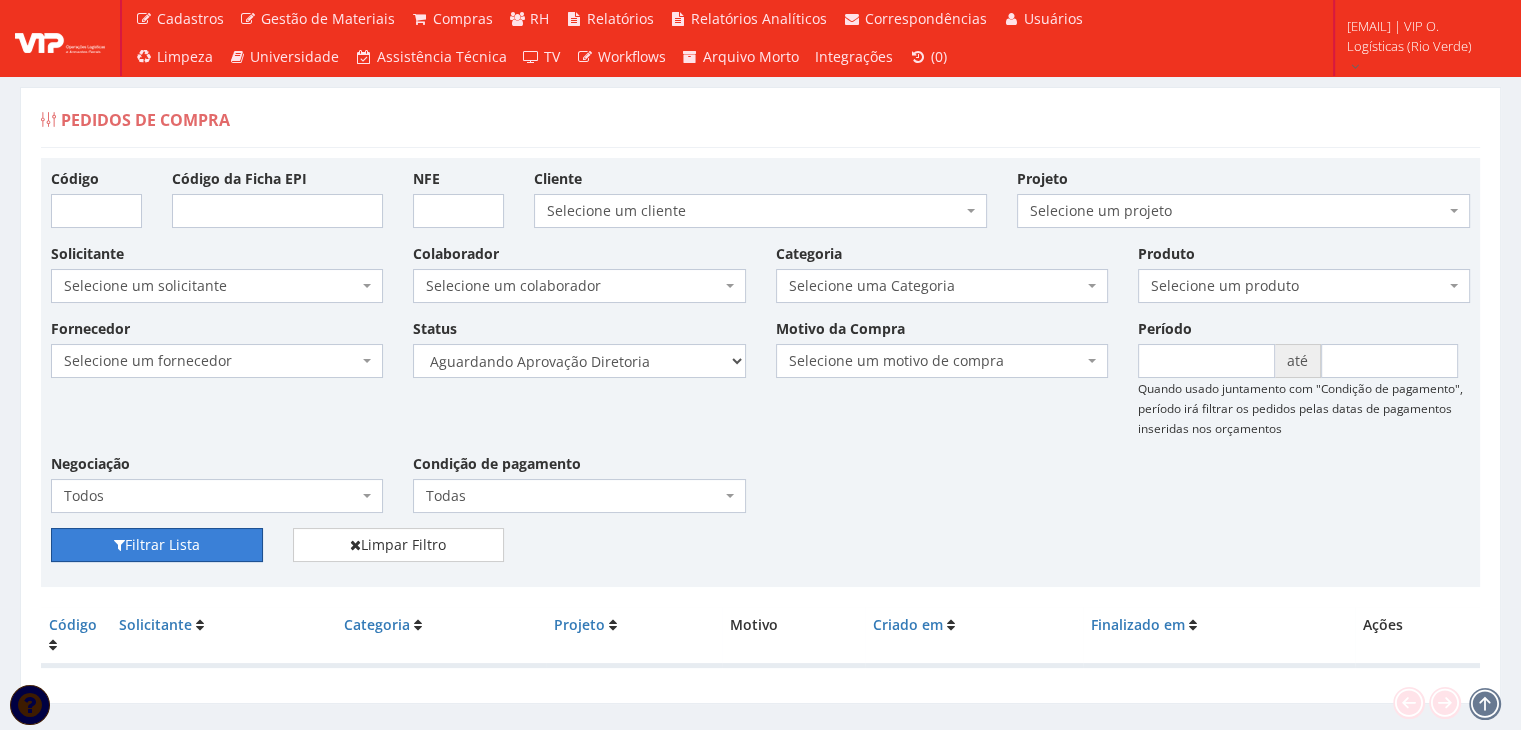 drag, startPoint x: 231, startPoint y: 540, endPoint x: 455, endPoint y: 485, distance: 230.65343 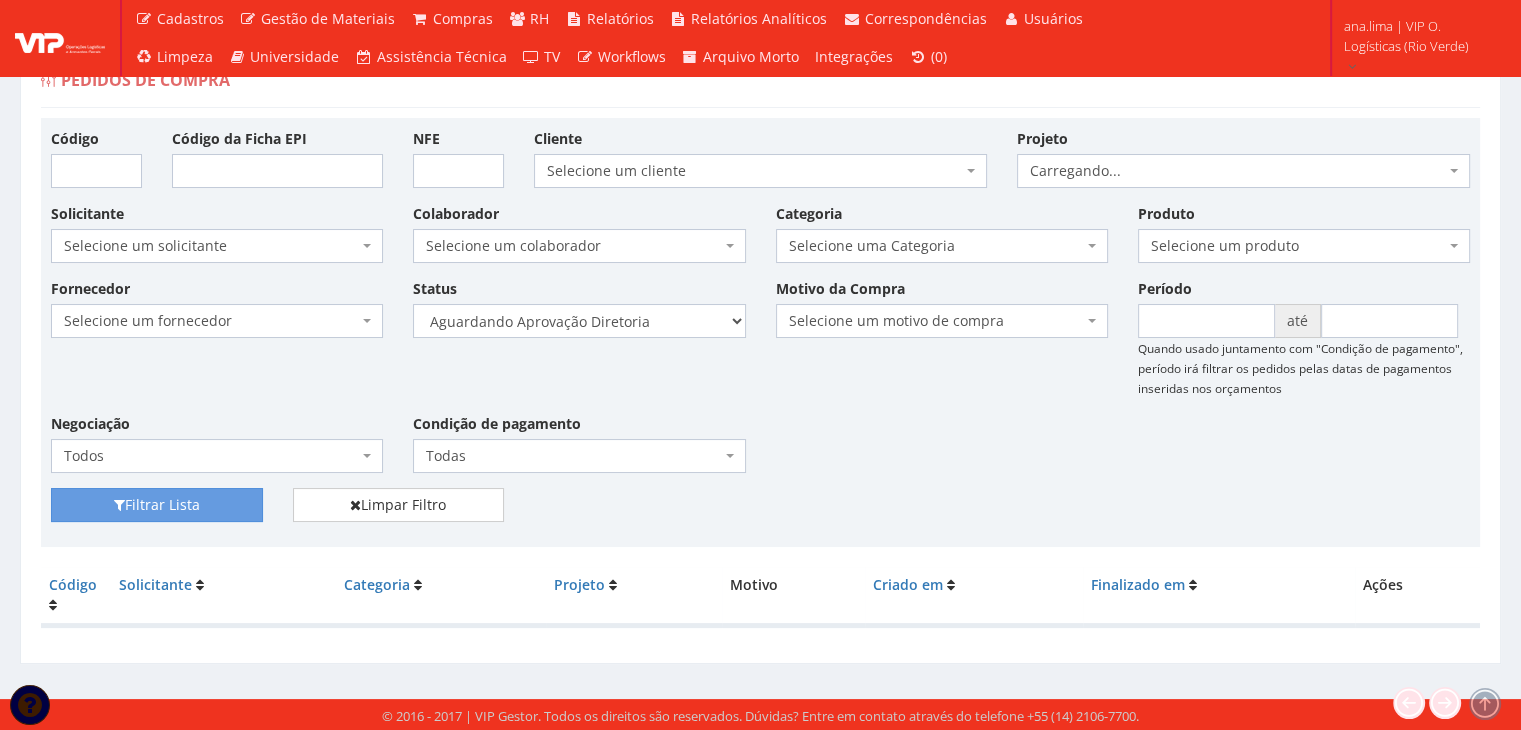 scroll, scrollTop: 40, scrollLeft: 0, axis: vertical 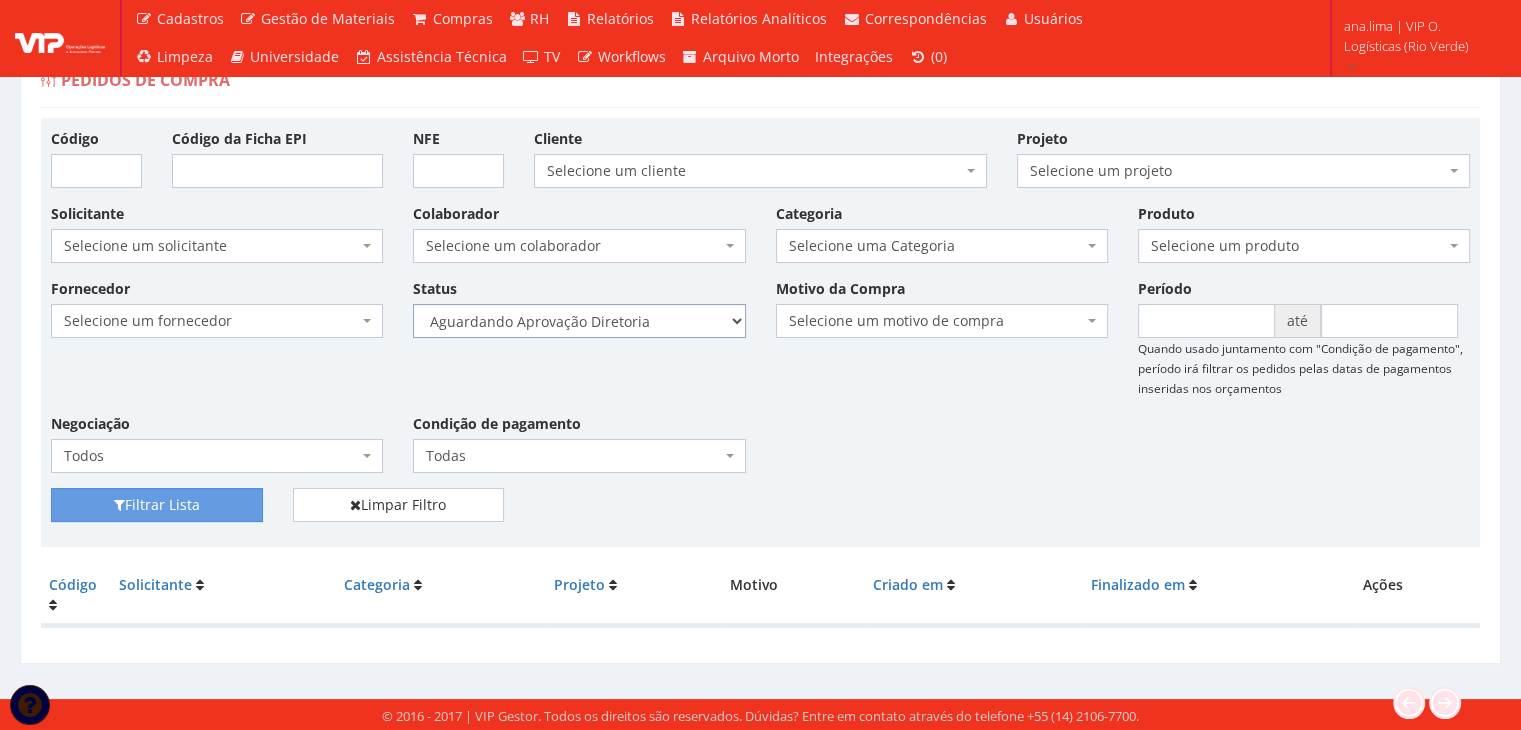 click on "Selecione um status Cancelado Aguardando Aprovação Diretoria Pedido Aprovado Aguardando Aprovação de Orçamento Orçamento Aprovado Compra Efetuada Entrega Efetuada Entrega Registrada" at bounding box center [579, 321] 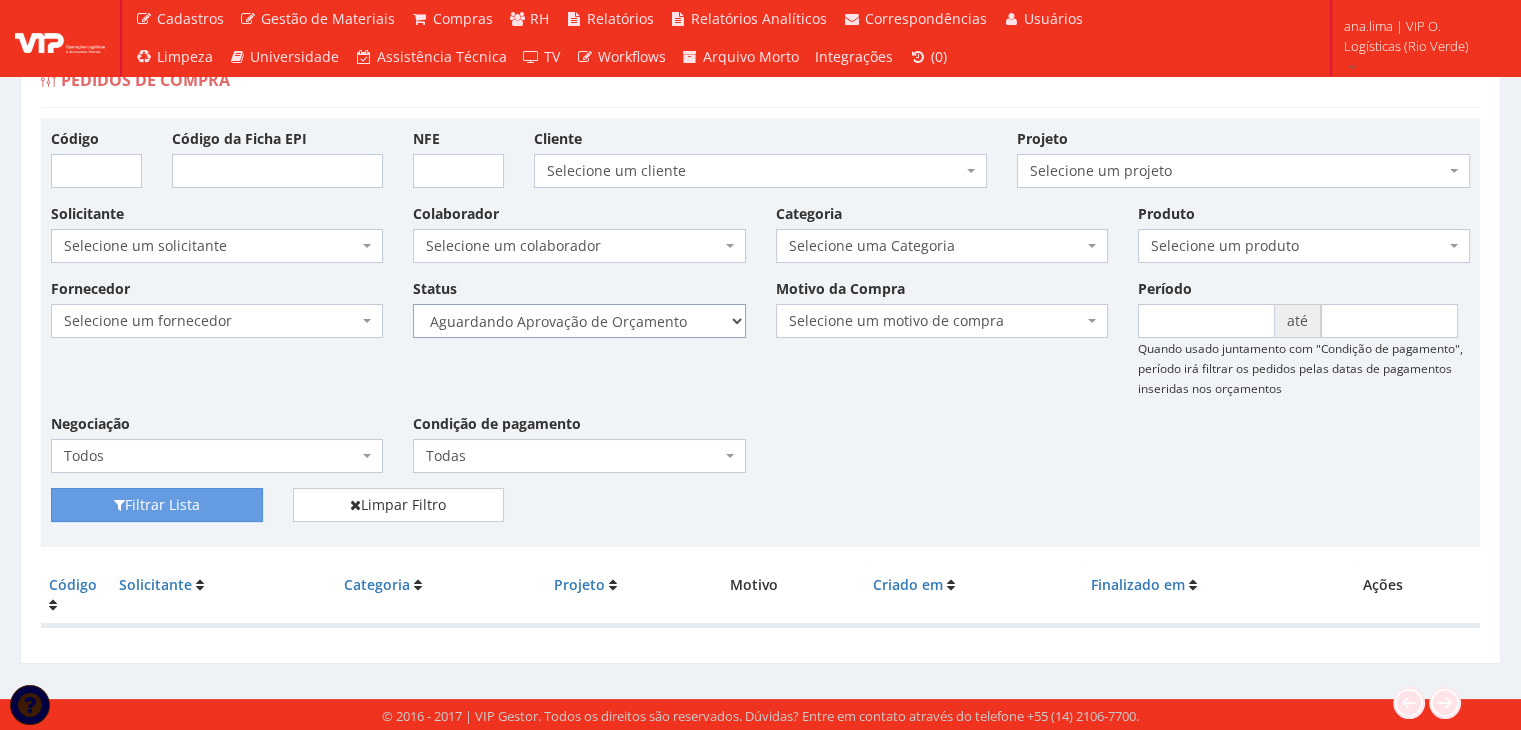 click on "Selecione um status Cancelado Aguardando Aprovação Diretoria Pedido Aprovado Aguardando Aprovação de Orçamento Orçamento Aprovado Compra Efetuada Entrega Efetuada Entrega Registrada" at bounding box center [579, 321] 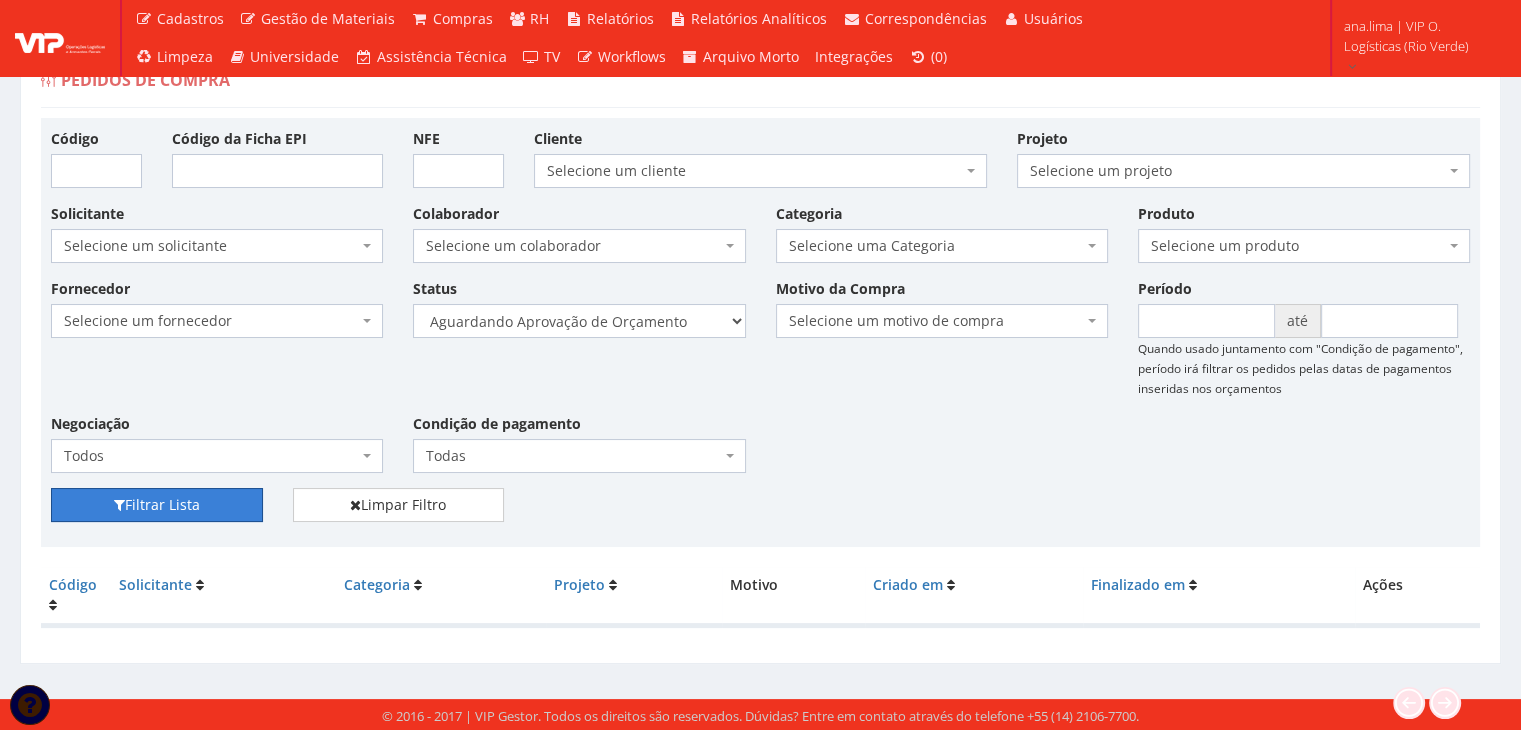 drag, startPoint x: 202, startPoint y: 496, endPoint x: 428, endPoint y: 467, distance: 227.85303 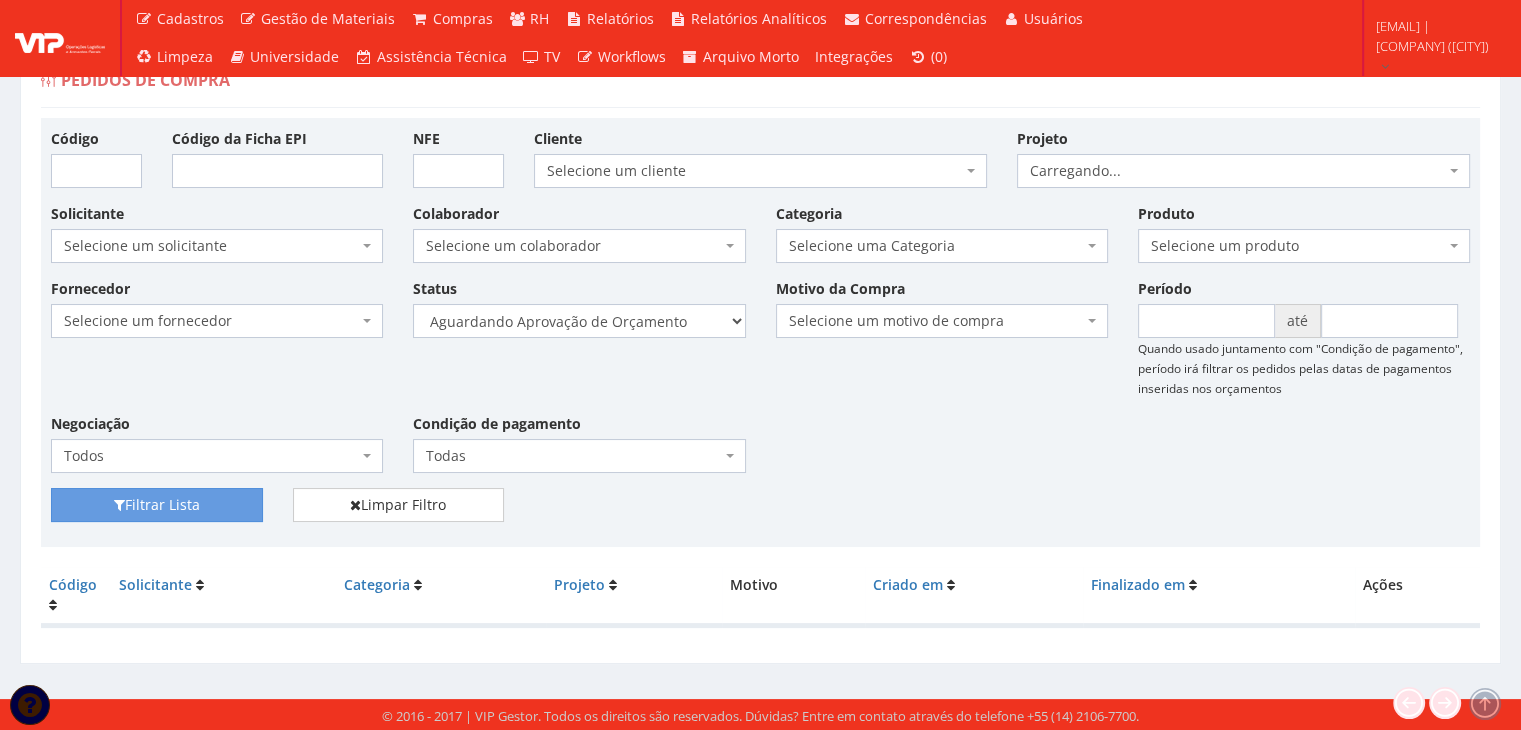 scroll, scrollTop: 0, scrollLeft: 0, axis: both 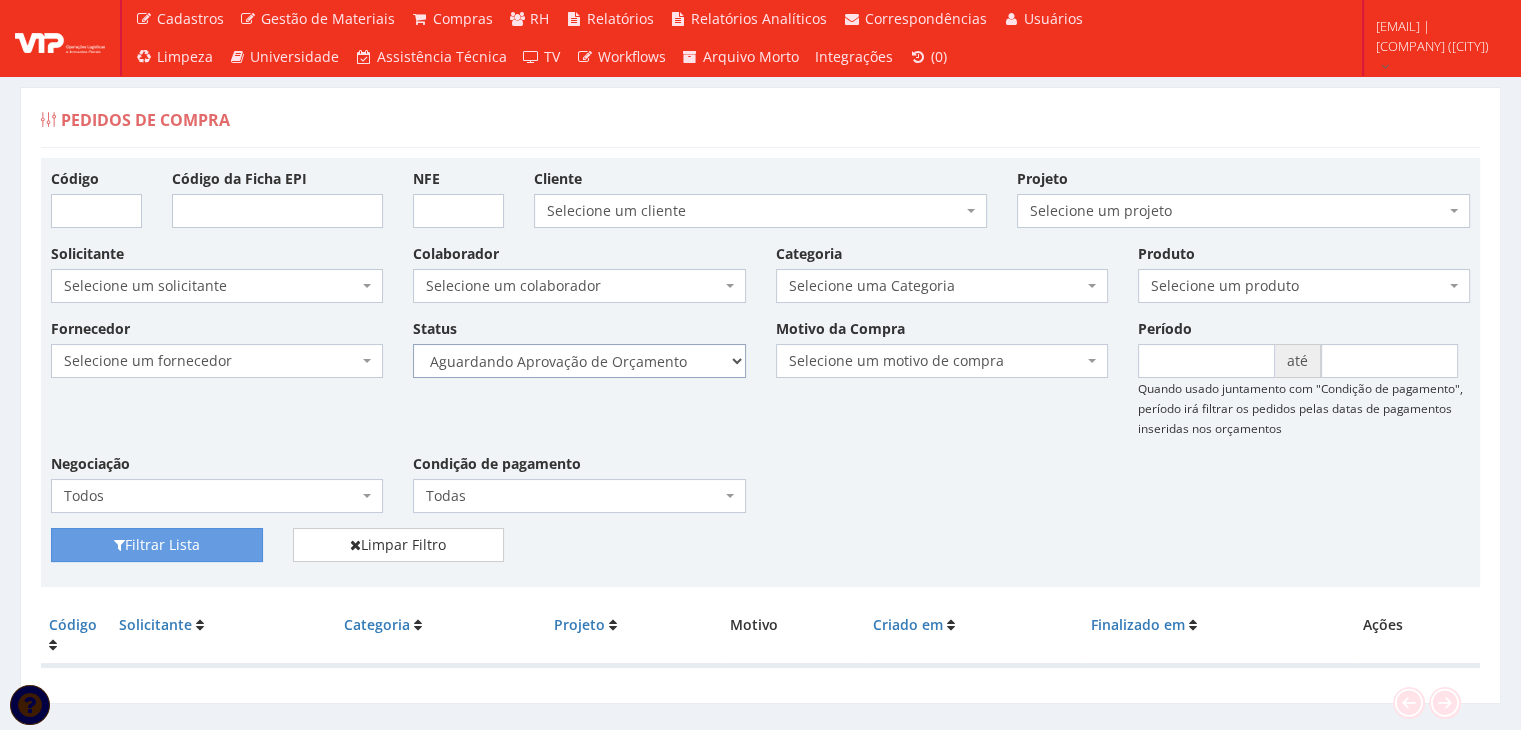 click on "Selecione um status Cancelado Aguardando Aprovação Diretoria Pedido Aprovado Aguardando Aprovação de Orçamento Orçamento Aprovado Compra Efetuada Entrega Efetuada Entrega Registrada" at bounding box center (579, 361) 